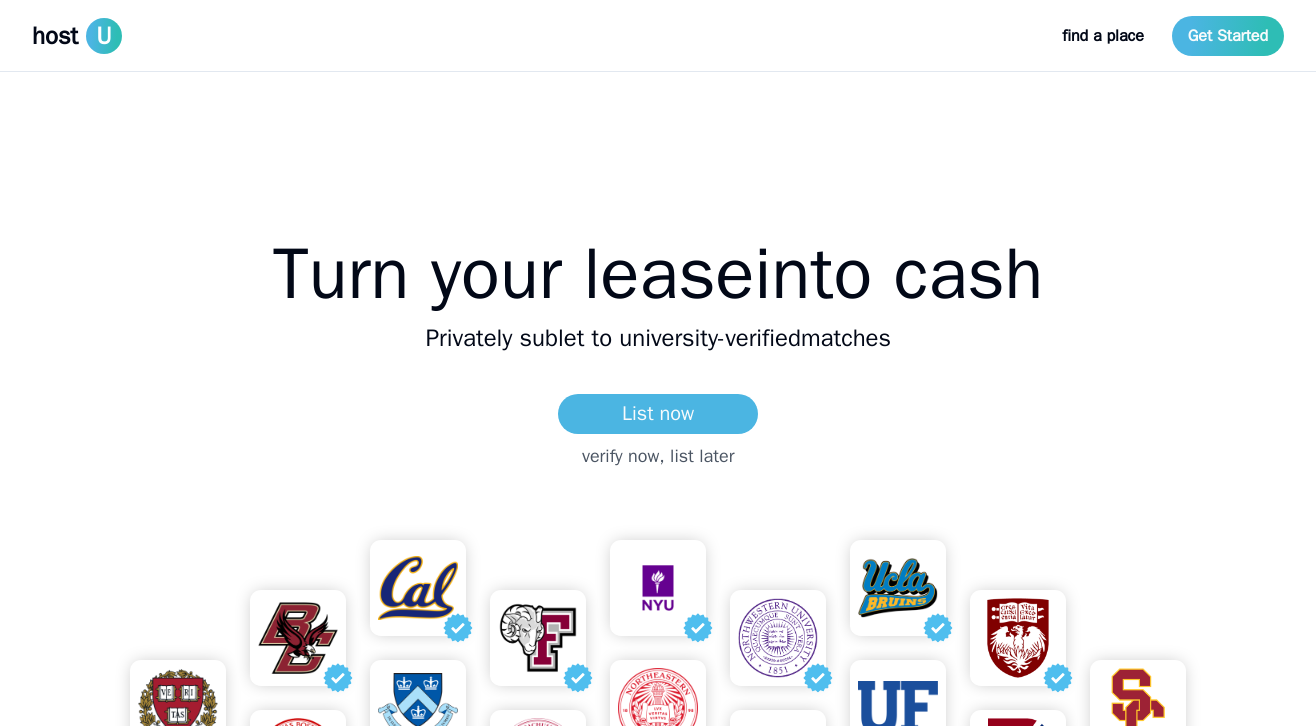 scroll, scrollTop: 0, scrollLeft: 0, axis: both 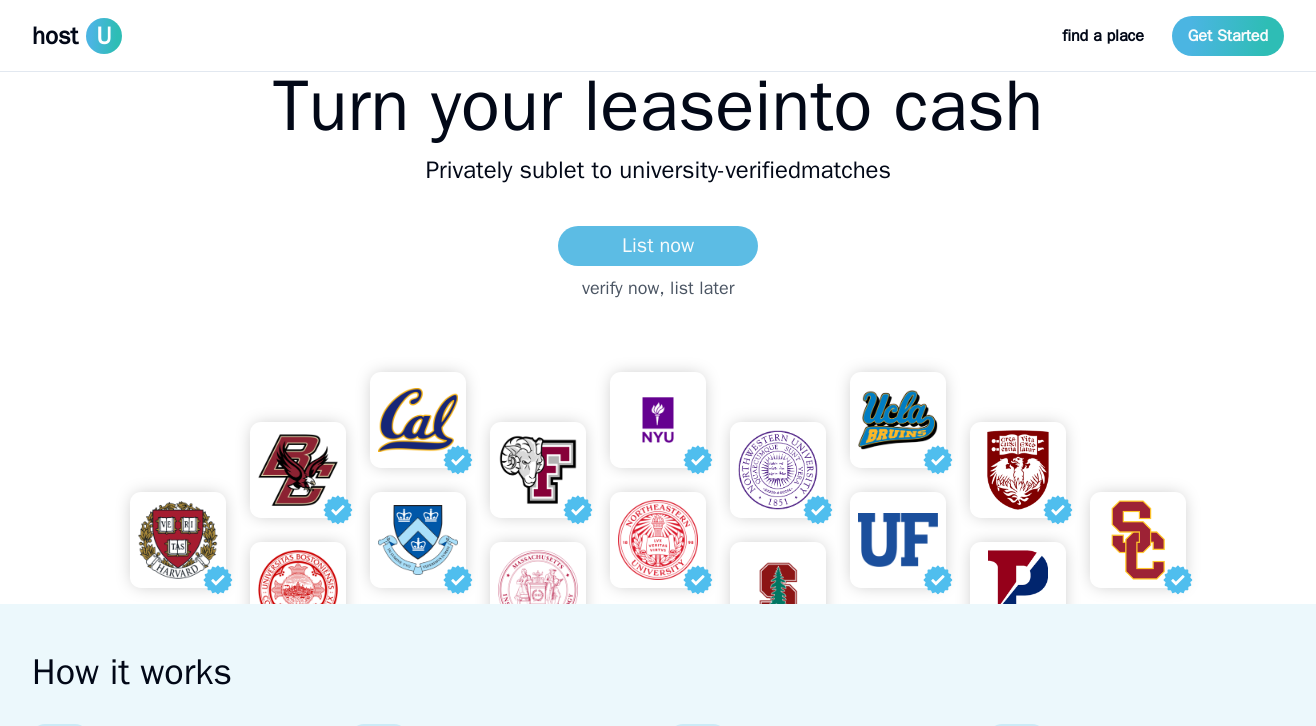 click on "List now" at bounding box center [658, 246] 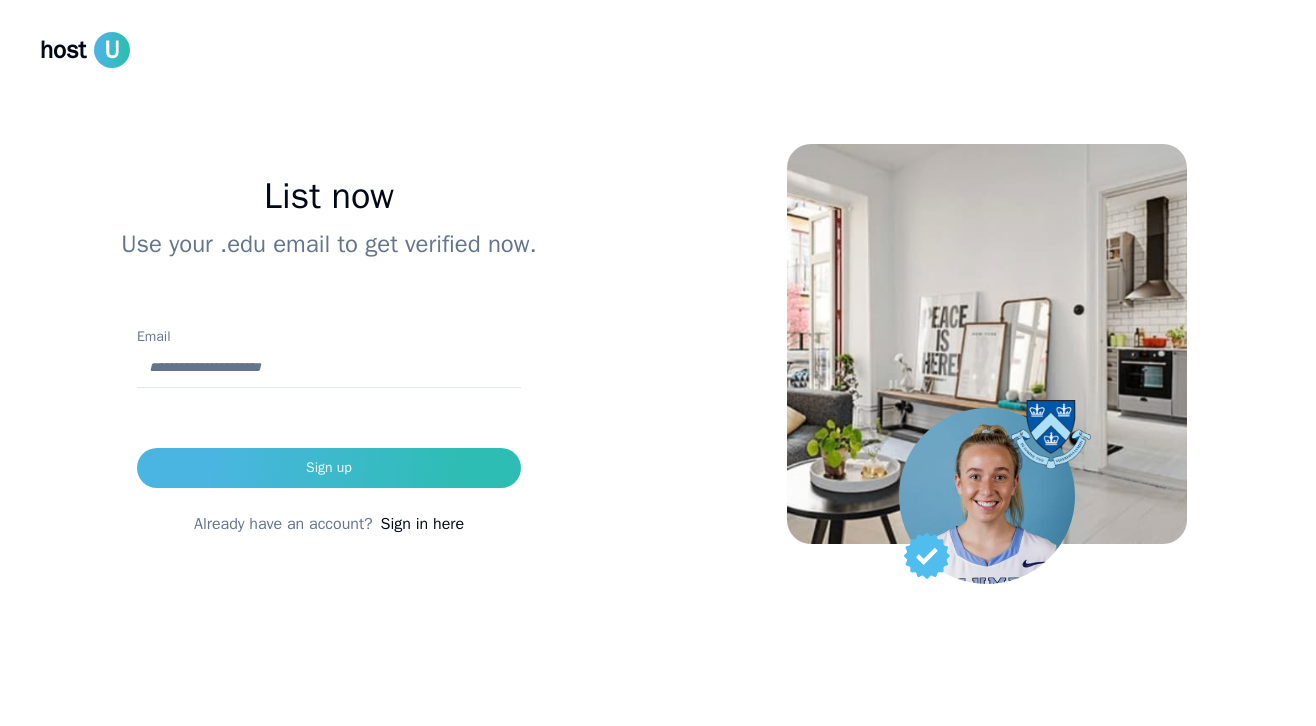 scroll, scrollTop: 0, scrollLeft: 0, axis: both 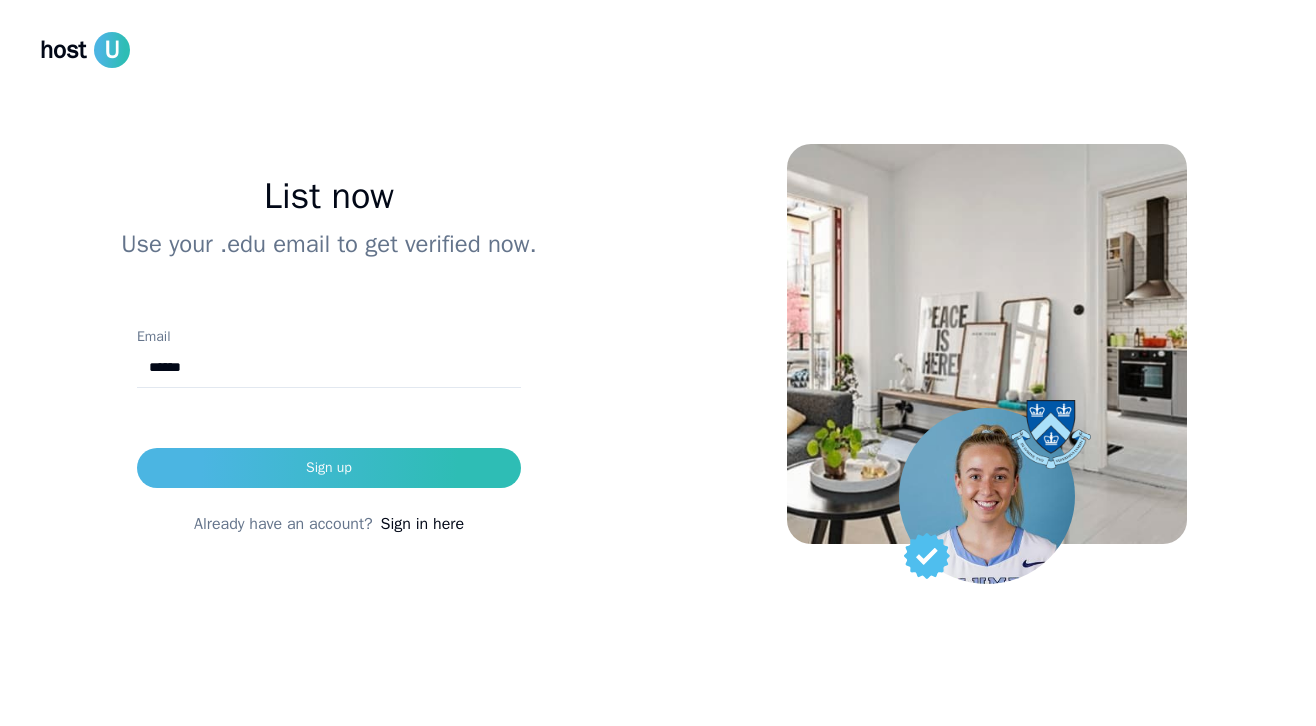 type on "**********" 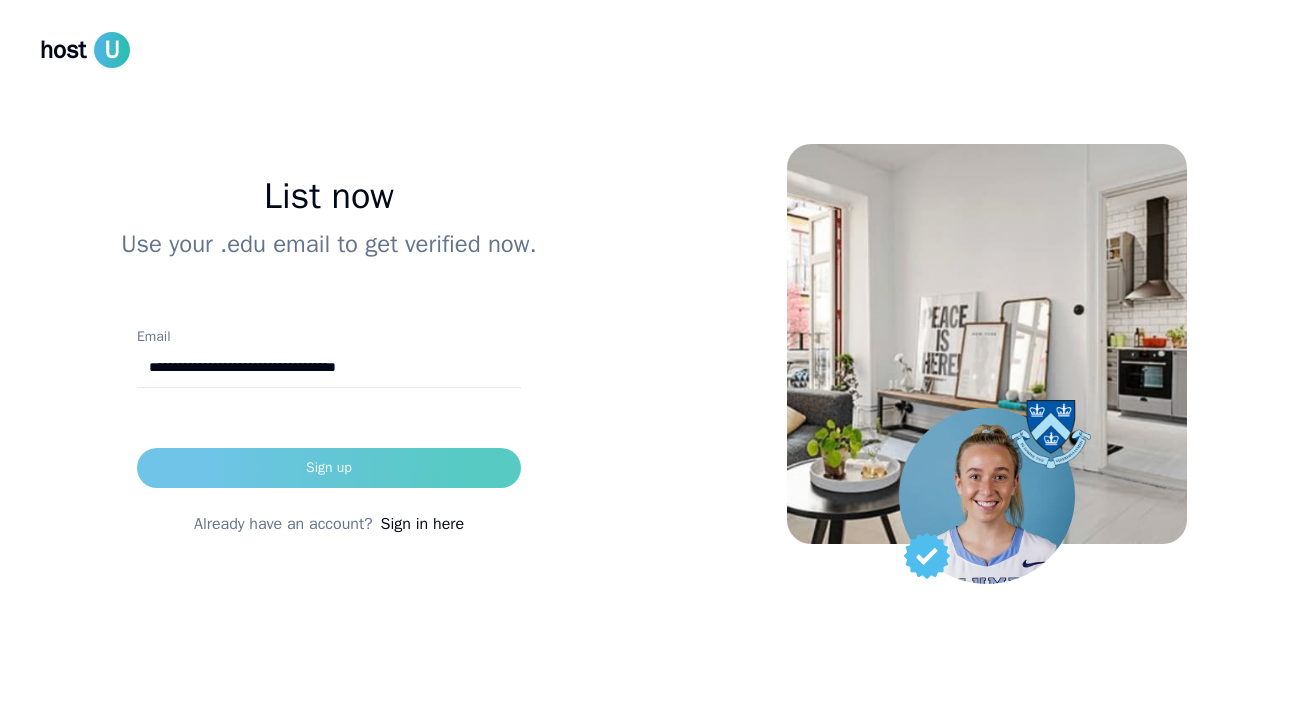 click on "Sign up" at bounding box center [329, 468] 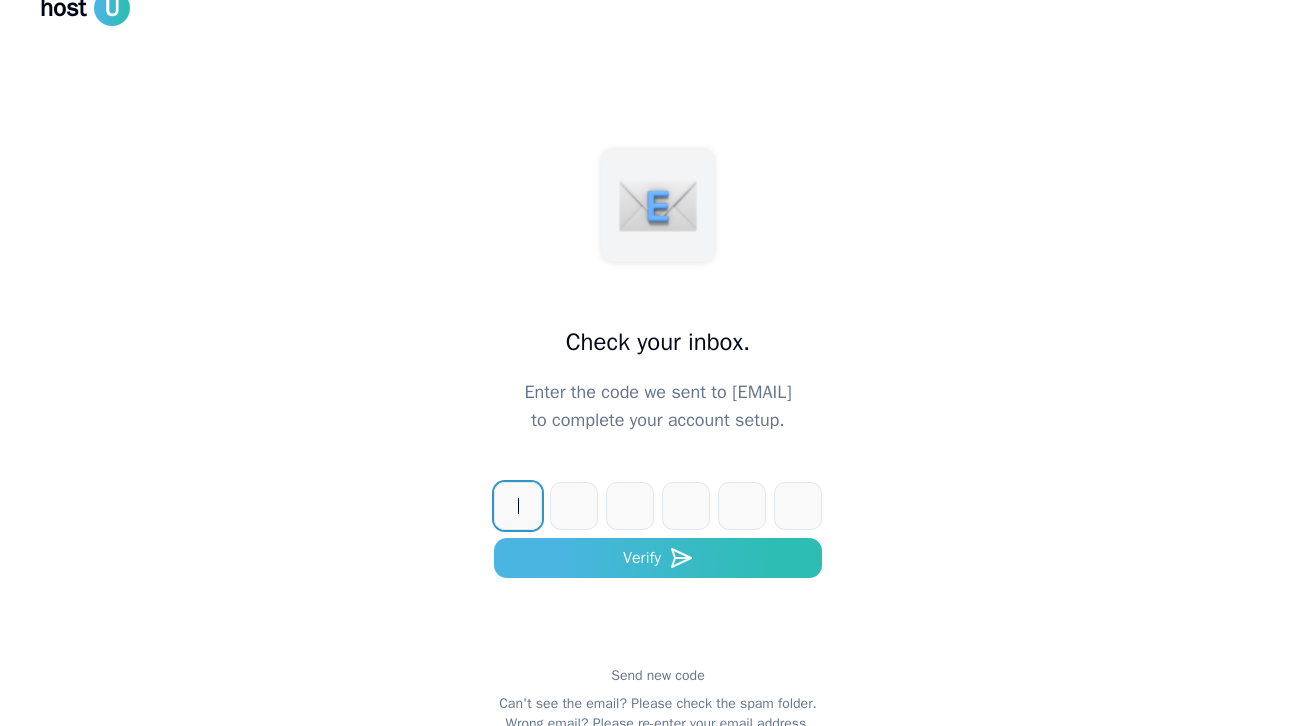 scroll, scrollTop: 50, scrollLeft: 0, axis: vertical 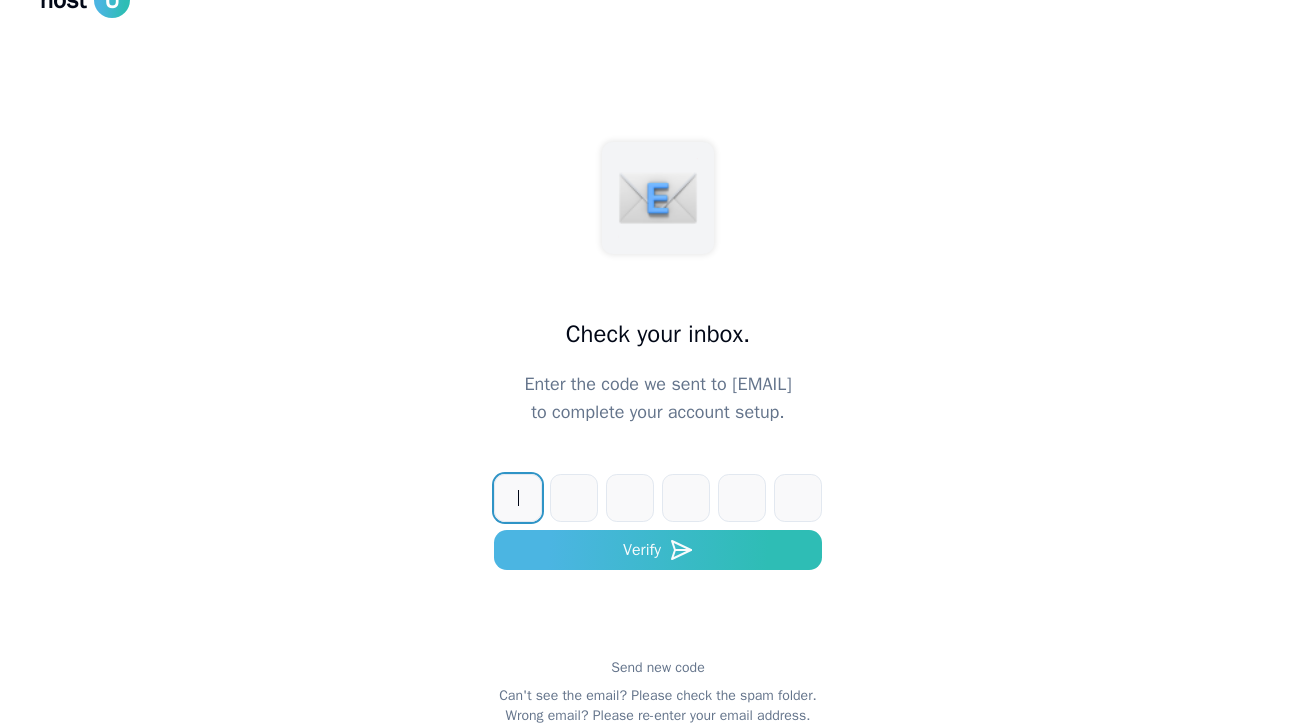 paste on "******" 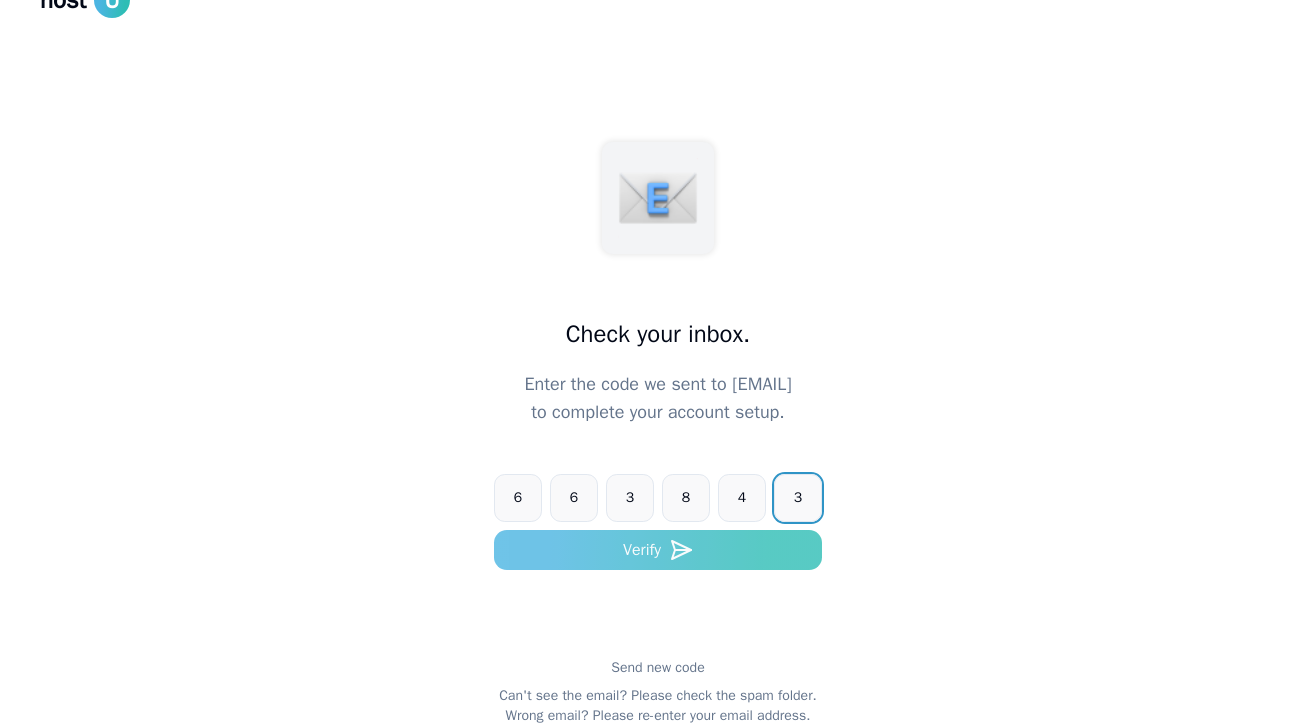 click on "Verify" at bounding box center (658, 550) 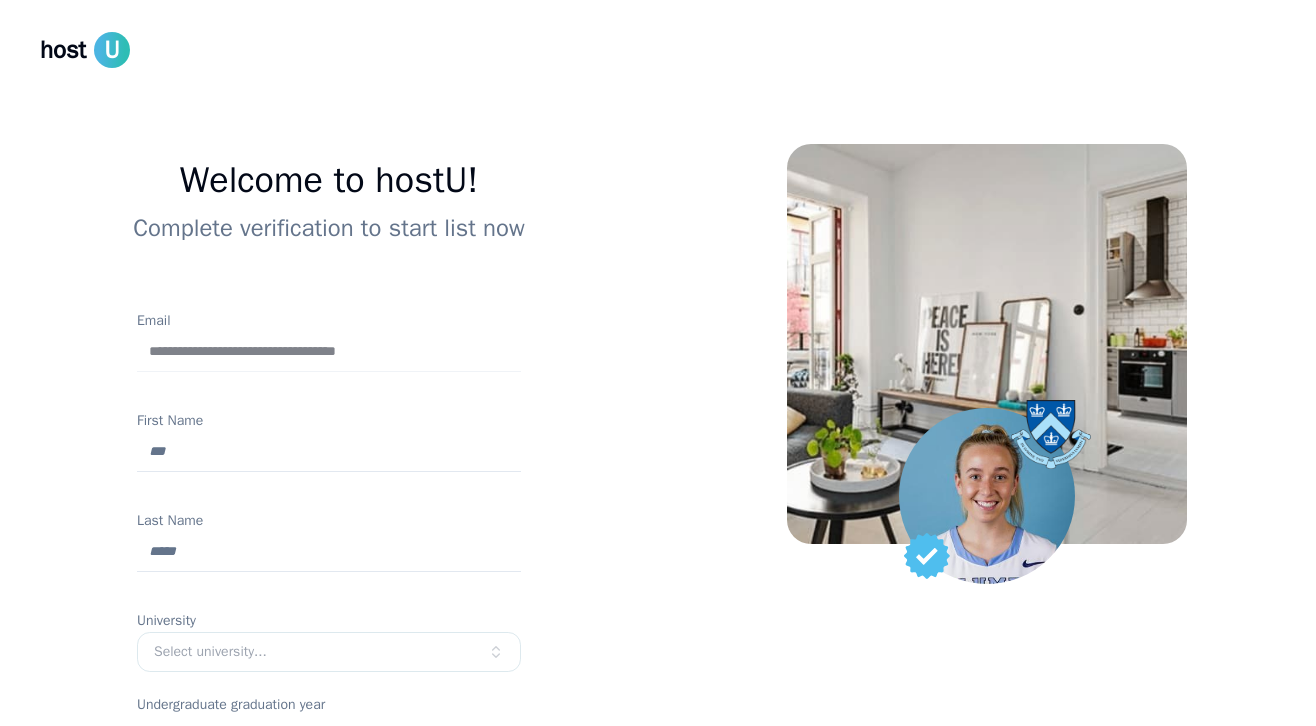 scroll, scrollTop: 25, scrollLeft: 0, axis: vertical 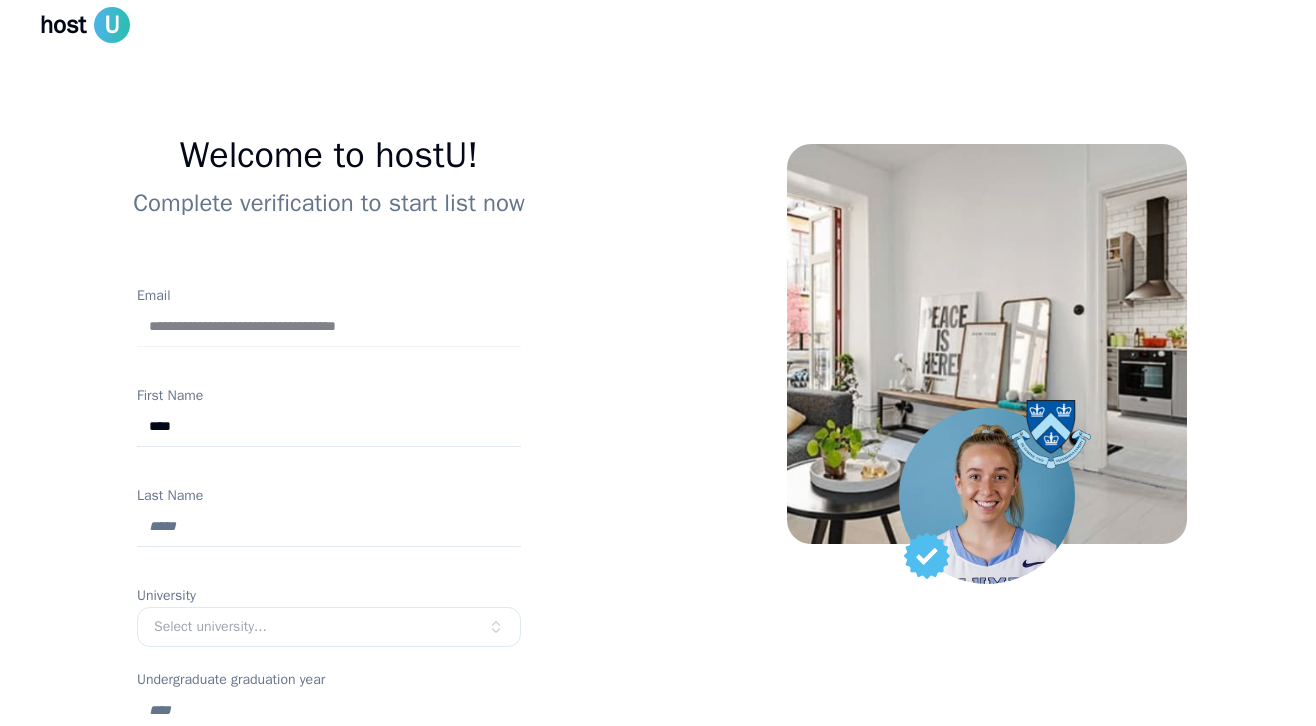 type on "****" 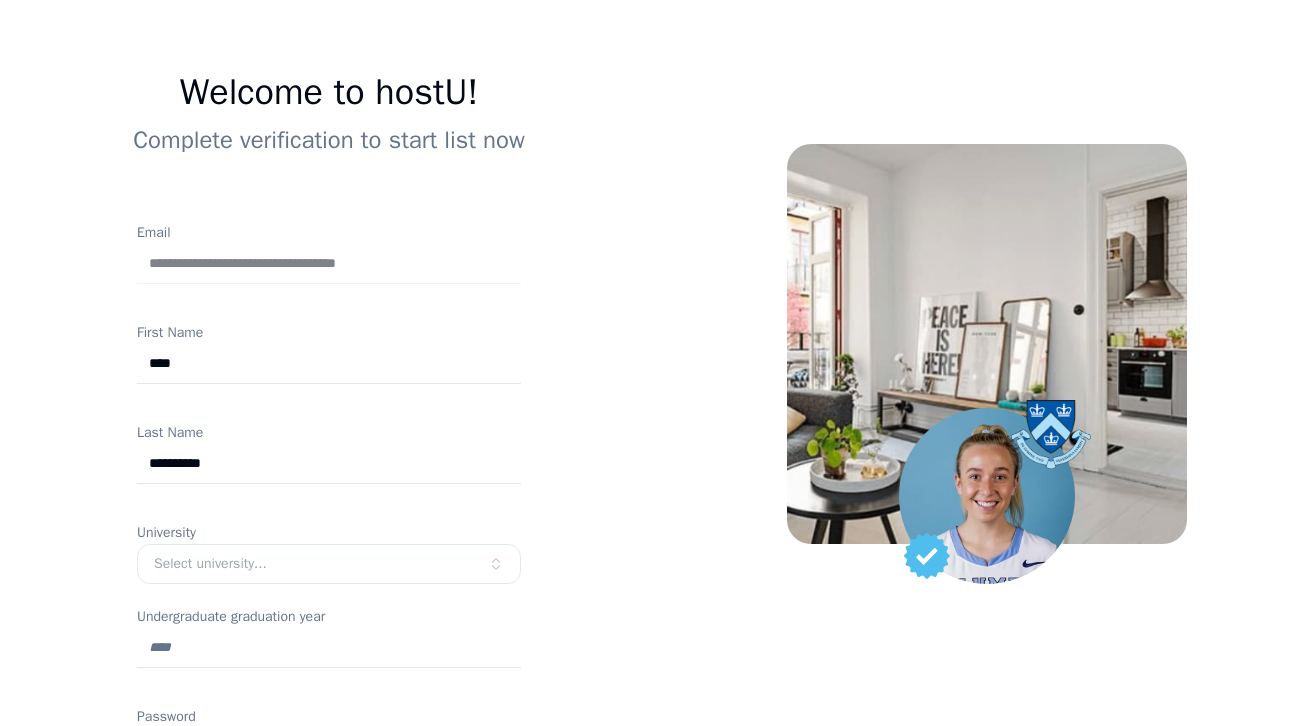 scroll, scrollTop: 121, scrollLeft: 0, axis: vertical 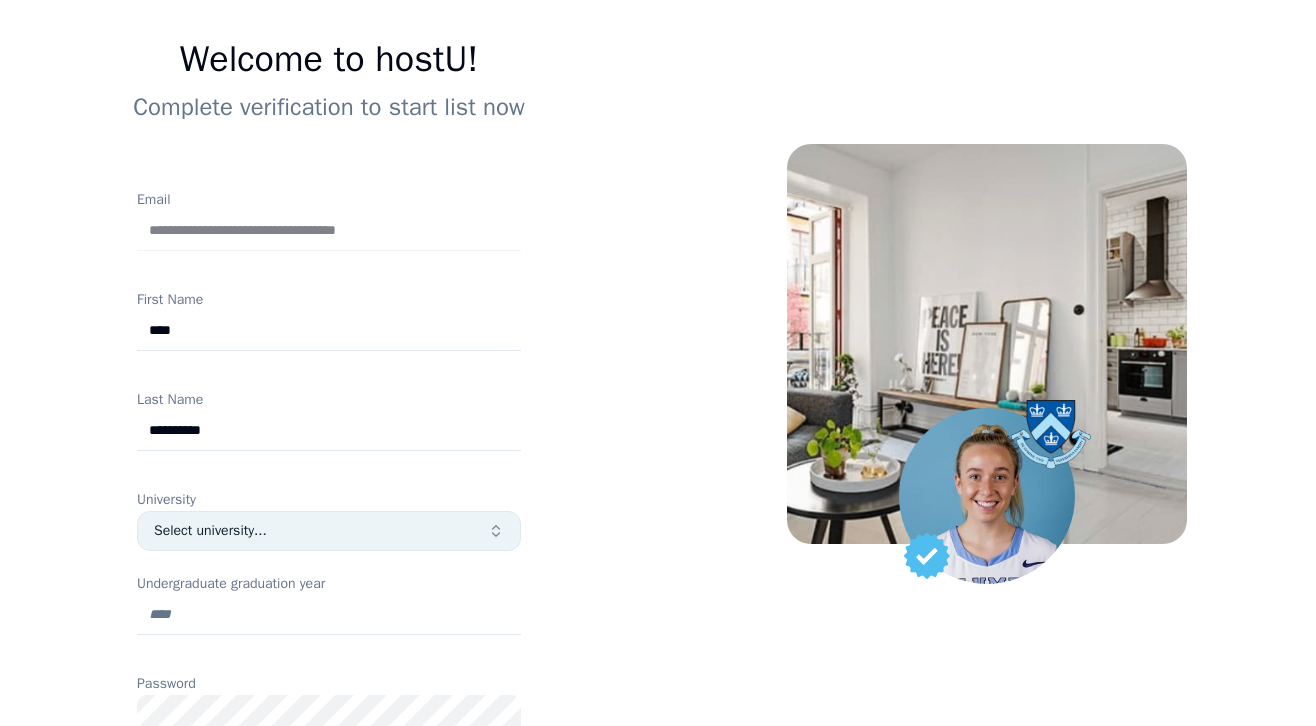 type on "**********" 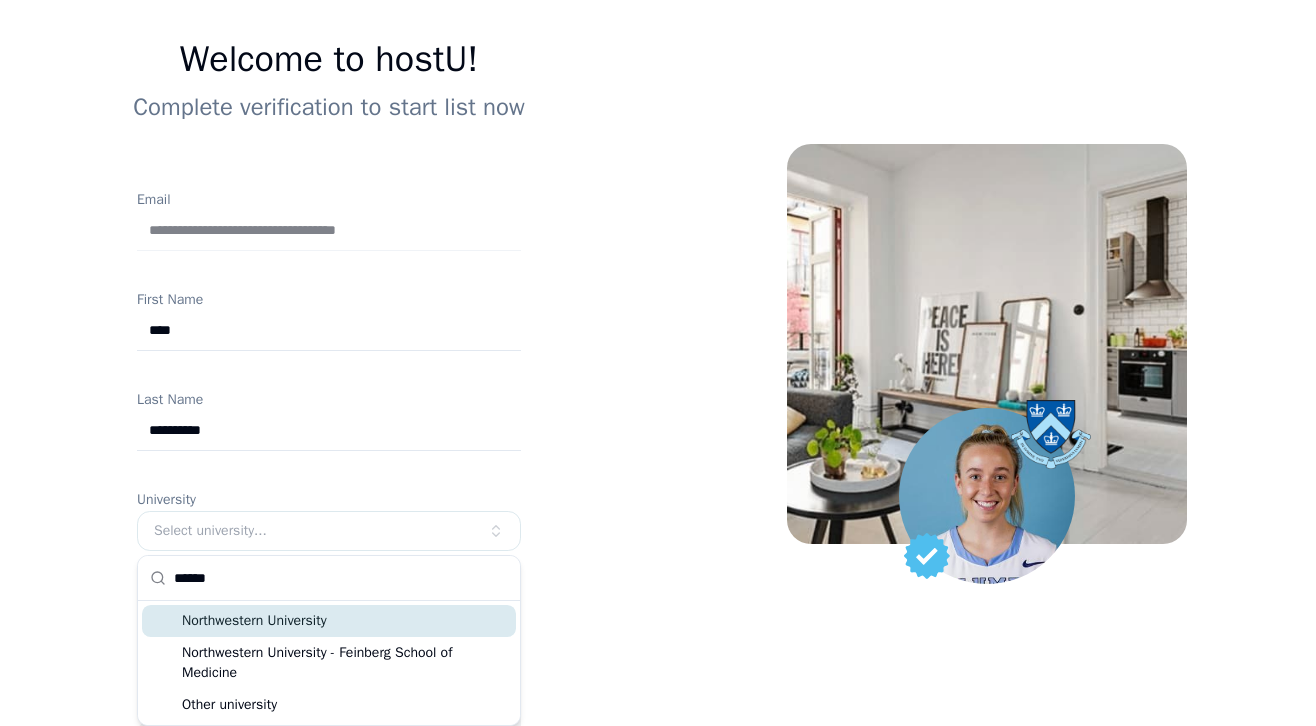 scroll, scrollTop: 0, scrollLeft: 0, axis: both 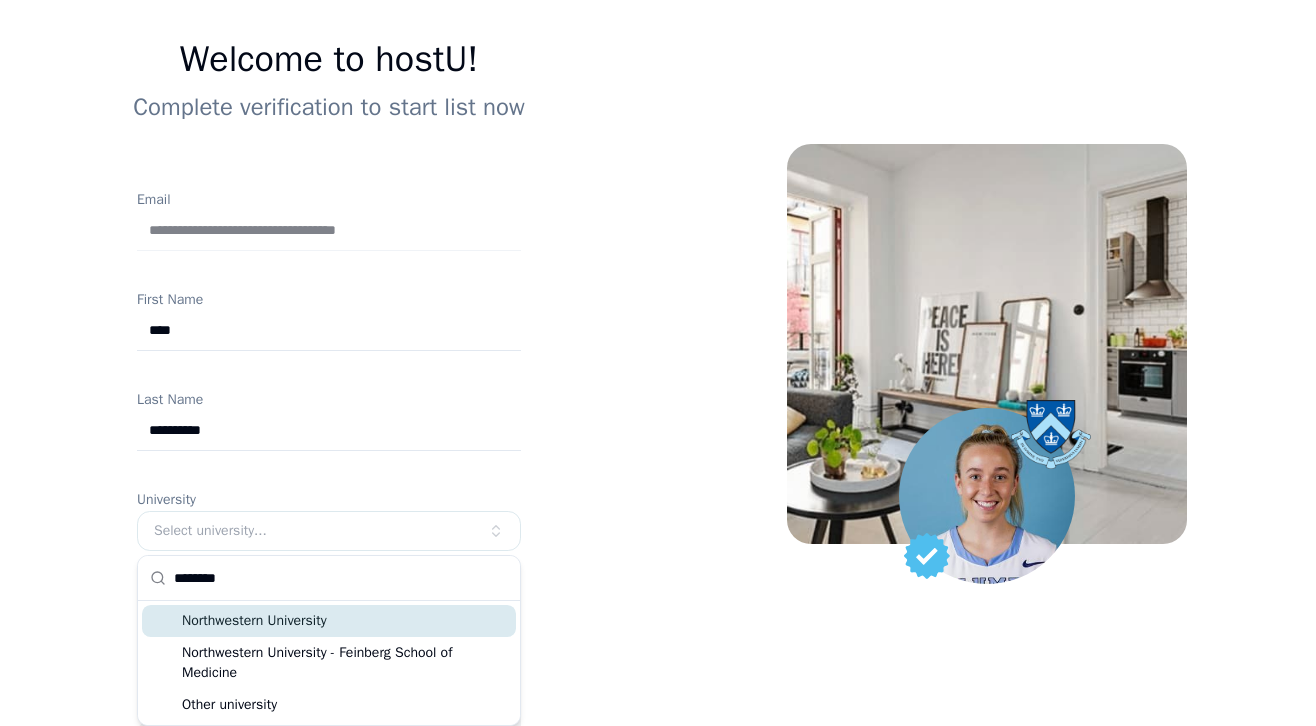 type on "********" 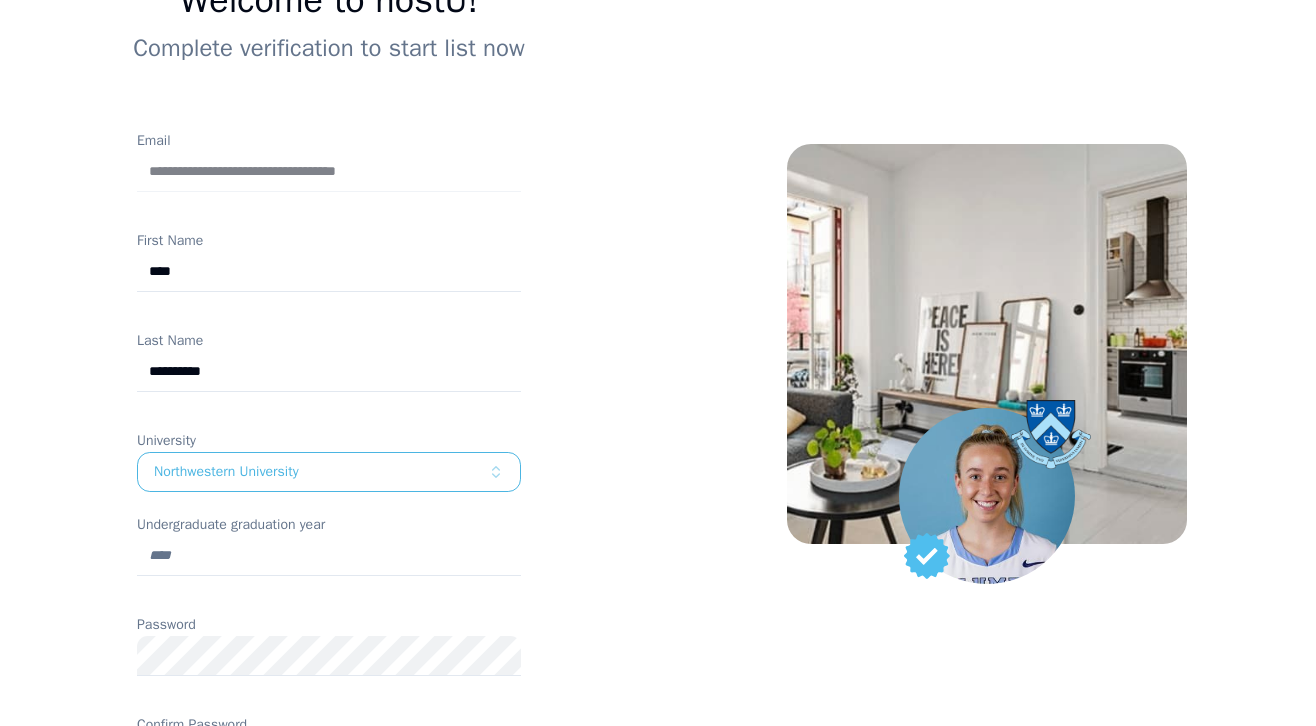 scroll, scrollTop: 307, scrollLeft: 0, axis: vertical 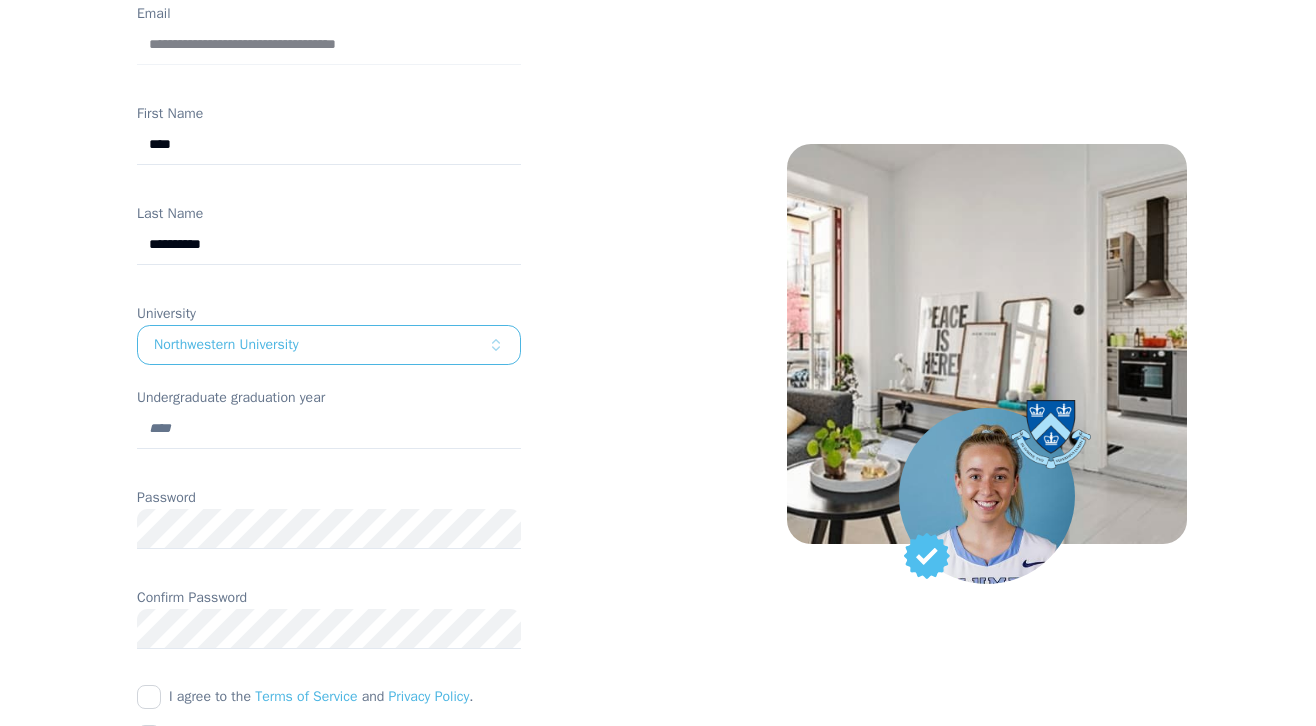 click on "Undergraduate graduation year" at bounding box center [329, 429] 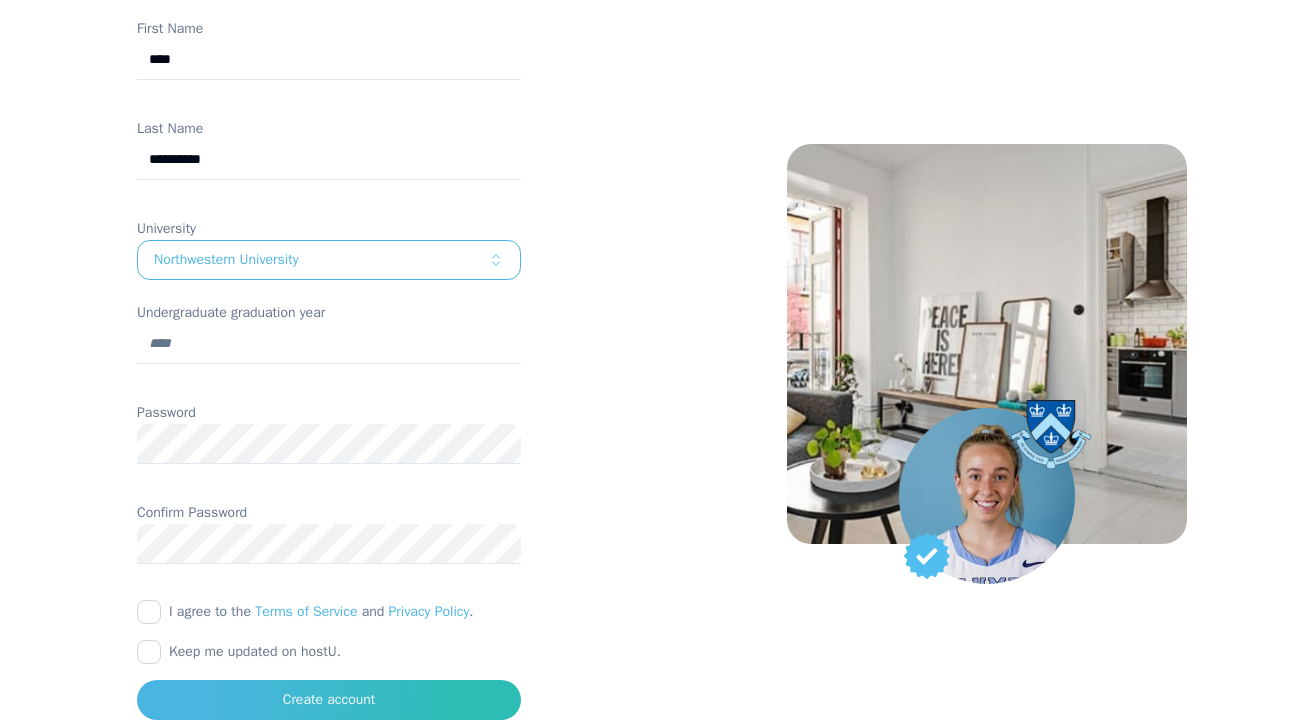 scroll, scrollTop: 421, scrollLeft: 0, axis: vertical 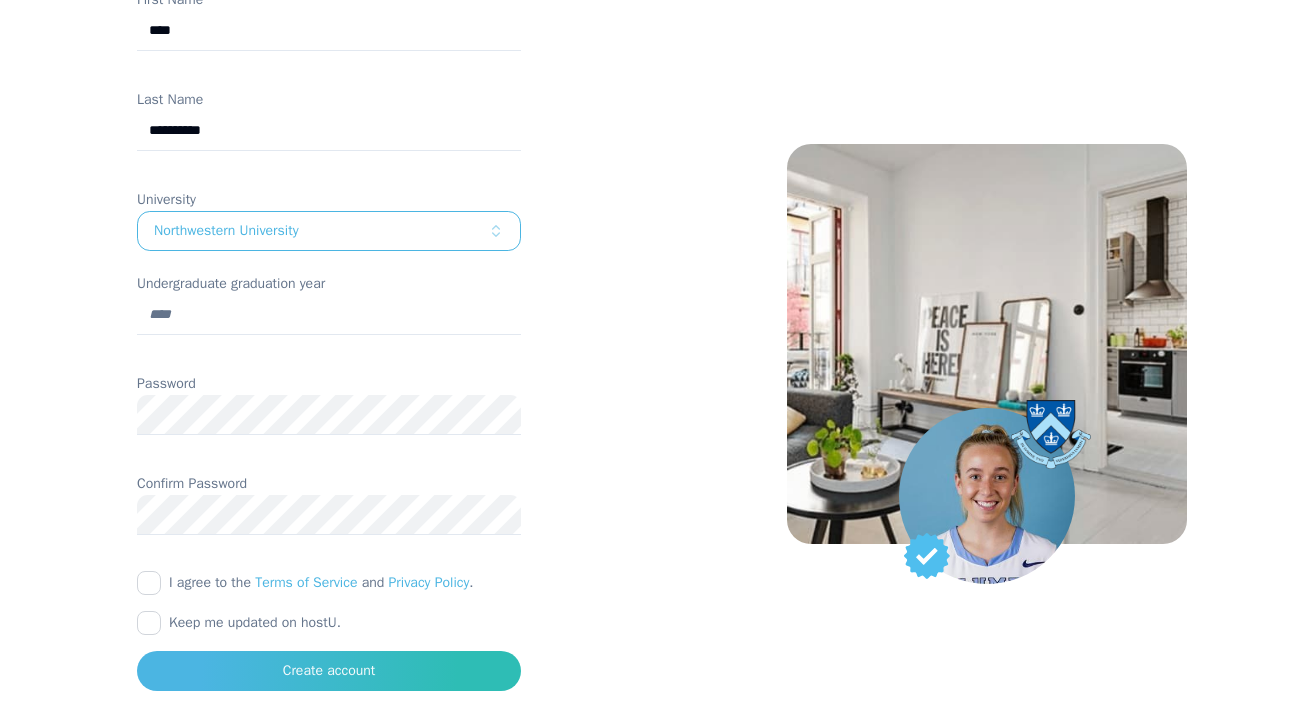 type on "****" 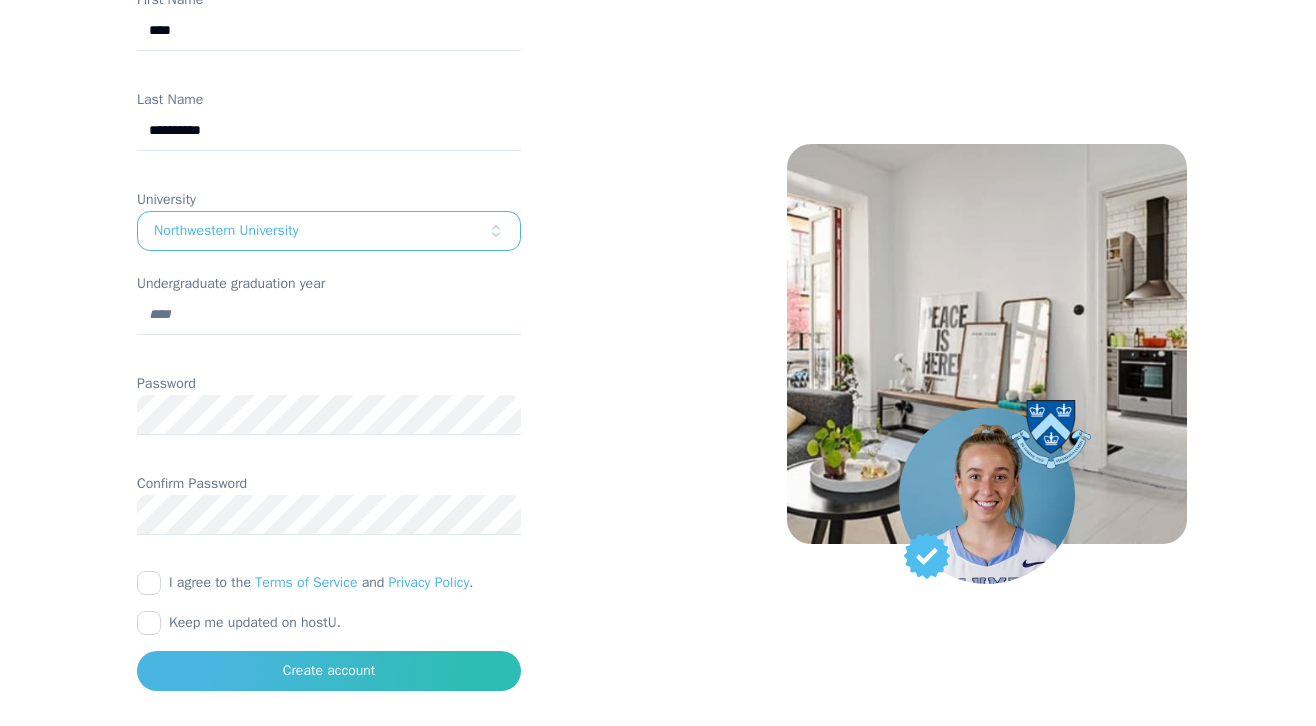 scroll, scrollTop: 464, scrollLeft: 0, axis: vertical 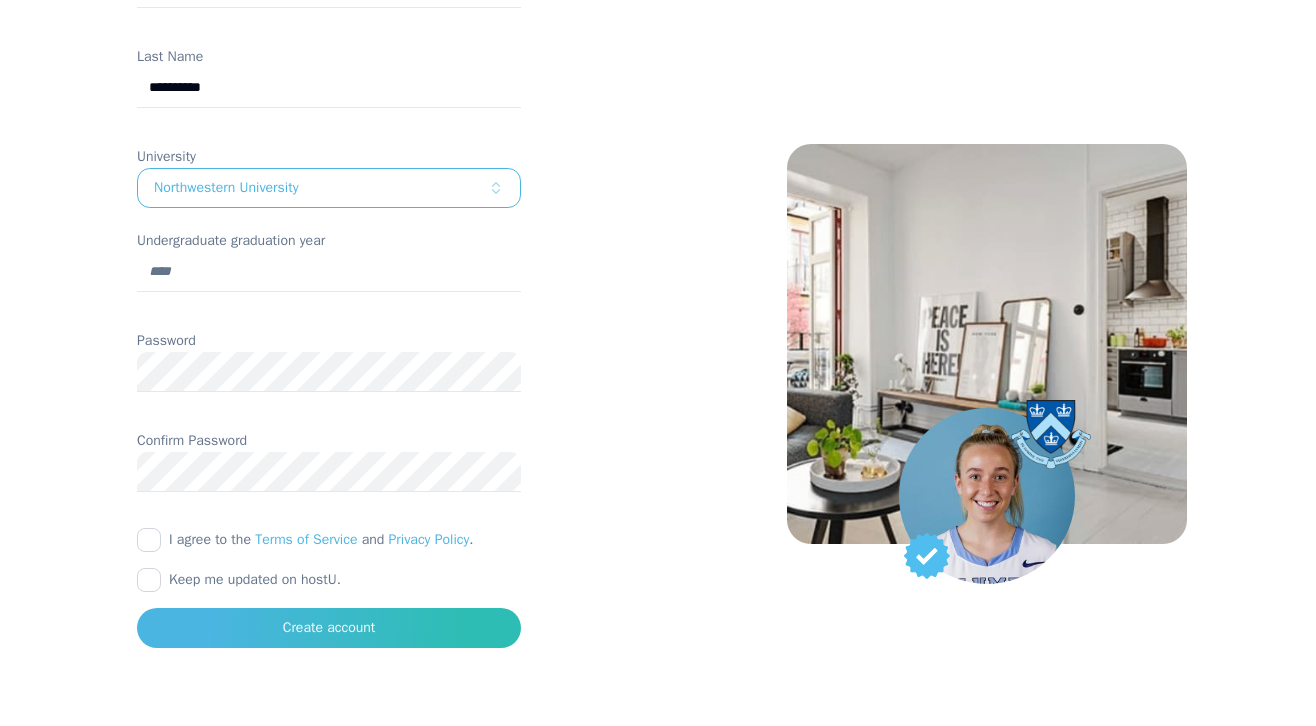 click on "I agree to the   Terms of Service   and   Privacy Policy ." at bounding box center (149, 540) 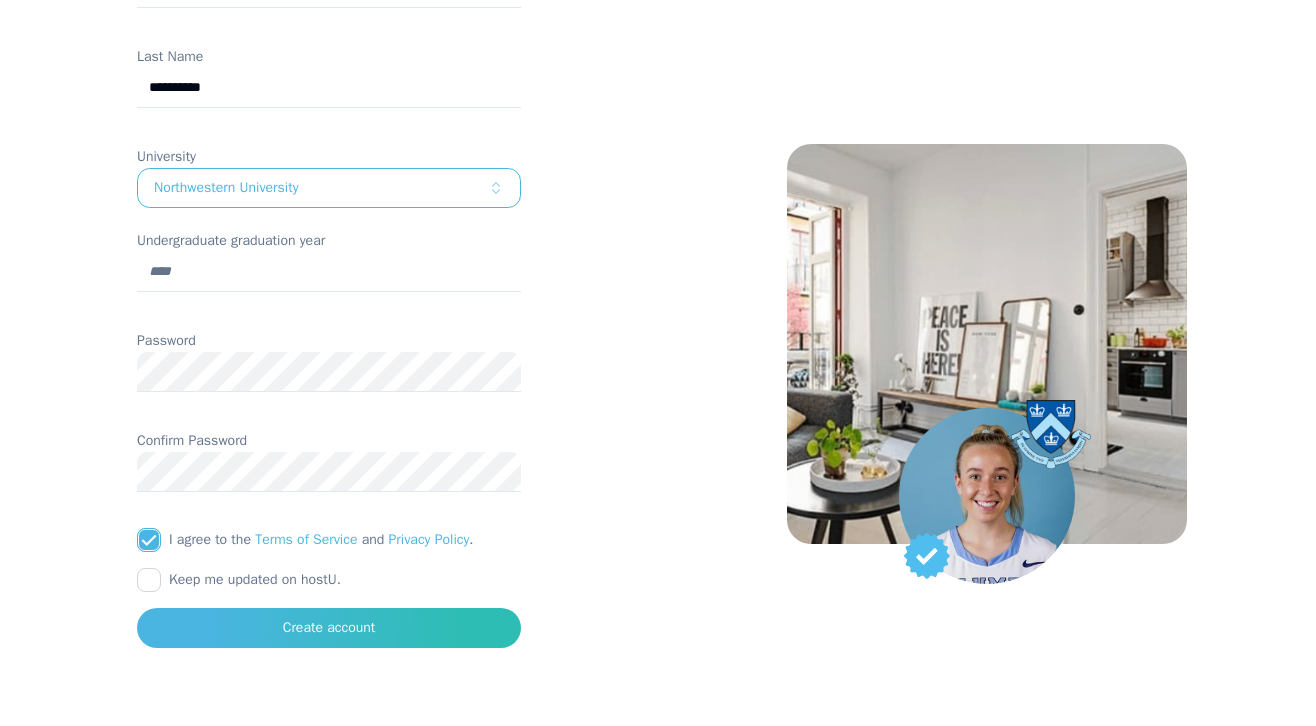 click on "Keep me updated on hostU." at bounding box center [149, 580] 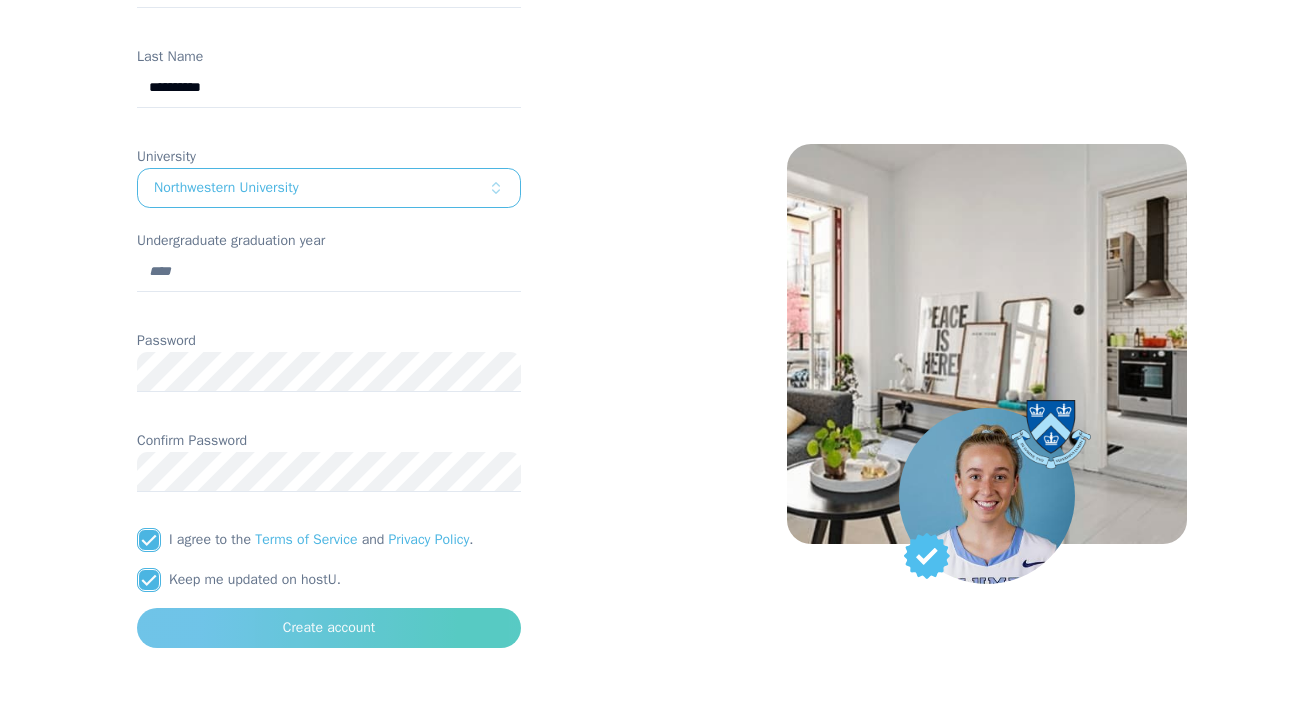 click on "Create account" at bounding box center [329, 628] 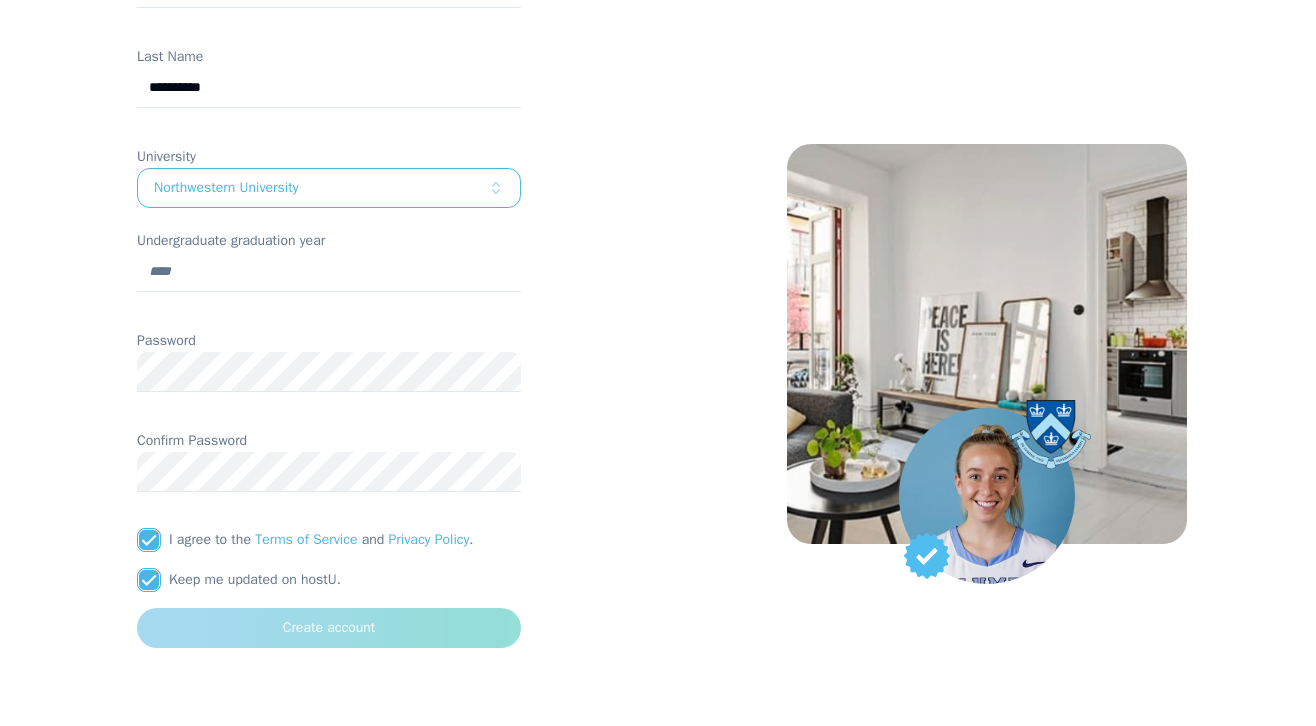scroll, scrollTop: 138, scrollLeft: 0, axis: vertical 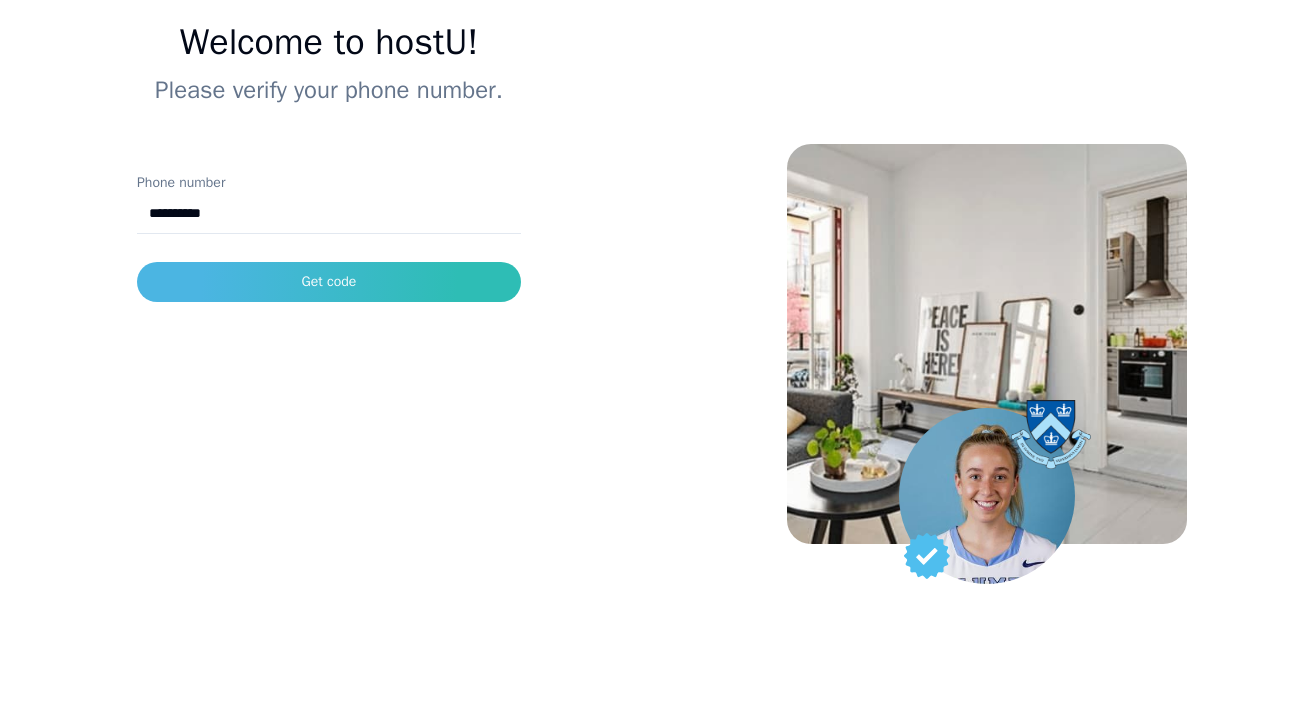 type on "**********" 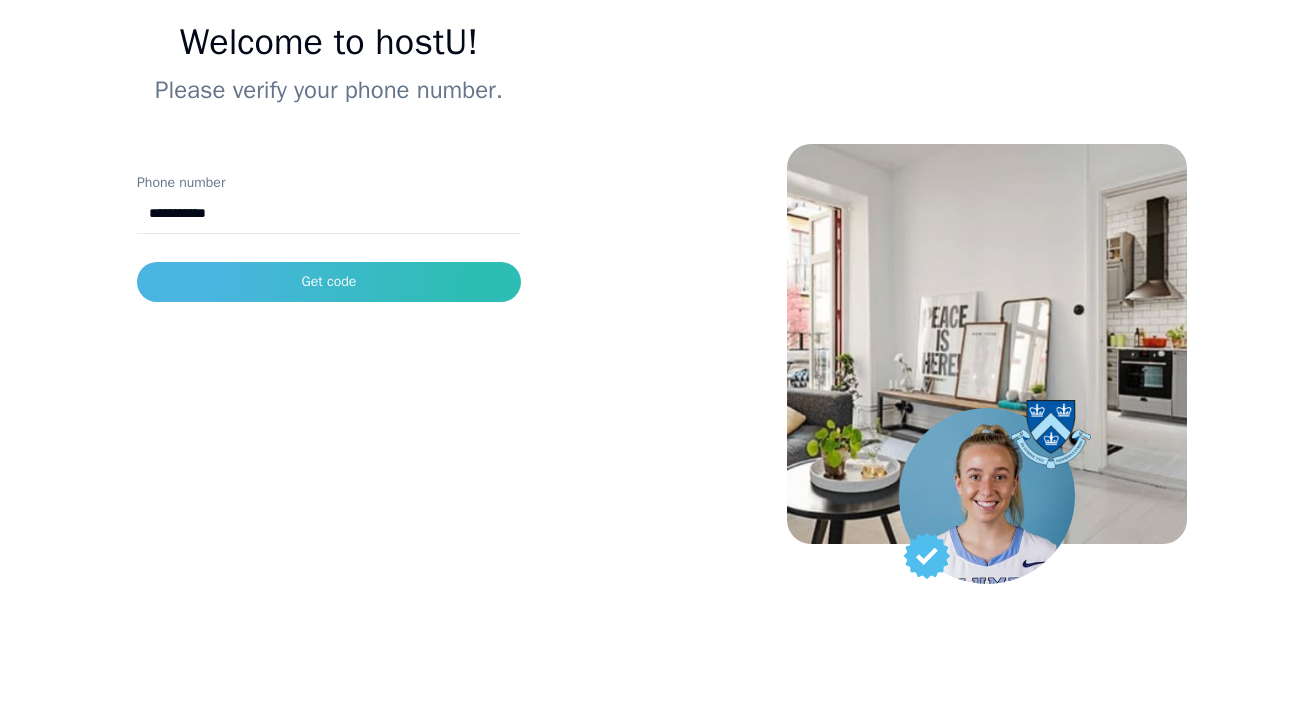 click on "**********" at bounding box center (329, 310) 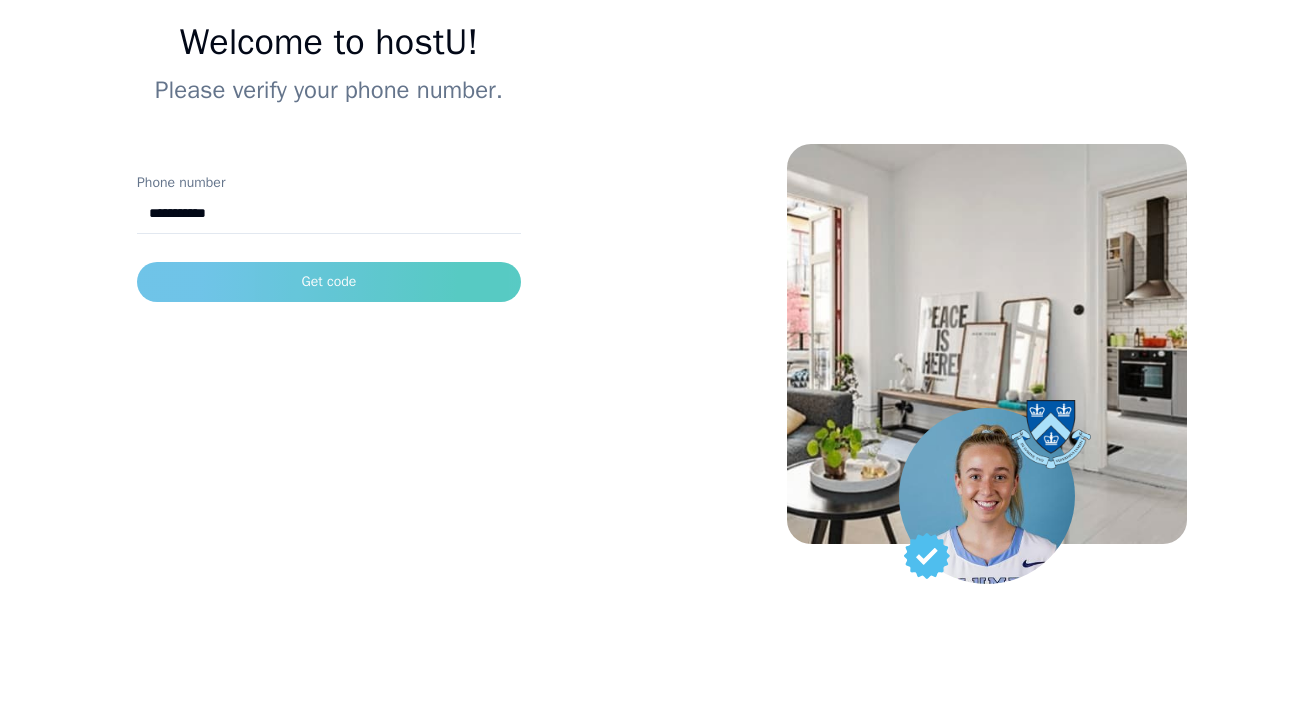 click on "Get code" at bounding box center (329, 282) 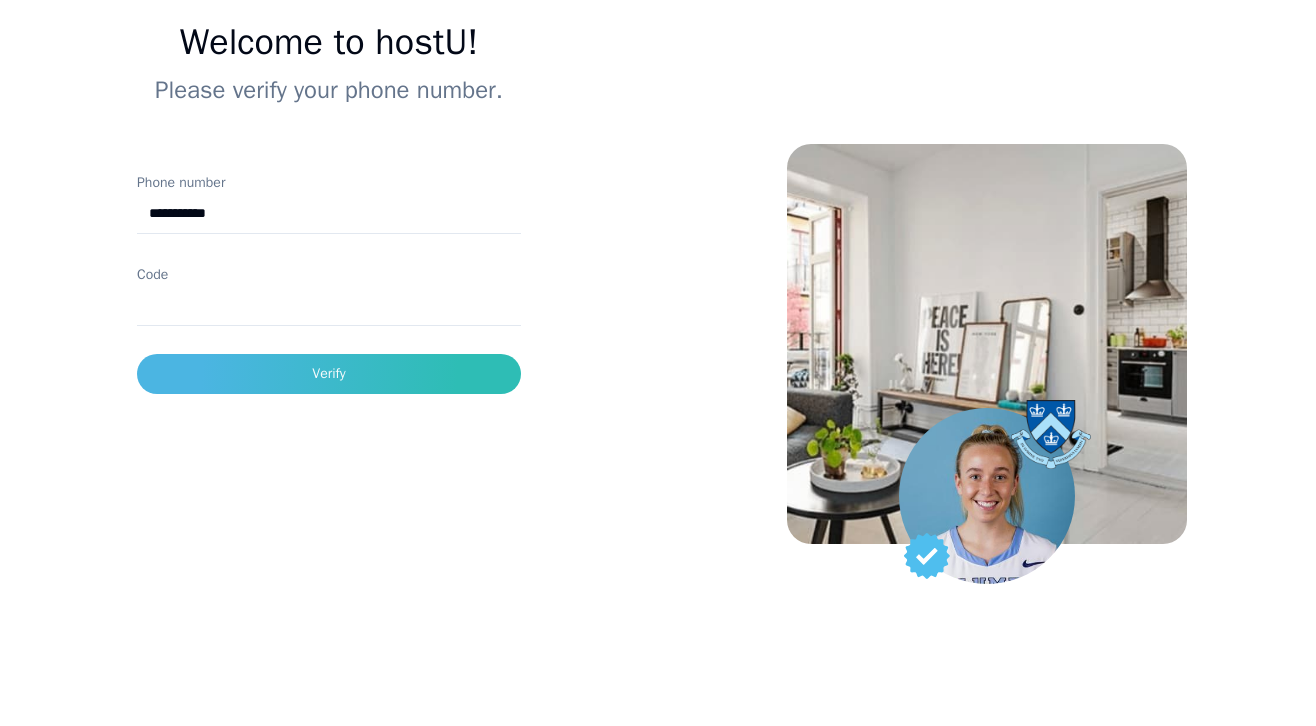 click on "Code" at bounding box center (329, 306) 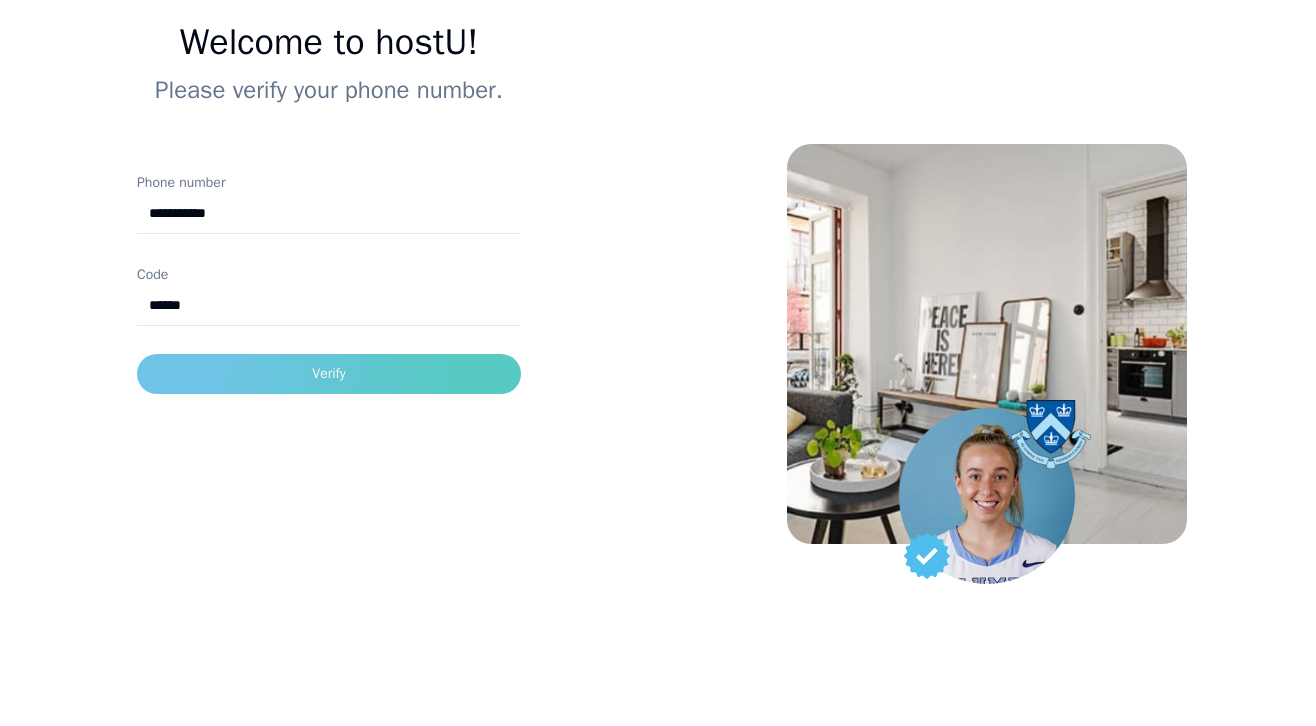 type on "******" 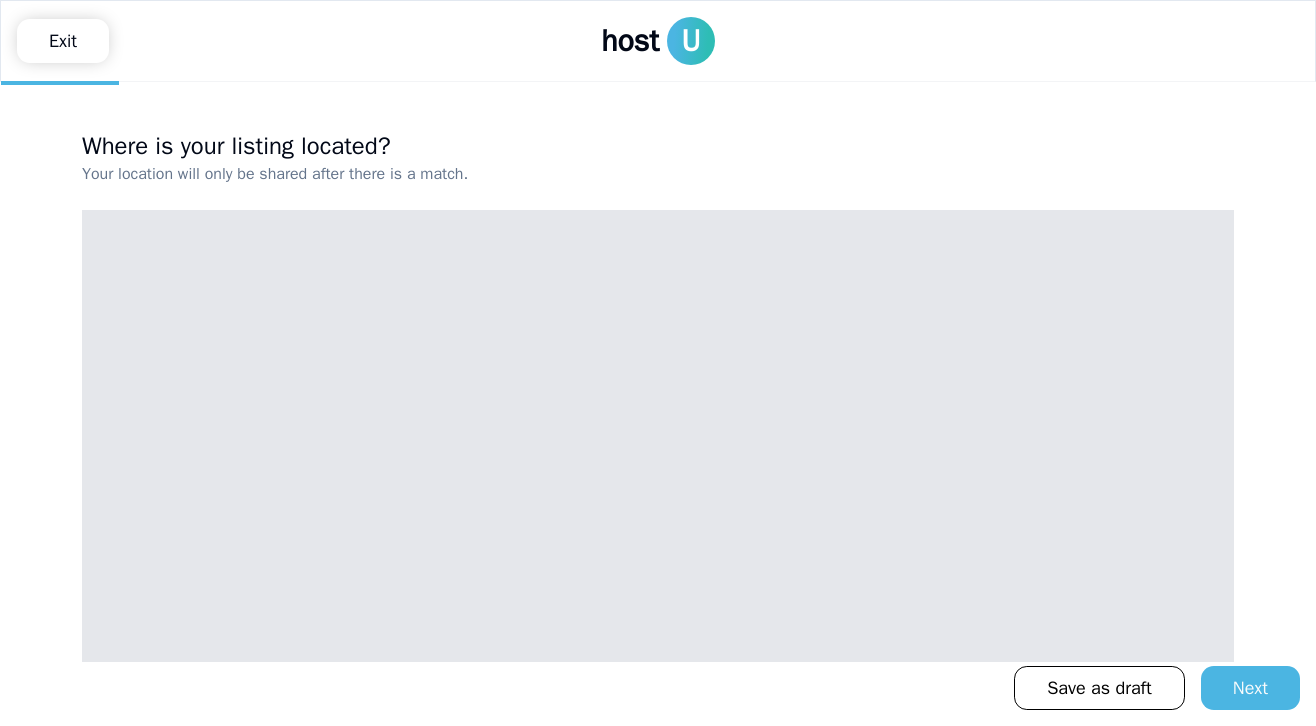 scroll, scrollTop: 0, scrollLeft: 0, axis: both 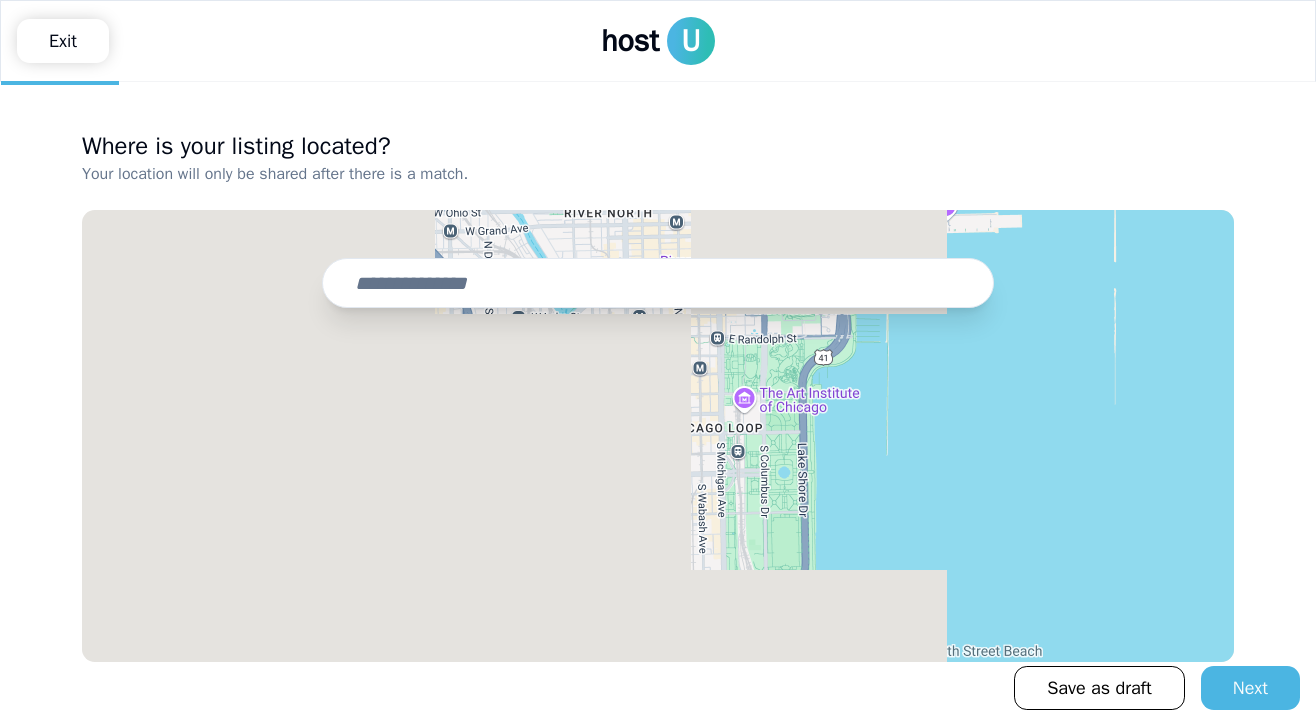 click at bounding box center [658, 283] 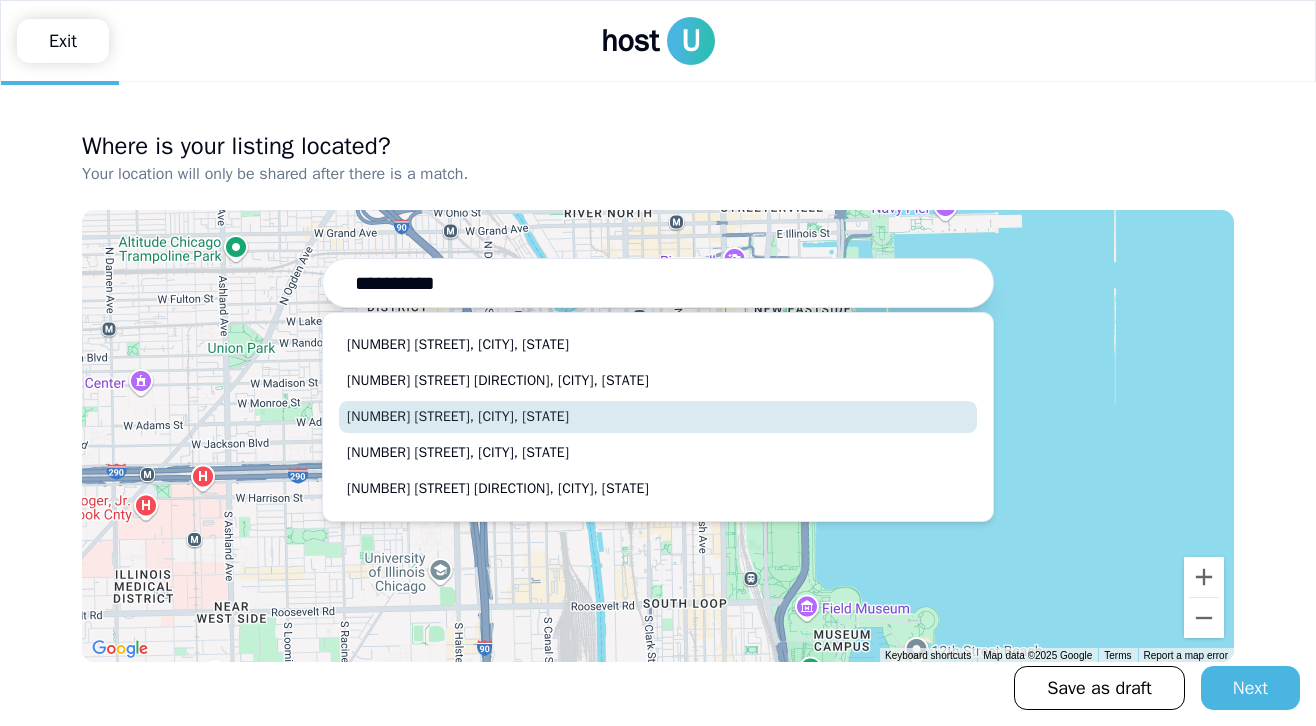 click on "[NUMBER] [STREET], [CITY], [STATE]" at bounding box center (658, 417) 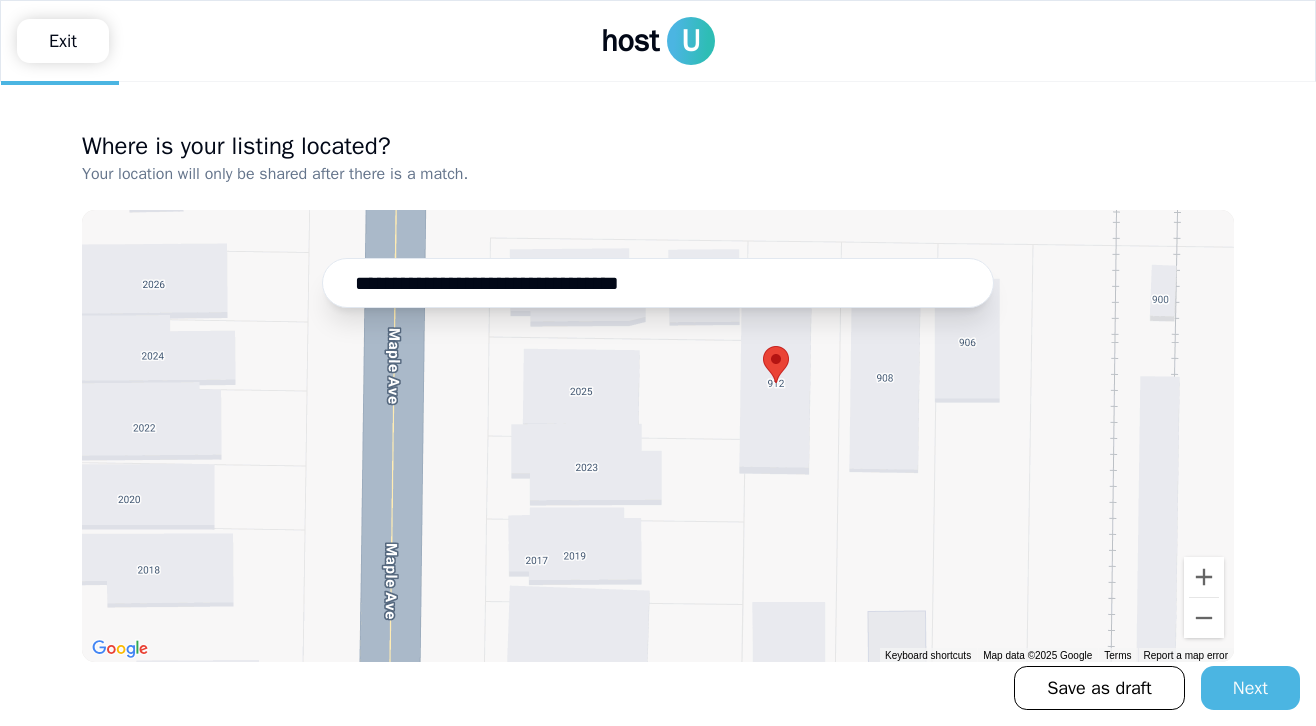 drag, startPoint x: 753, startPoint y: 376, endPoint x: 697, endPoint y: 537, distance: 170.46114 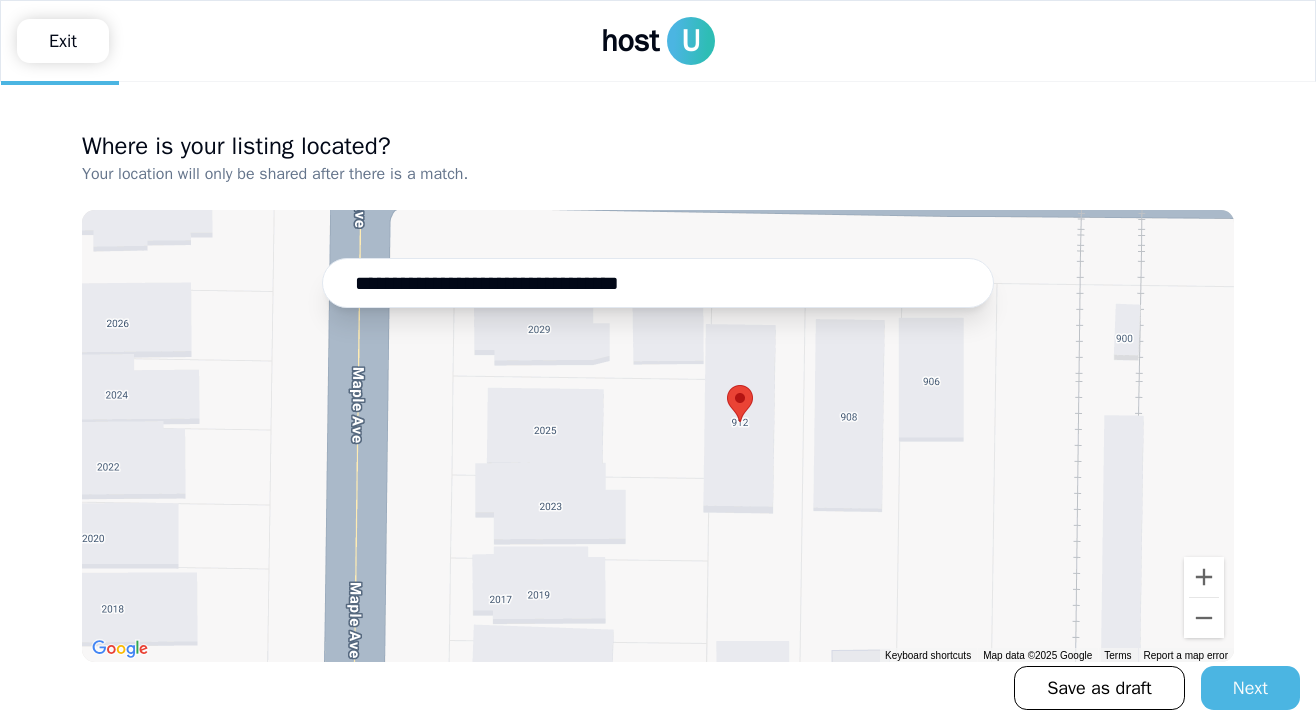click at bounding box center (658, 436) 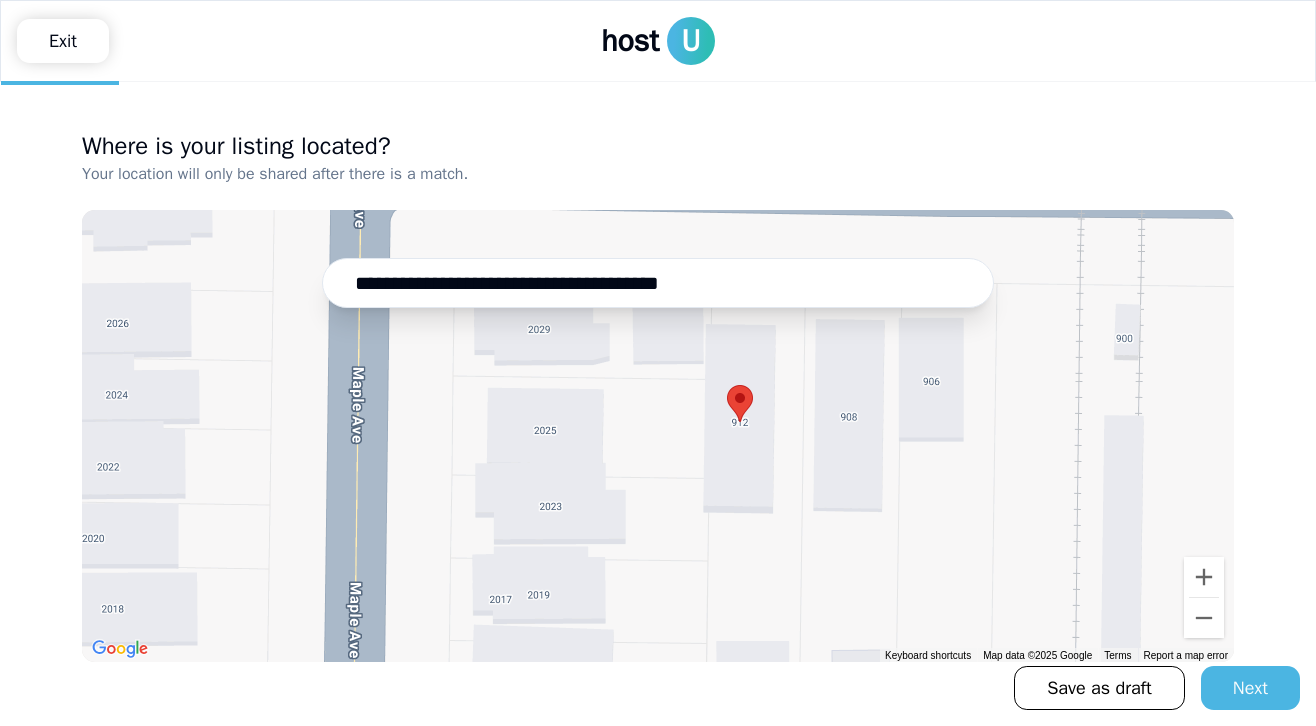 click at bounding box center [658, 436] 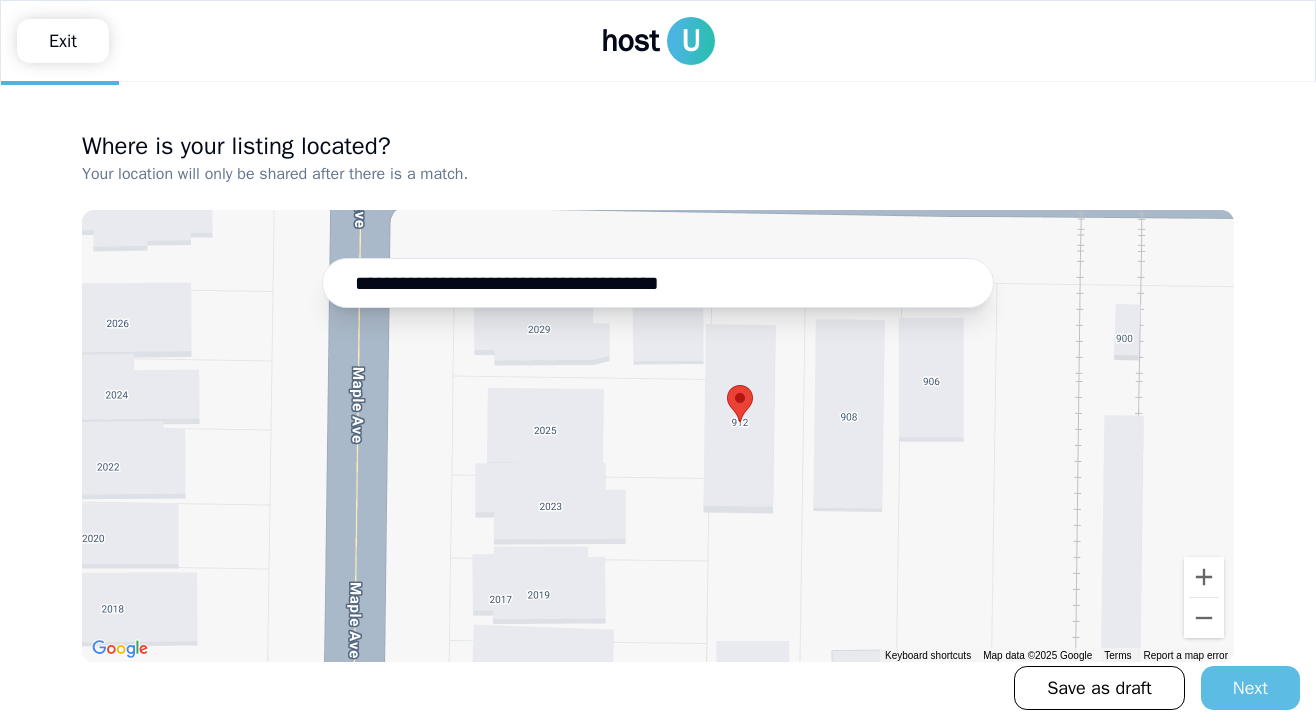 click on "Next" at bounding box center (1250, 688) 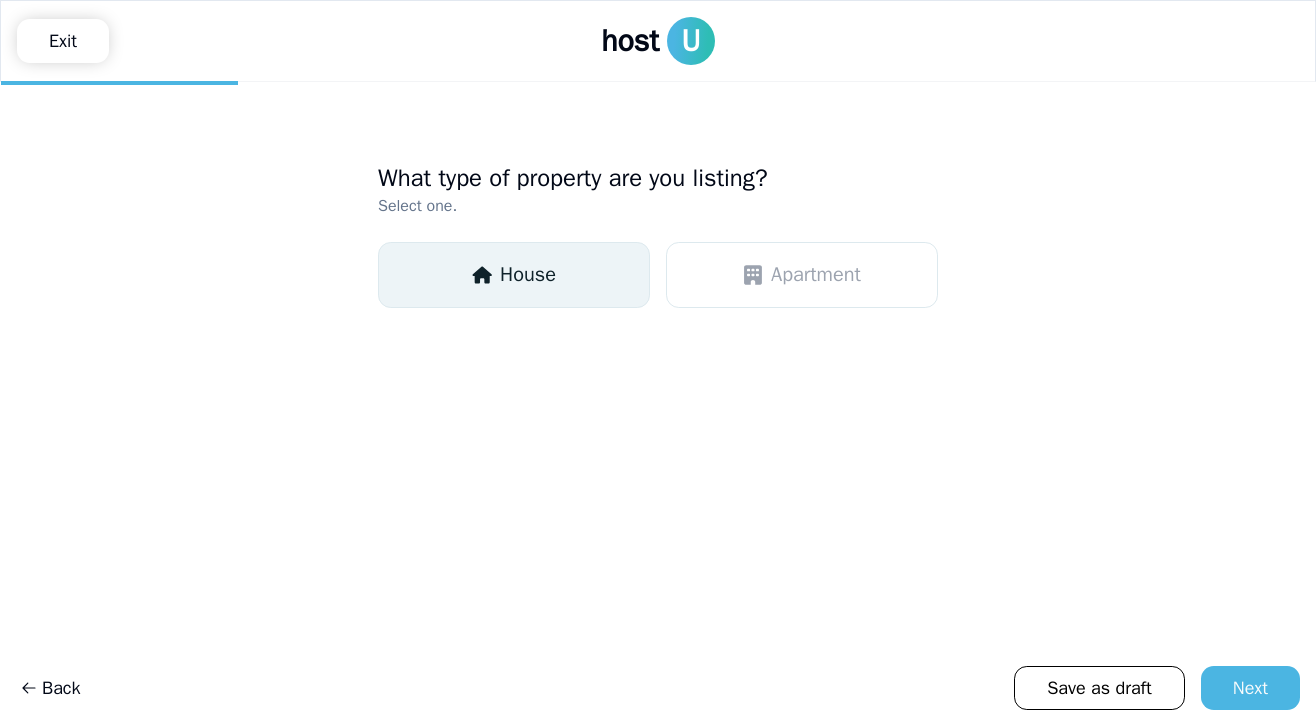 click on "House" at bounding box center [514, 275] 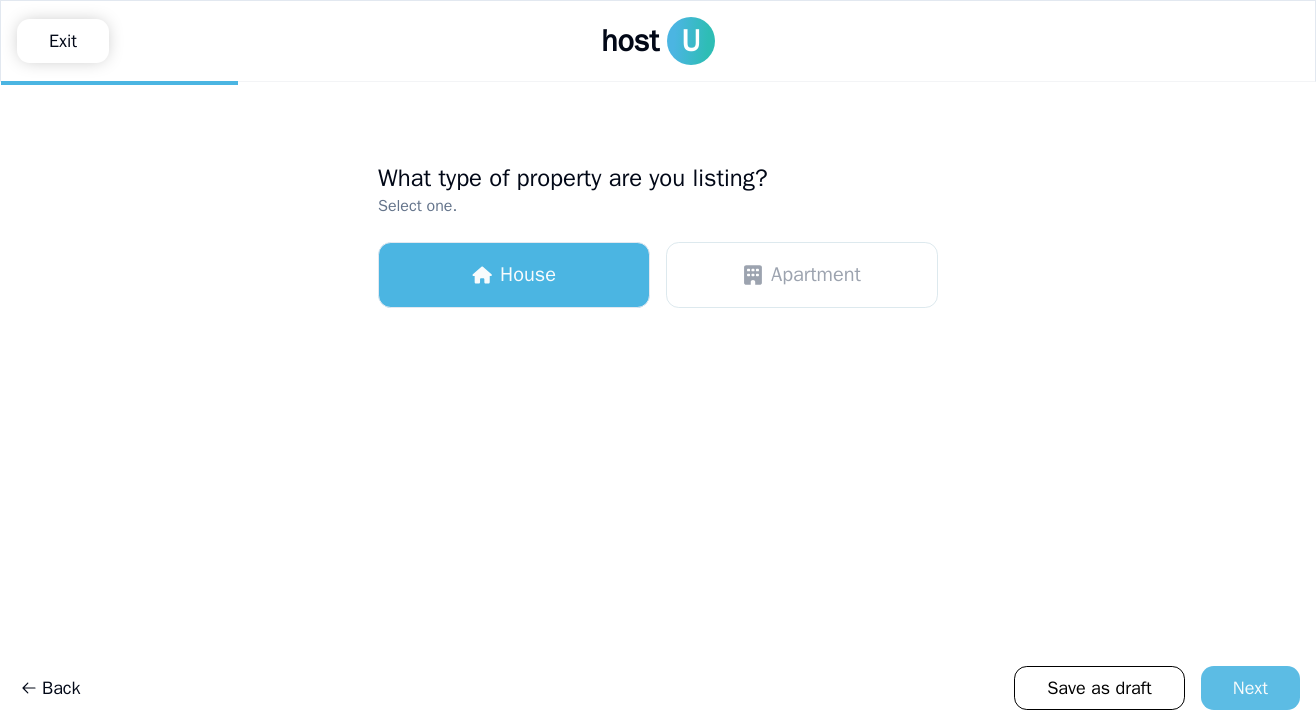 click on "Next" at bounding box center (1250, 688) 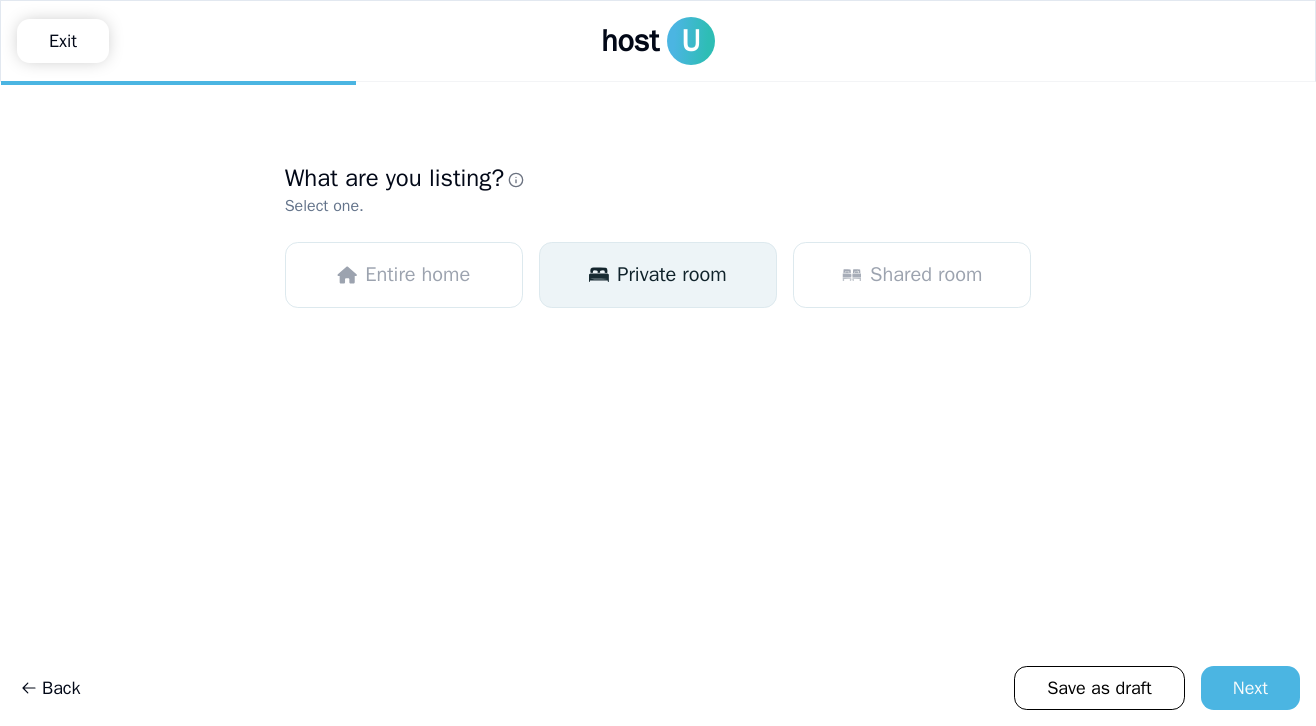 click on "Private room" at bounding box center [671, 275] 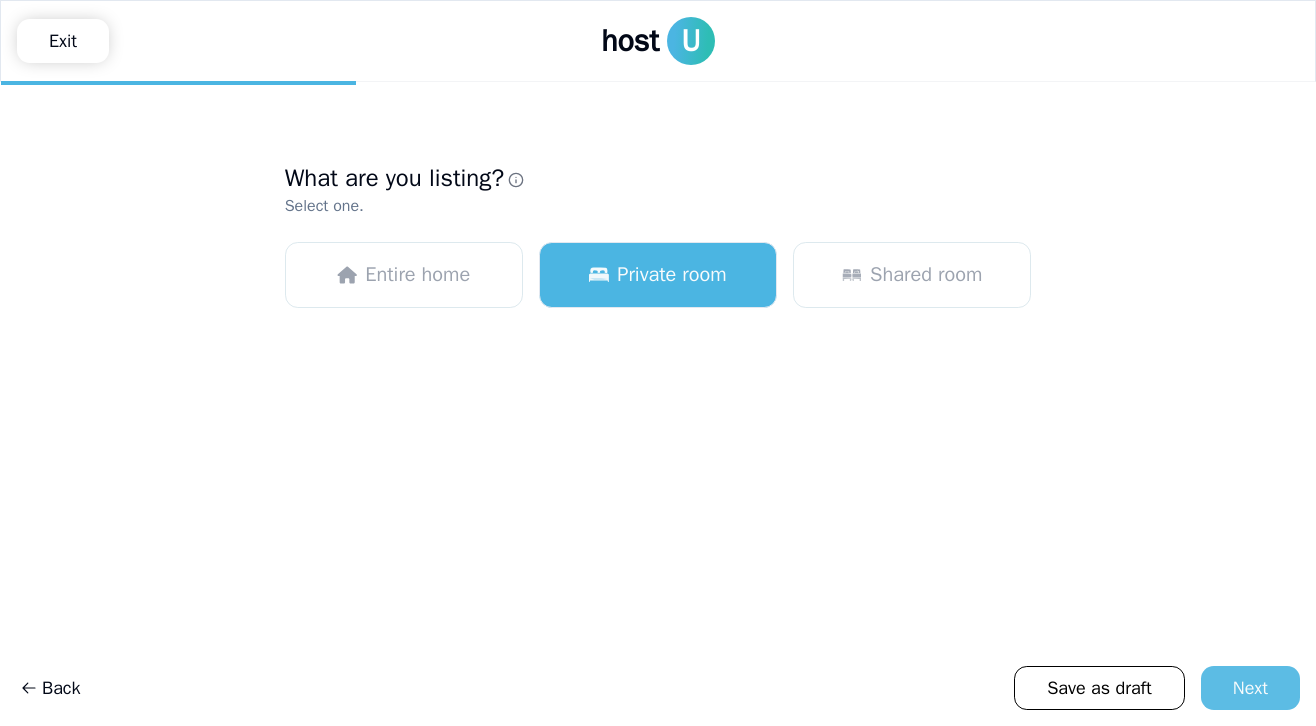 click on "Next" at bounding box center [1250, 688] 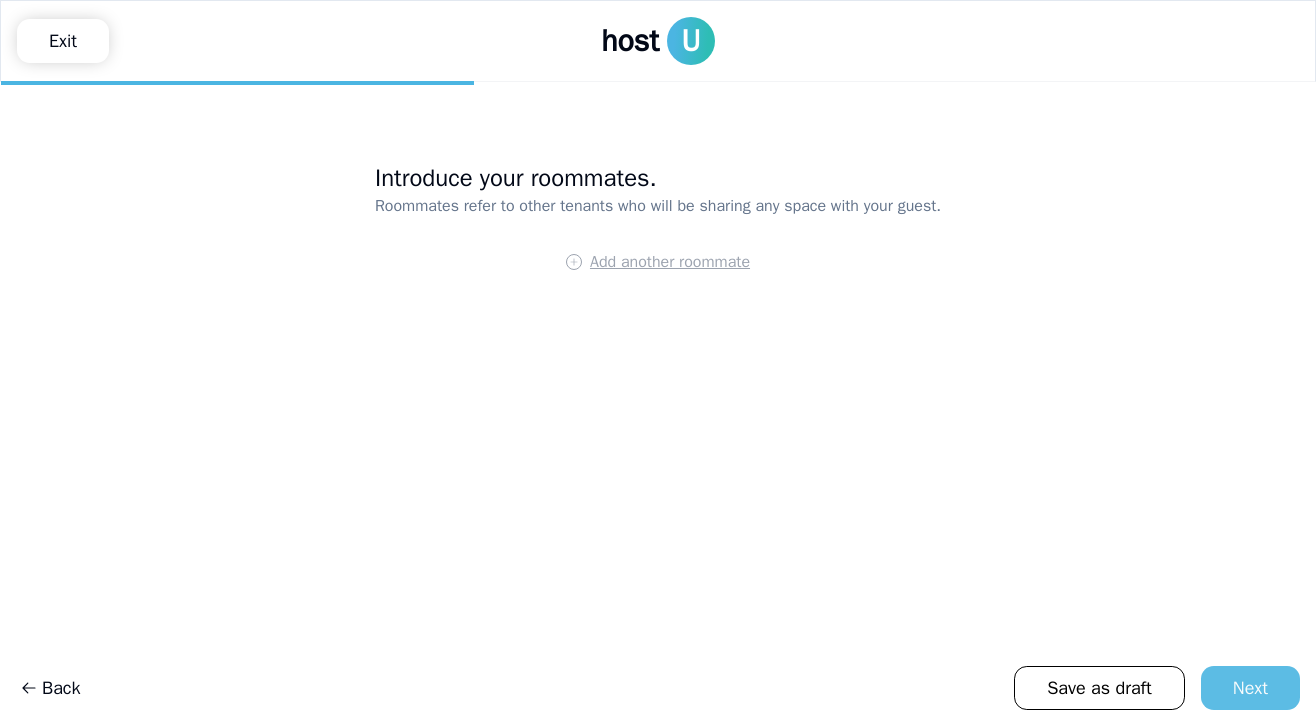 click on "Next" at bounding box center [1250, 688] 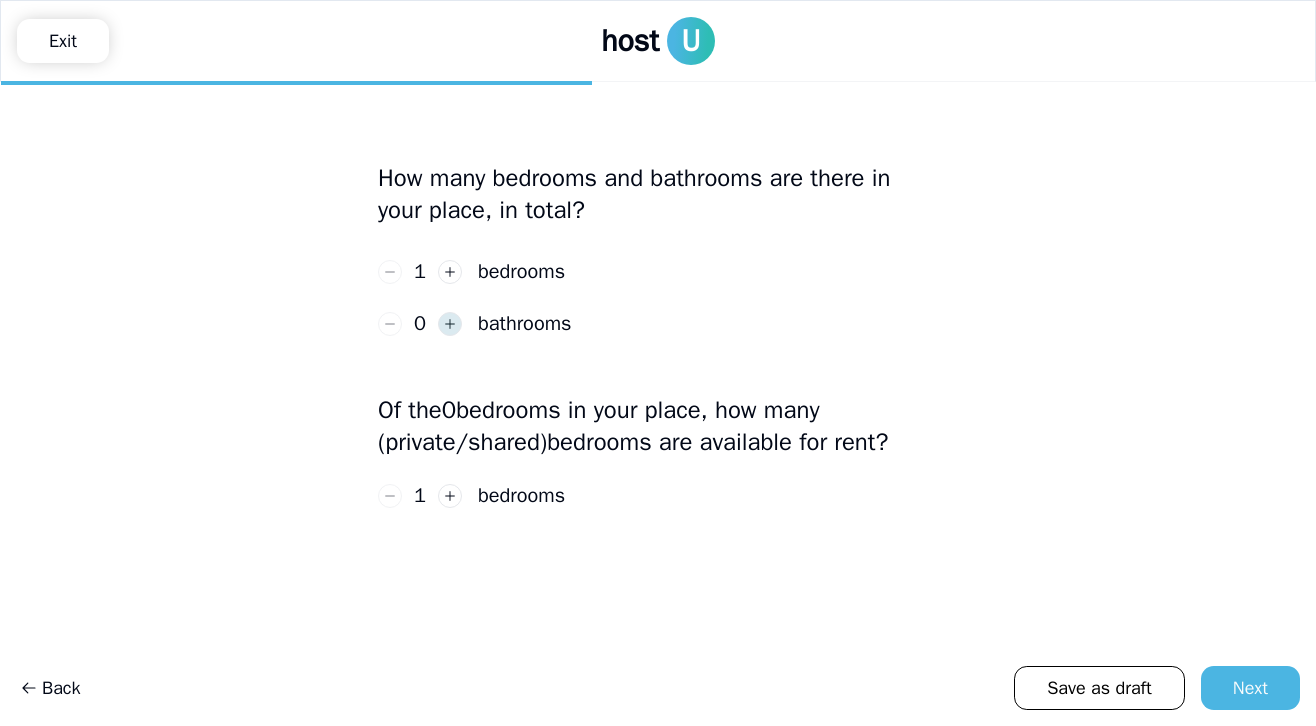 click at bounding box center (450, 324) 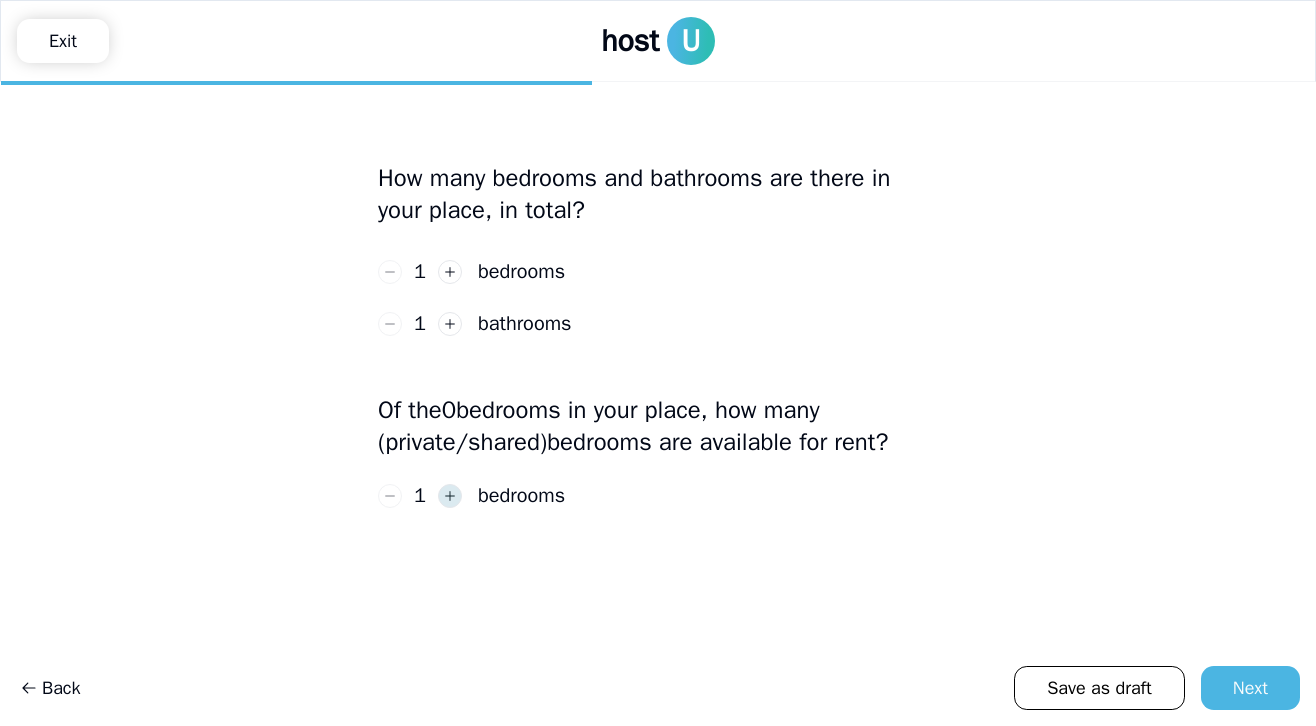 click 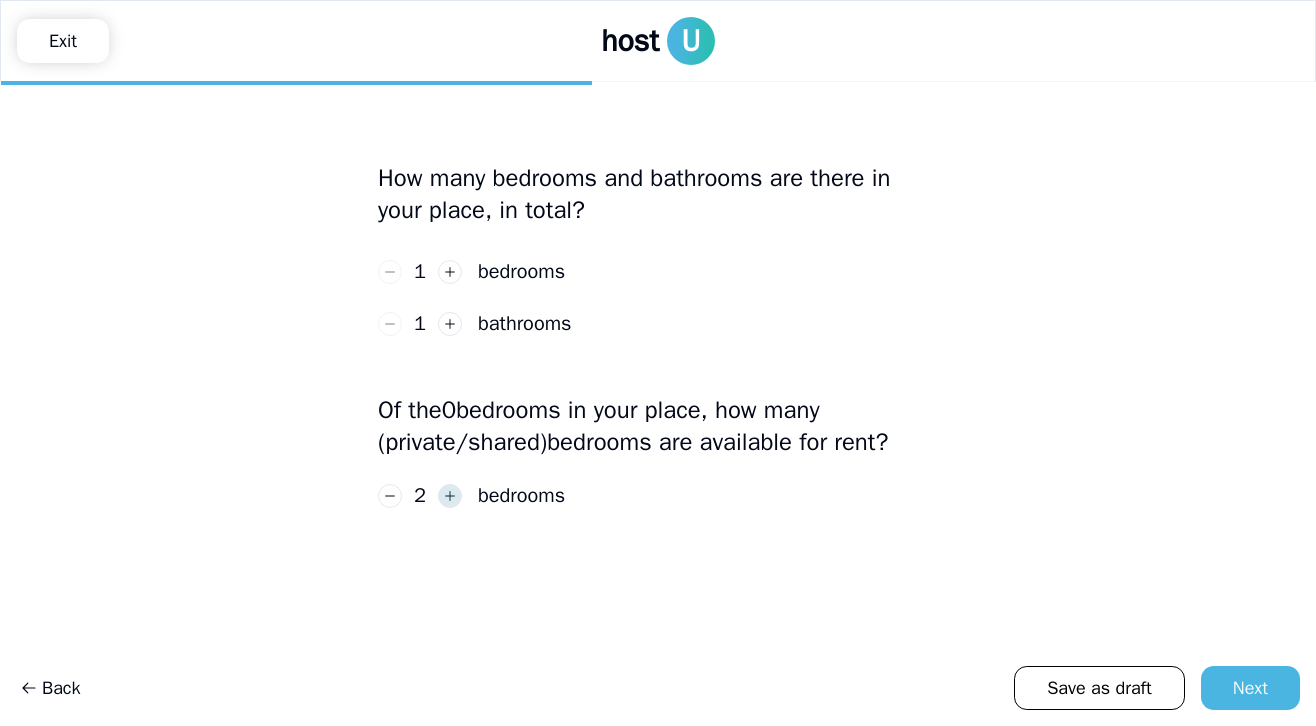 click 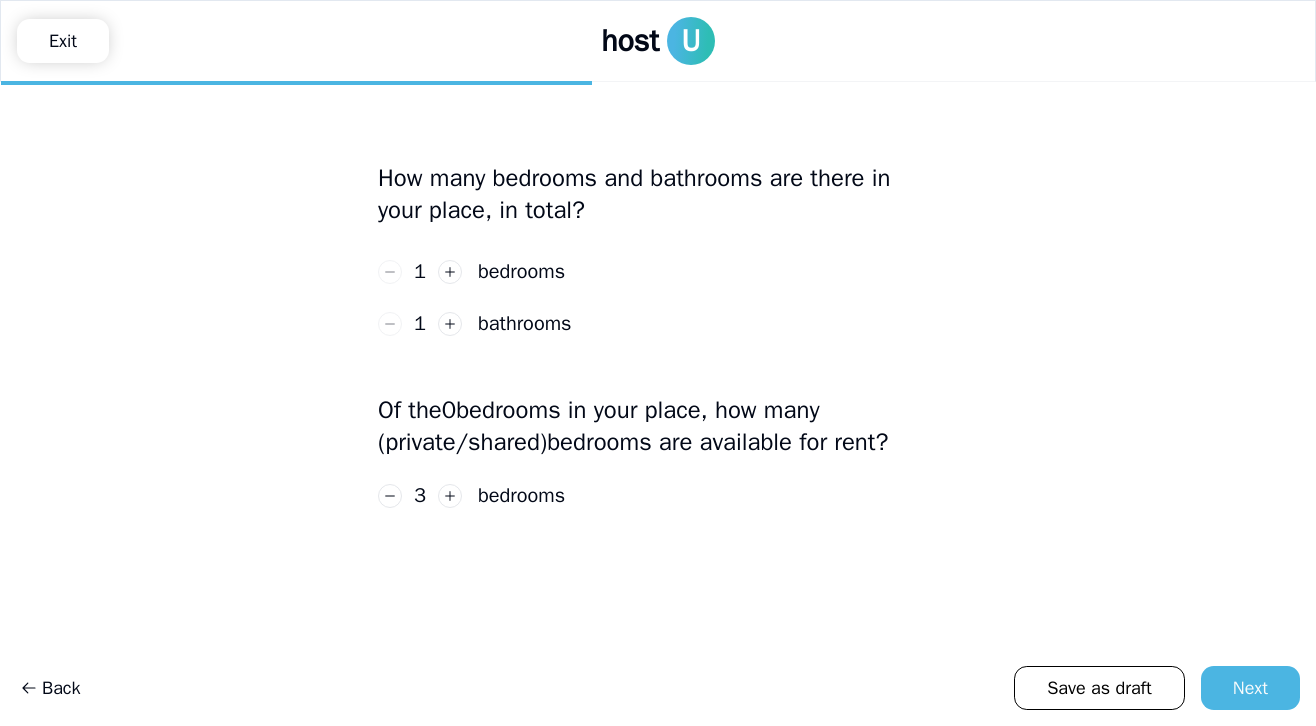 type 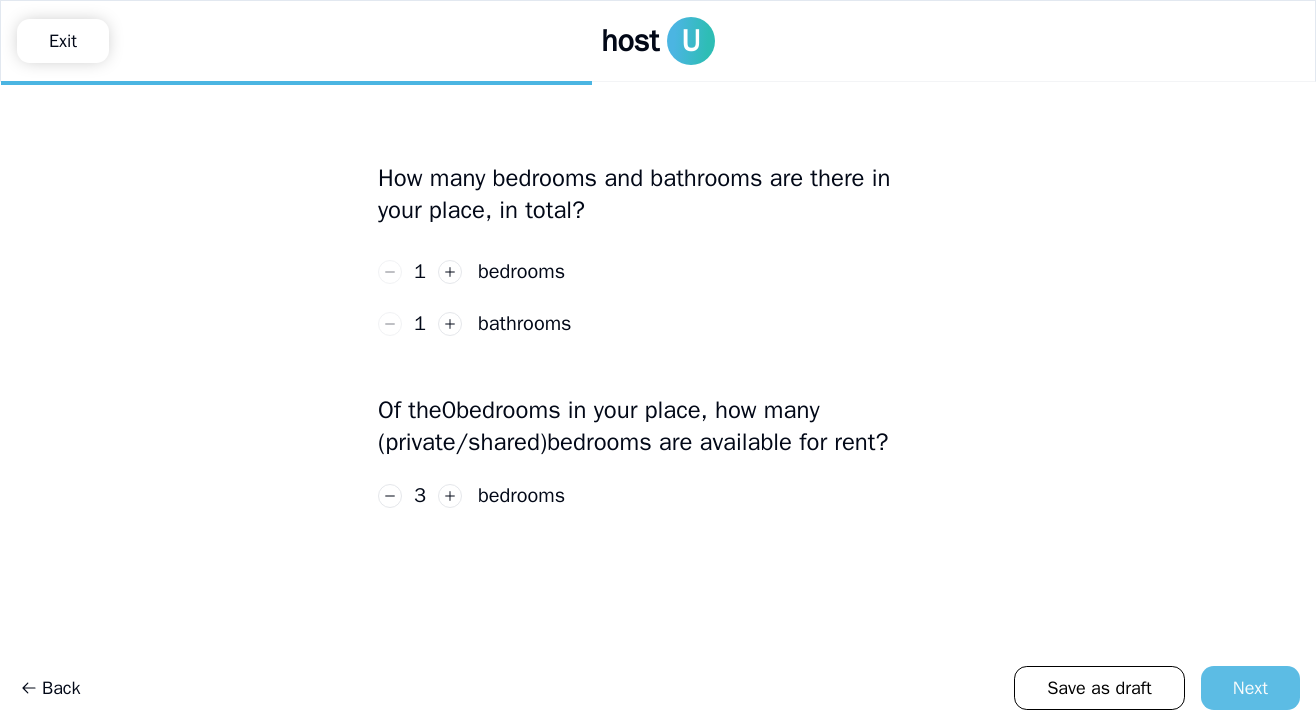 click on "Next" at bounding box center [1250, 688] 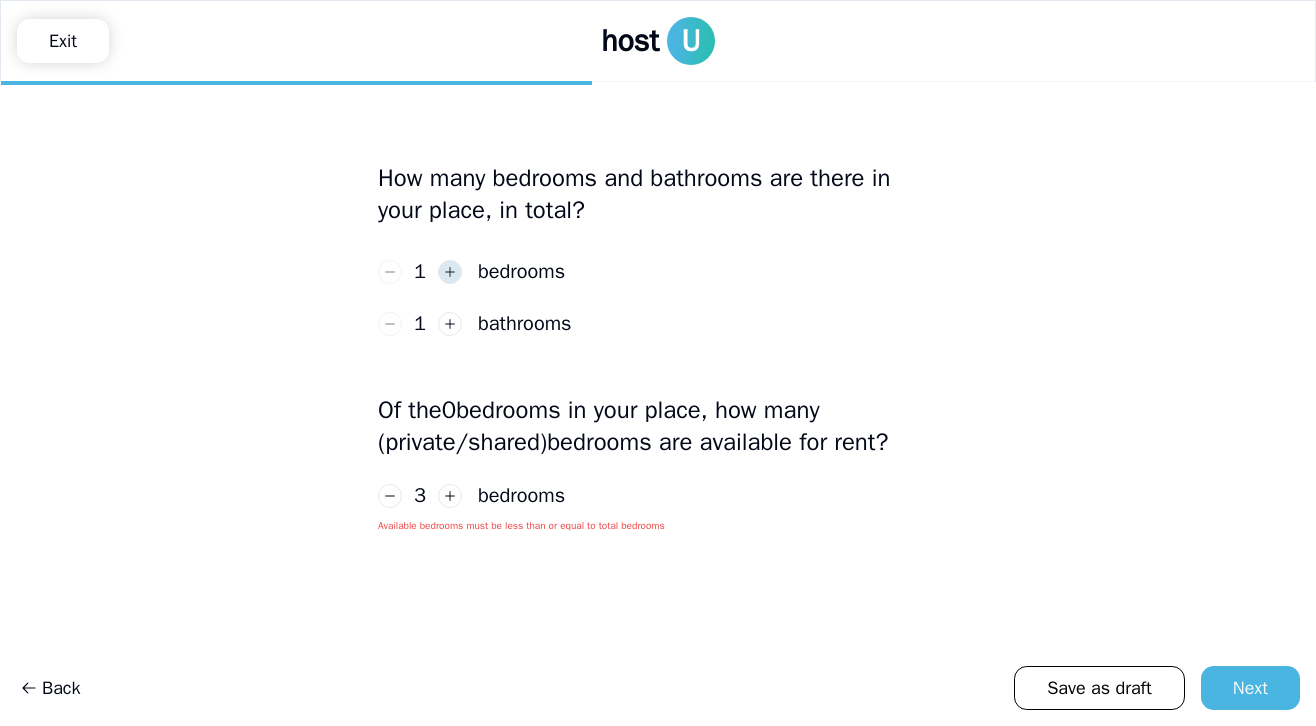 click 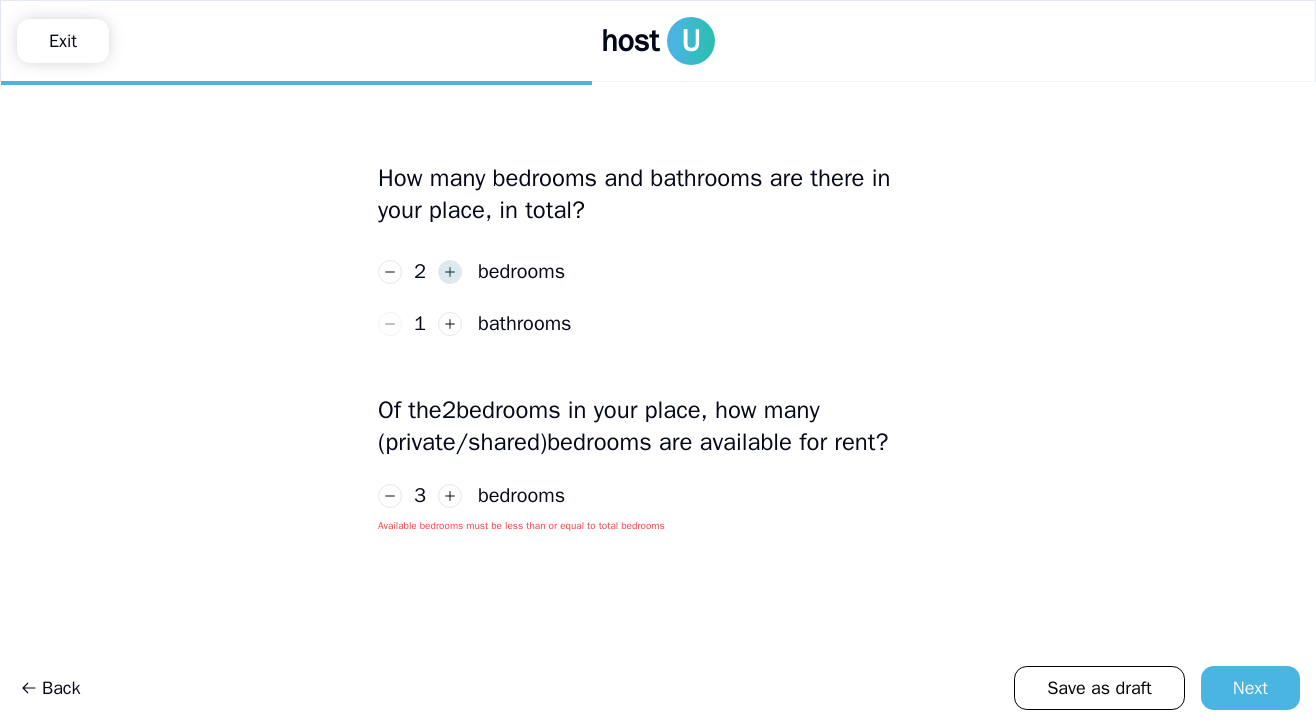 click 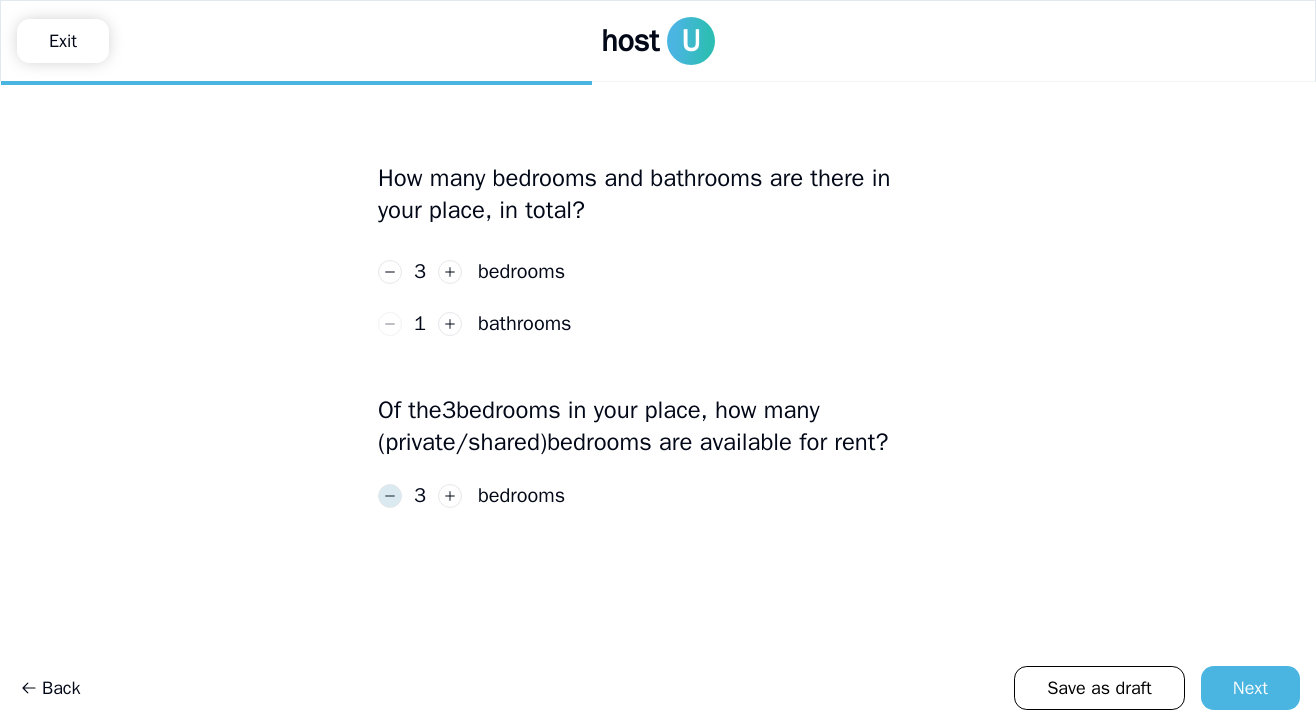 click 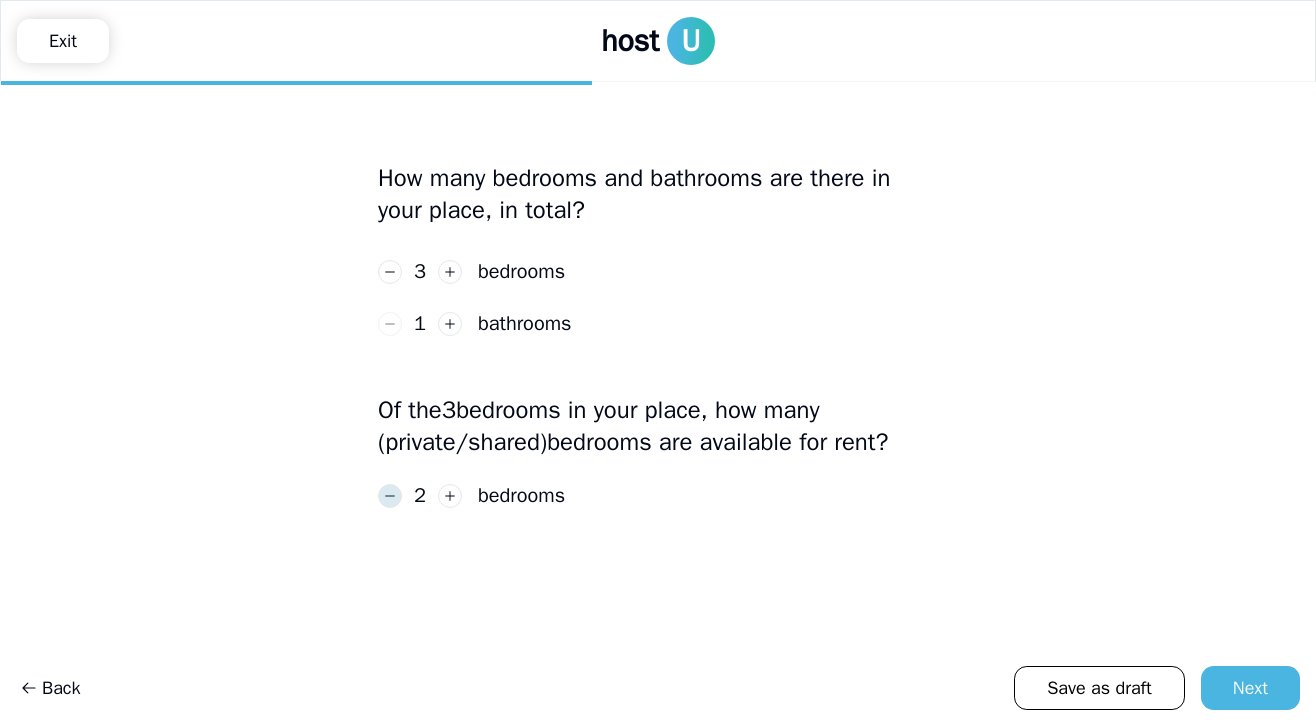 click 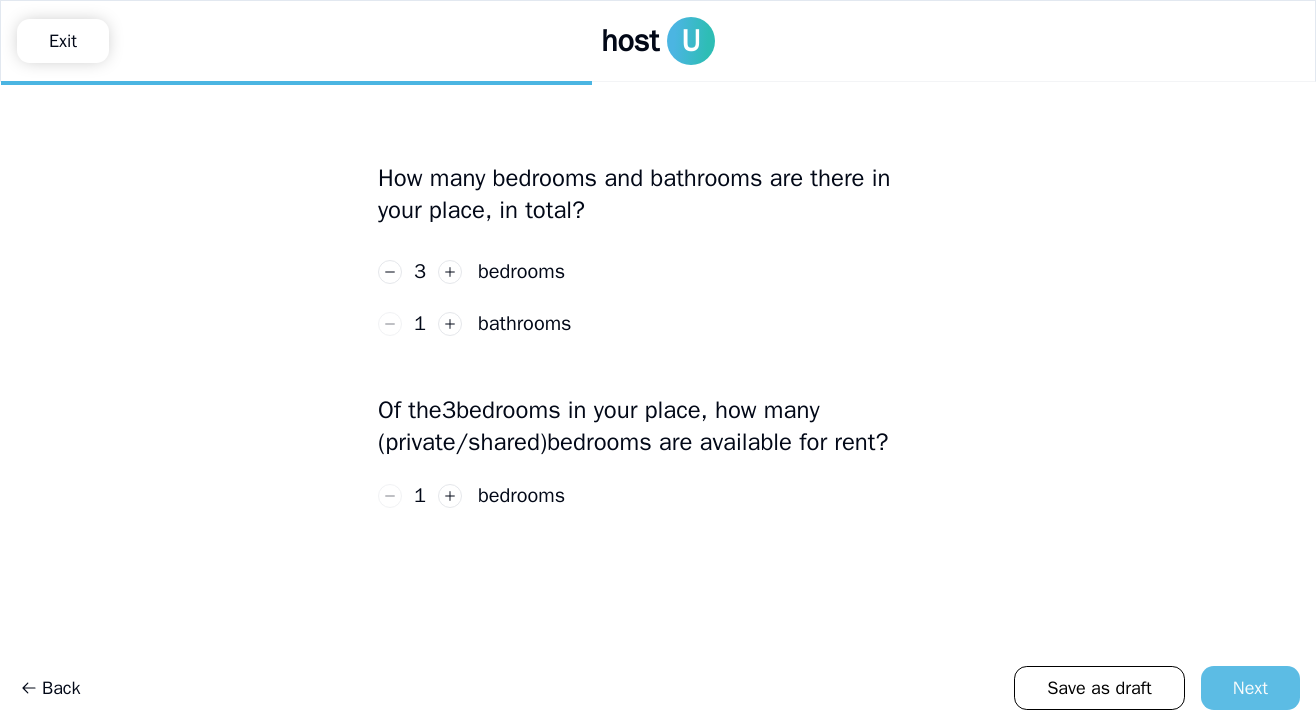 click on "Next" at bounding box center [1250, 688] 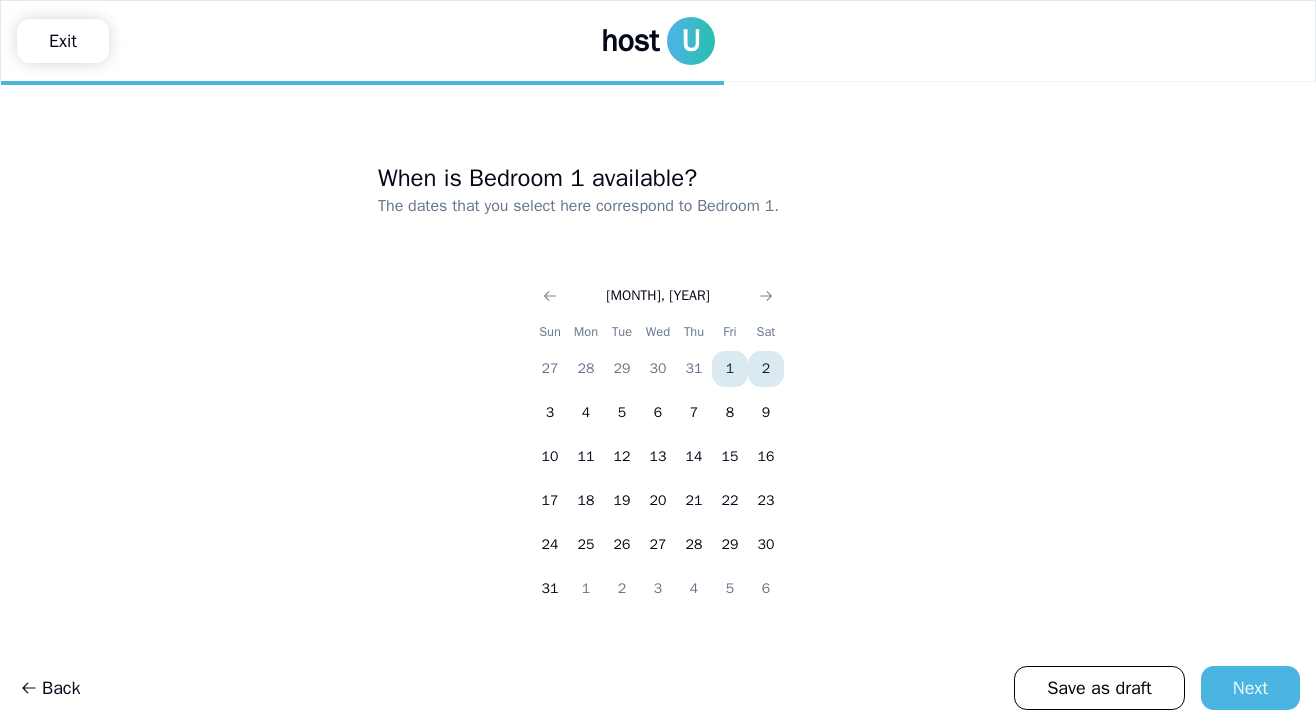 click on "1" at bounding box center [730, 369] 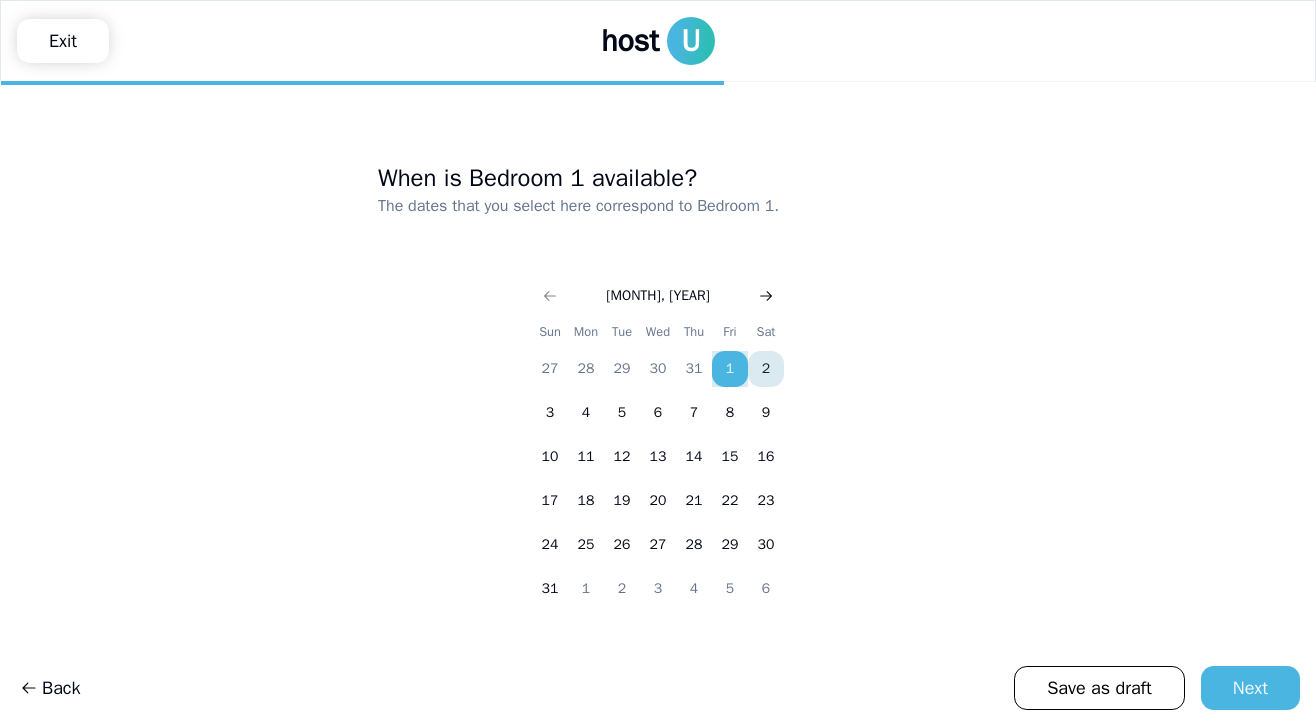 click 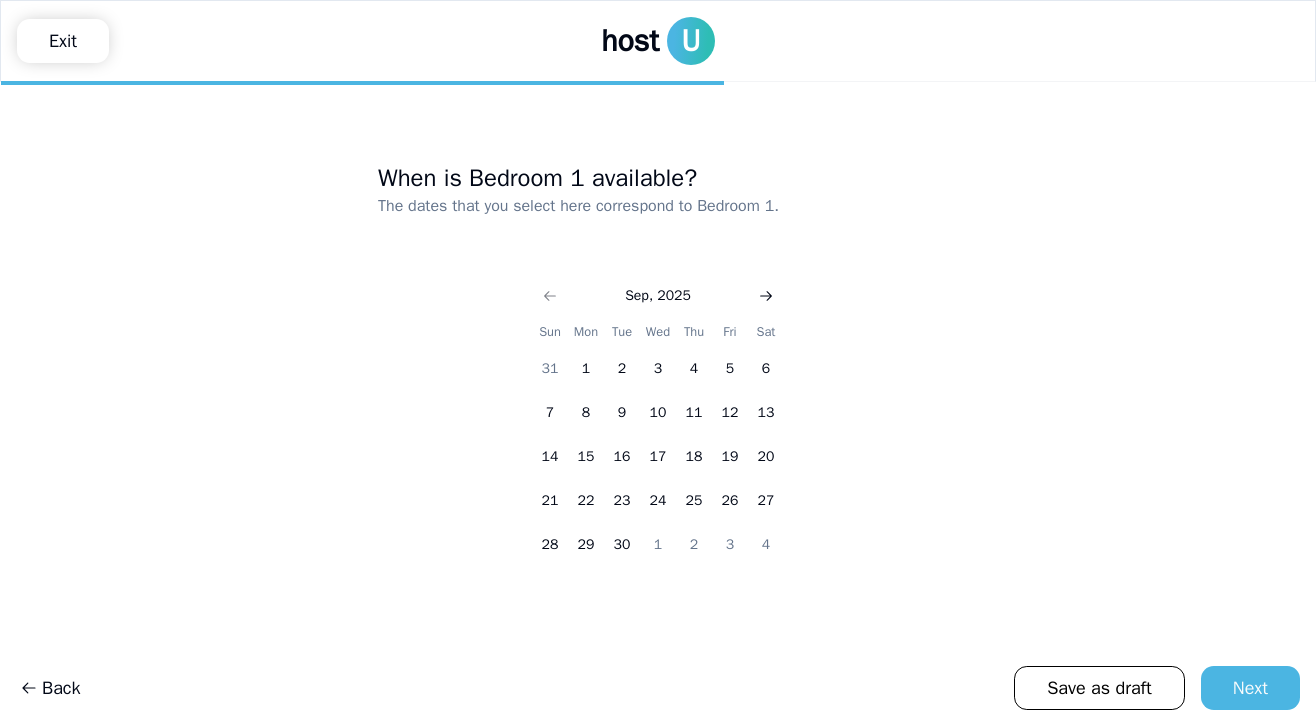click 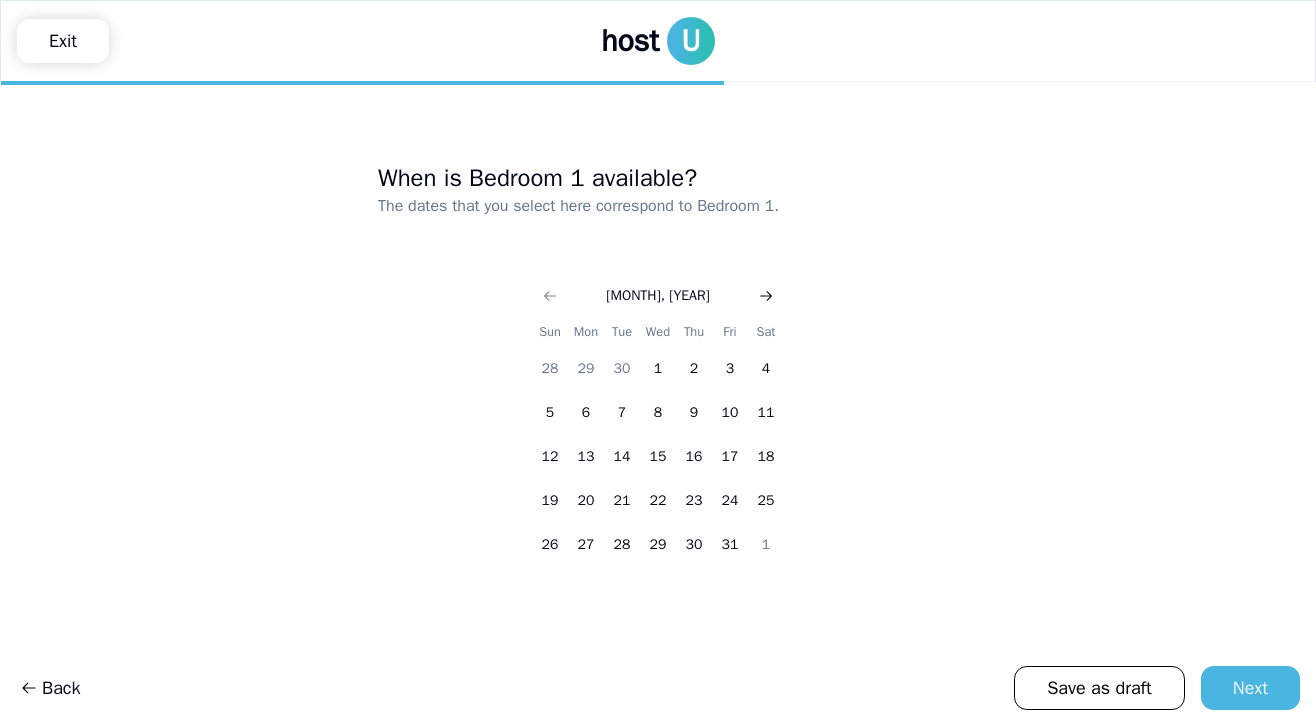 click 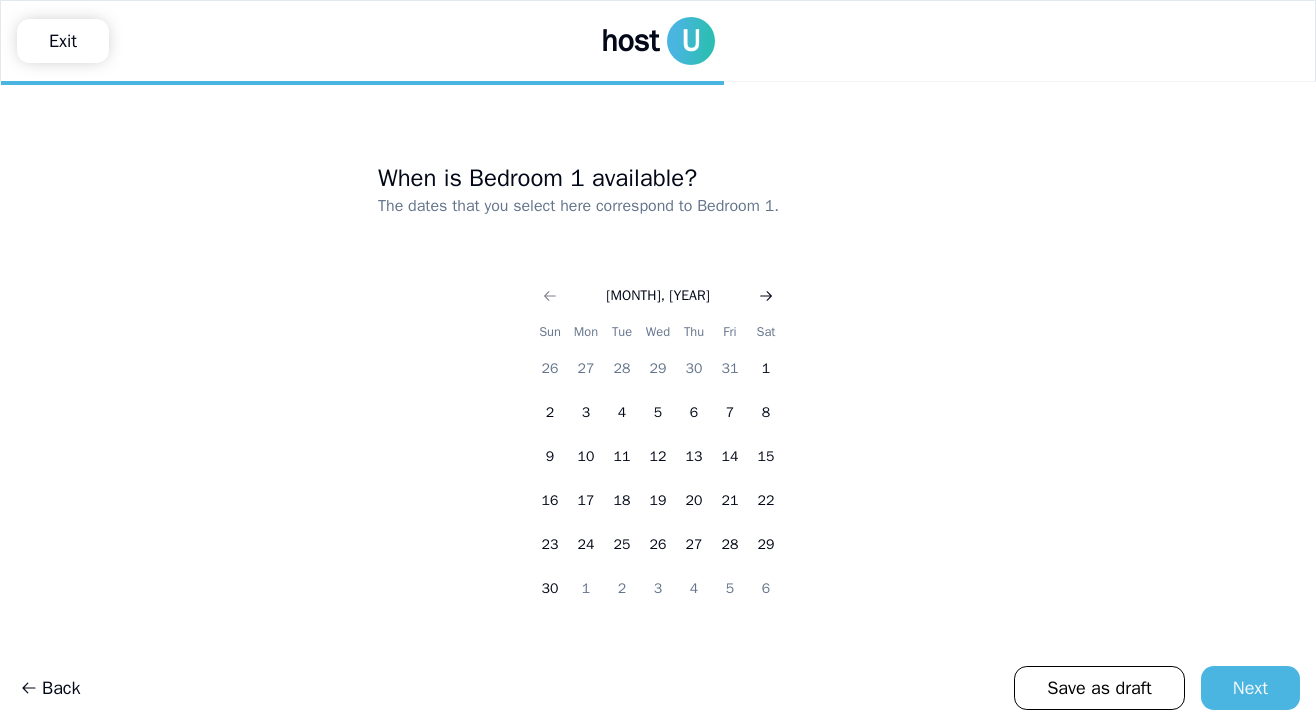 click 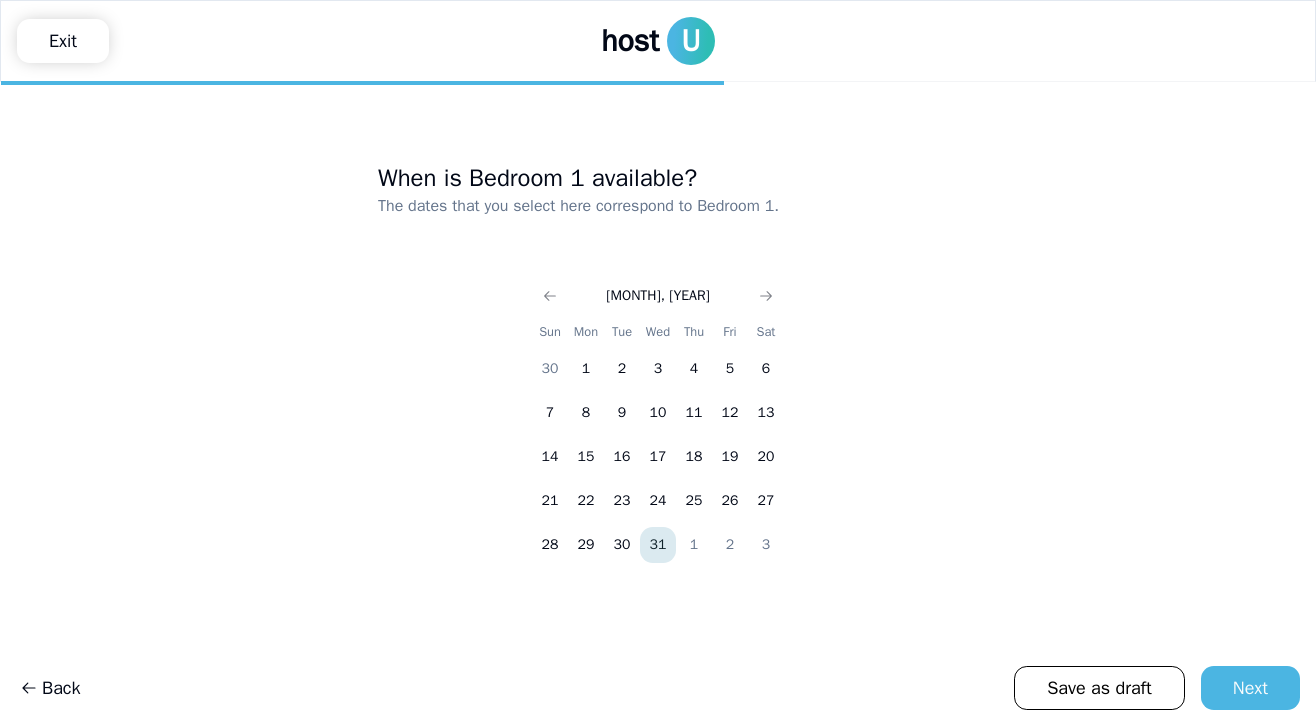 click on "31" at bounding box center [658, 545] 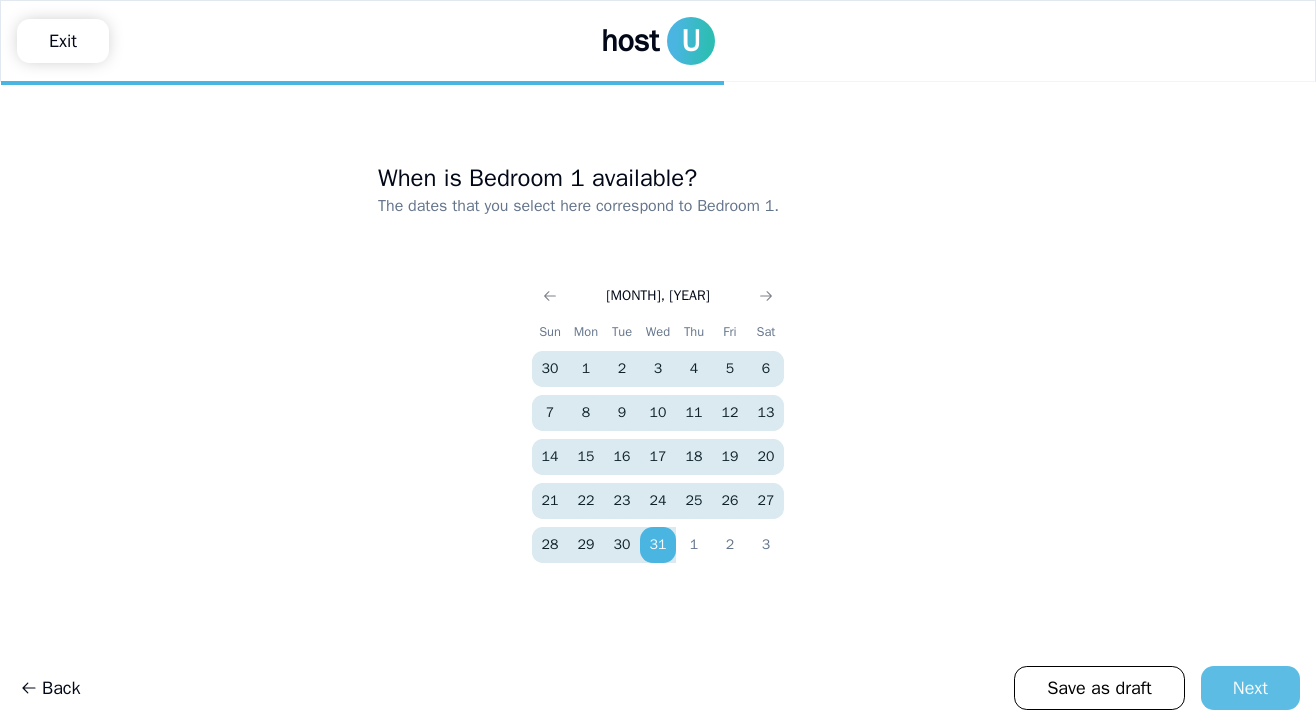 click on "Next" at bounding box center (1250, 688) 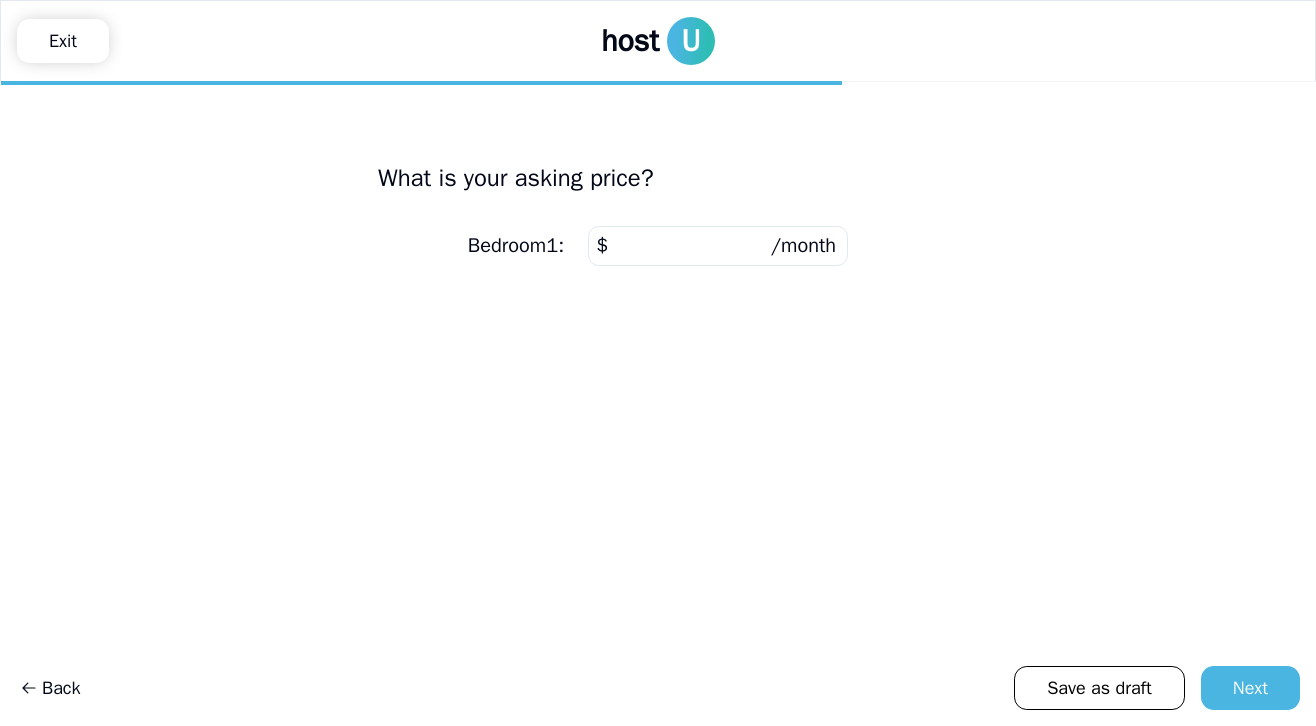 click at bounding box center (718, 246) 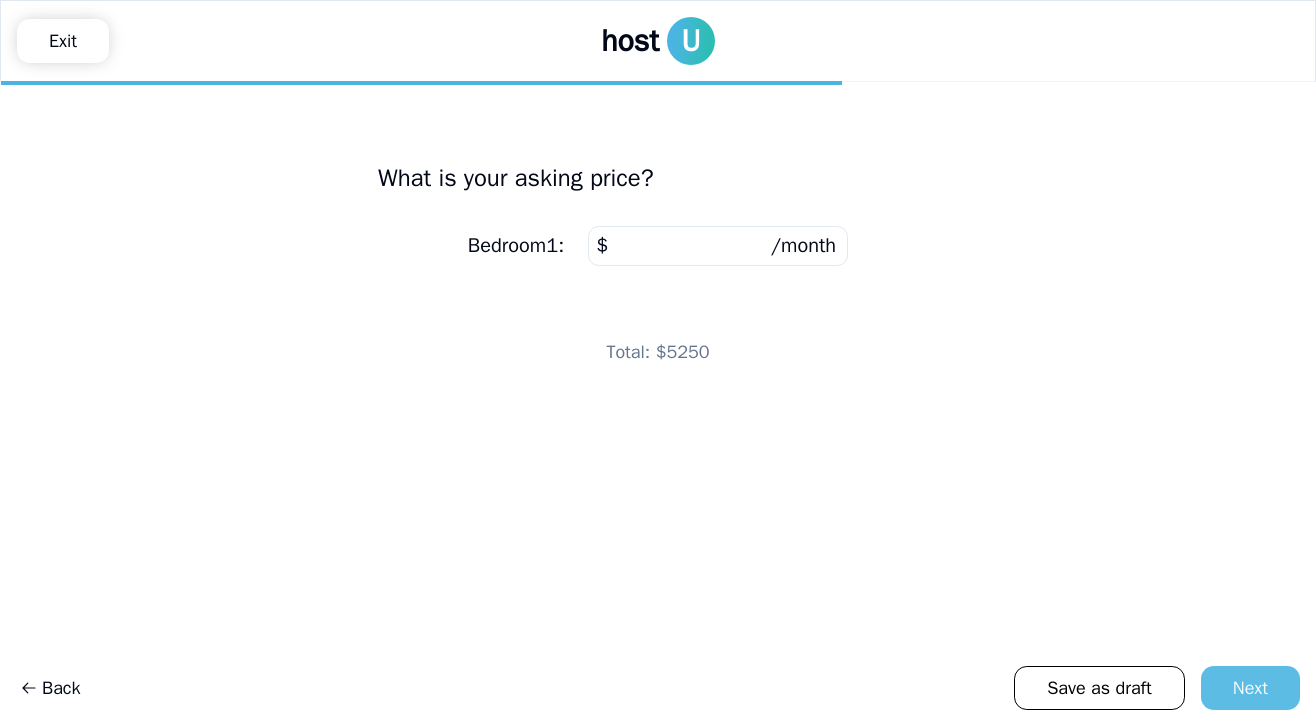 type on "****" 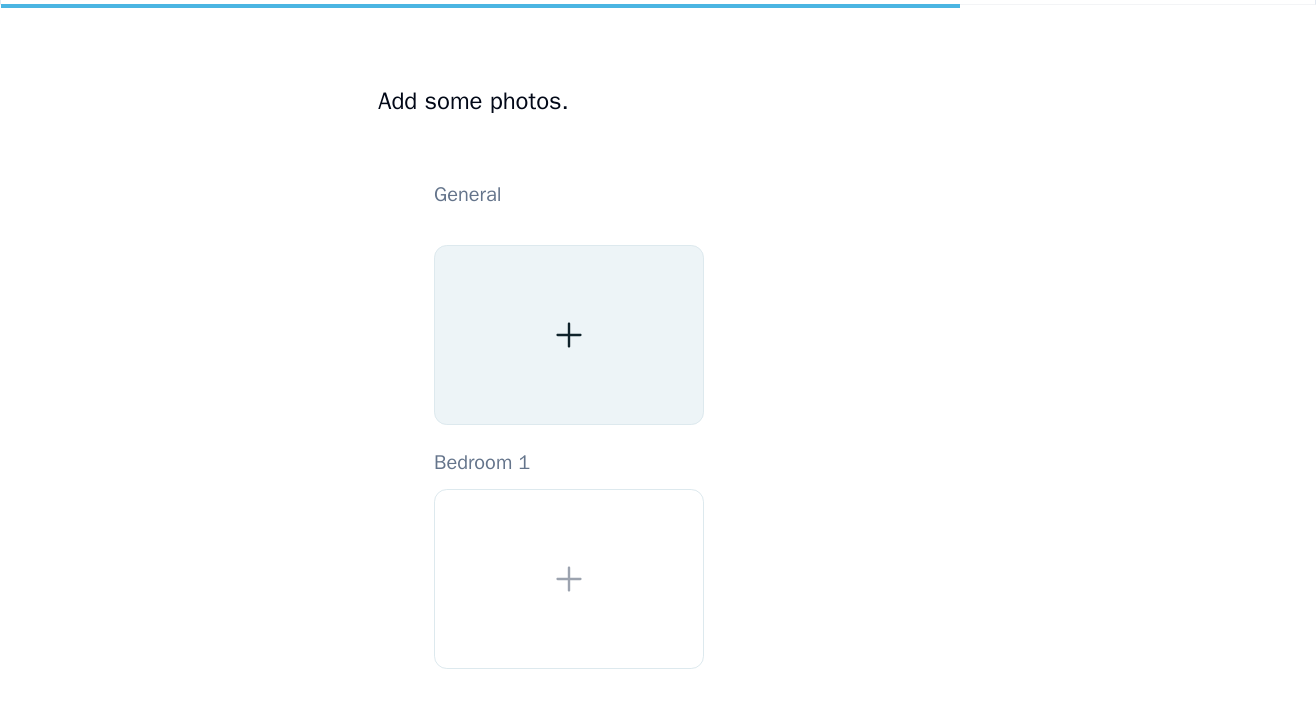 scroll, scrollTop: 148, scrollLeft: 0, axis: vertical 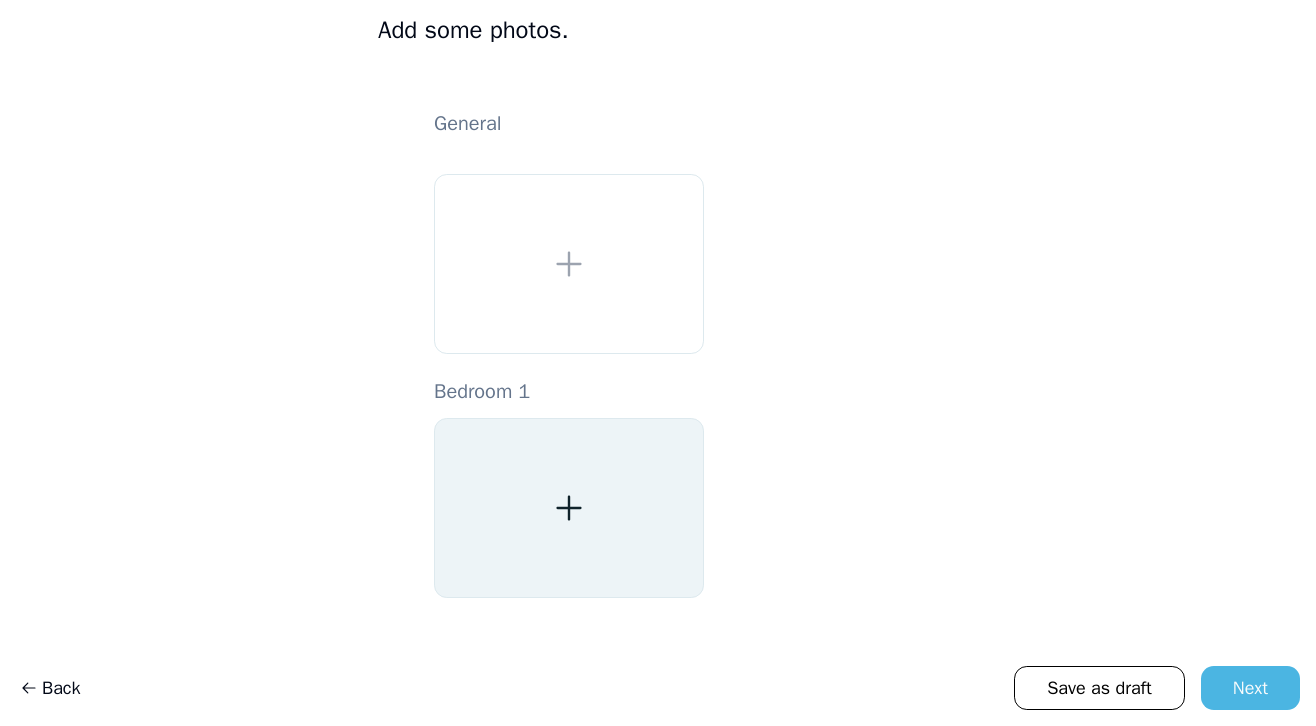 click 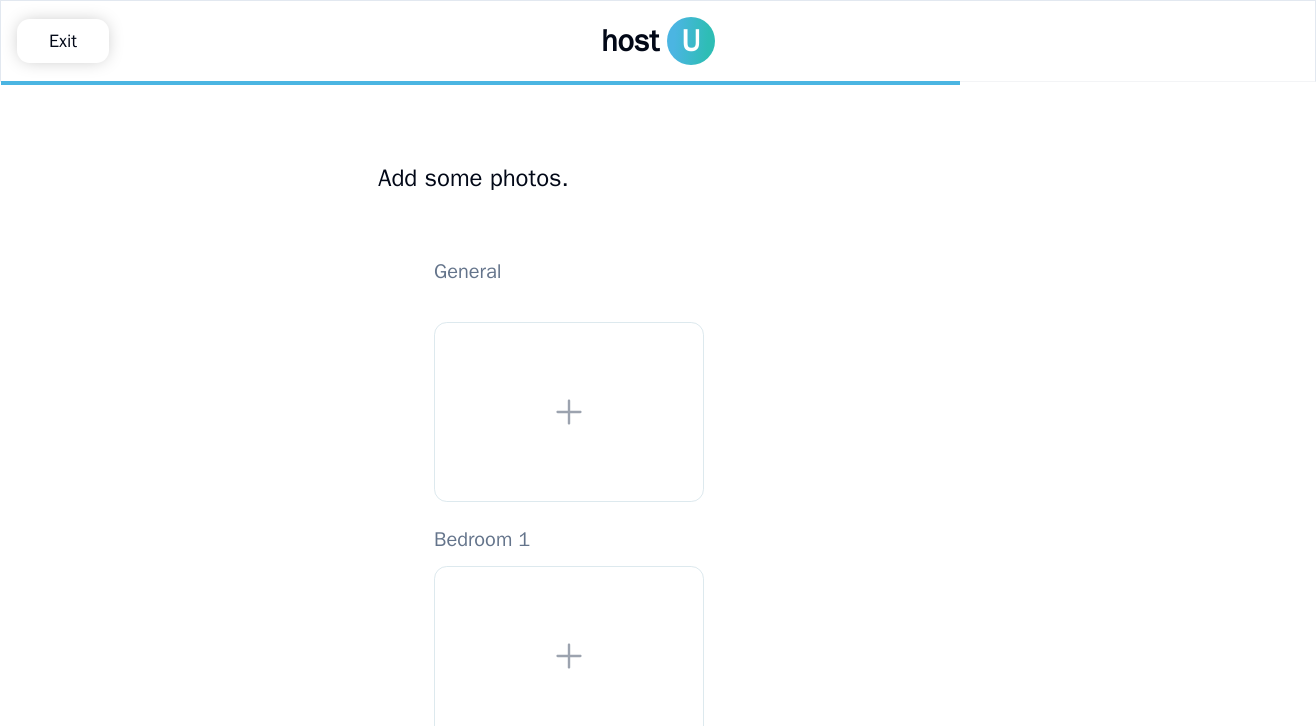 scroll, scrollTop: 148, scrollLeft: 0, axis: vertical 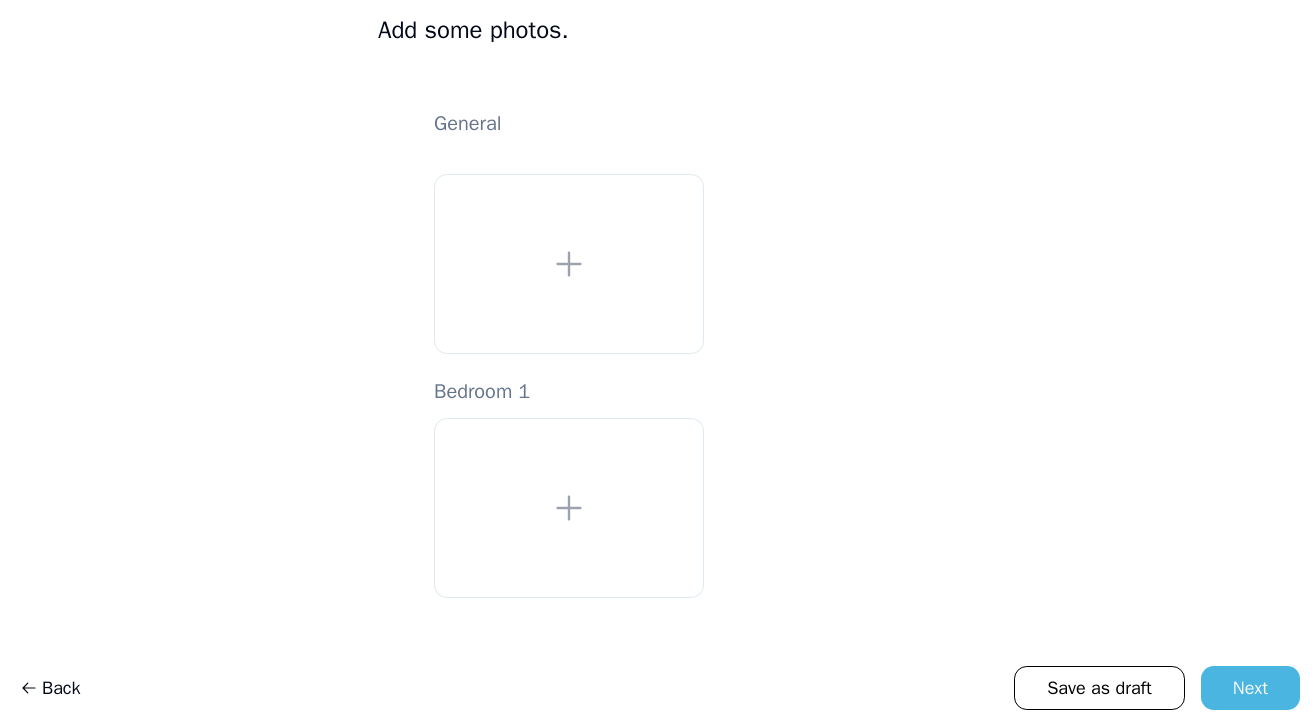 click on "Bedroom 1" at bounding box center (686, 488) 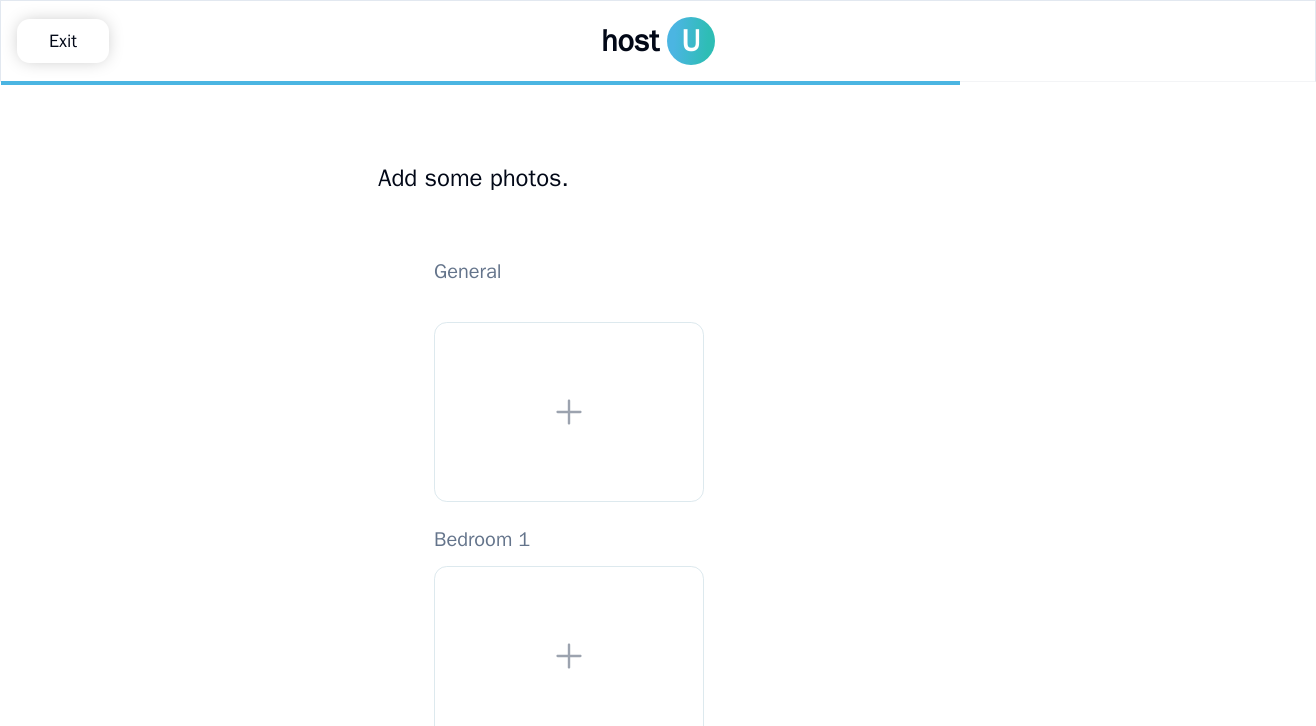 scroll, scrollTop: 148, scrollLeft: 0, axis: vertical 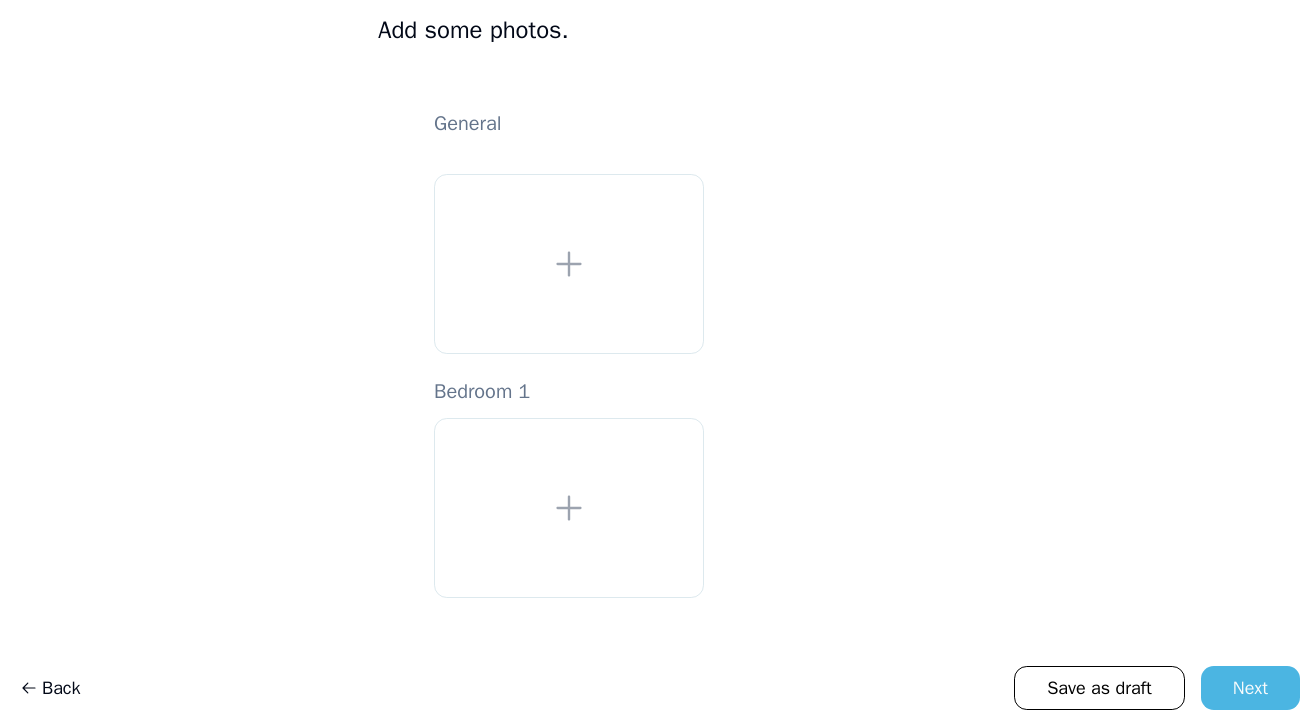 click at bounding box center (569, 508) 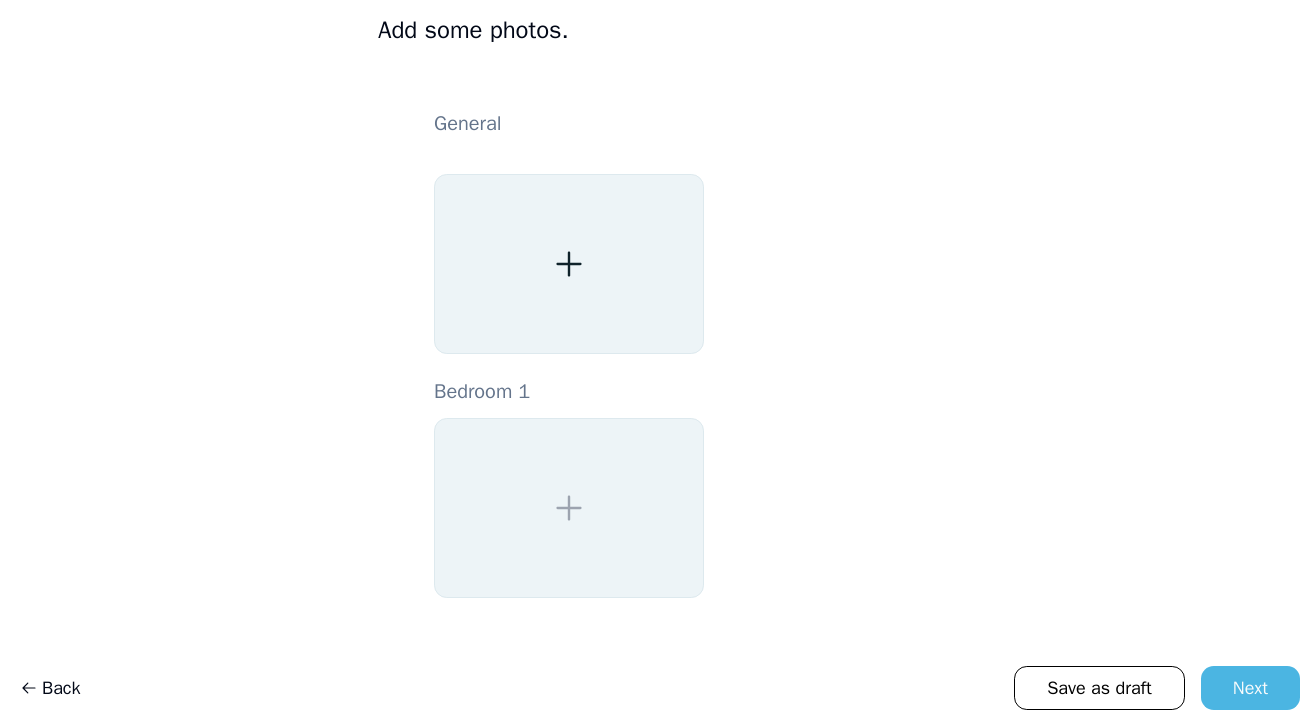 click 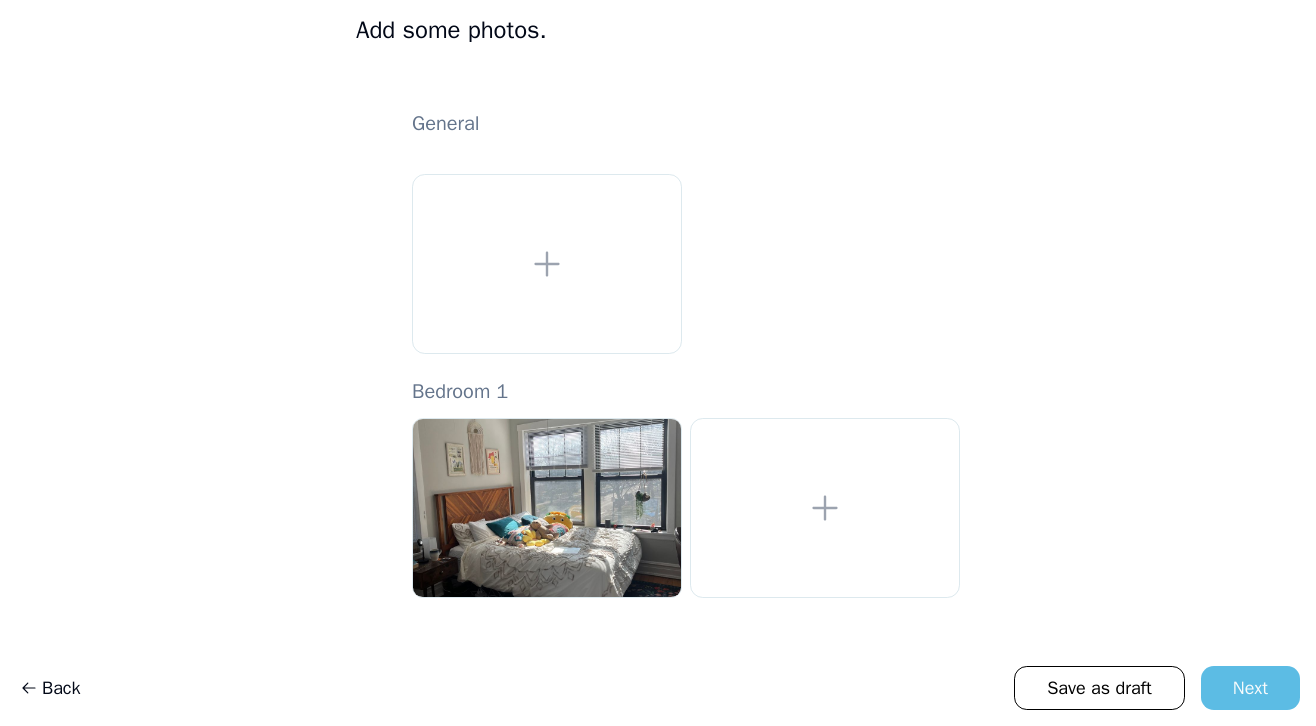 click on "Next" at bounding box center [1250, 688] 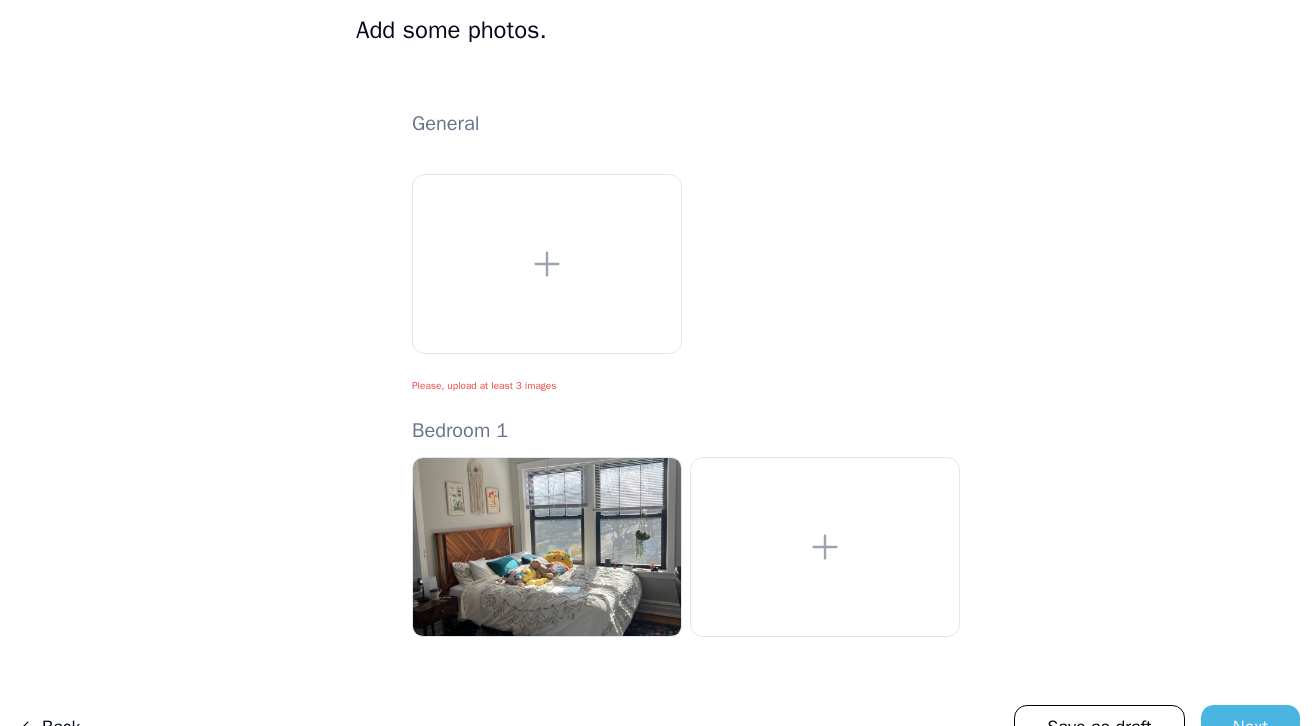 scroll, scrollTop: 187, scrollLeft: 0, axis: vertical 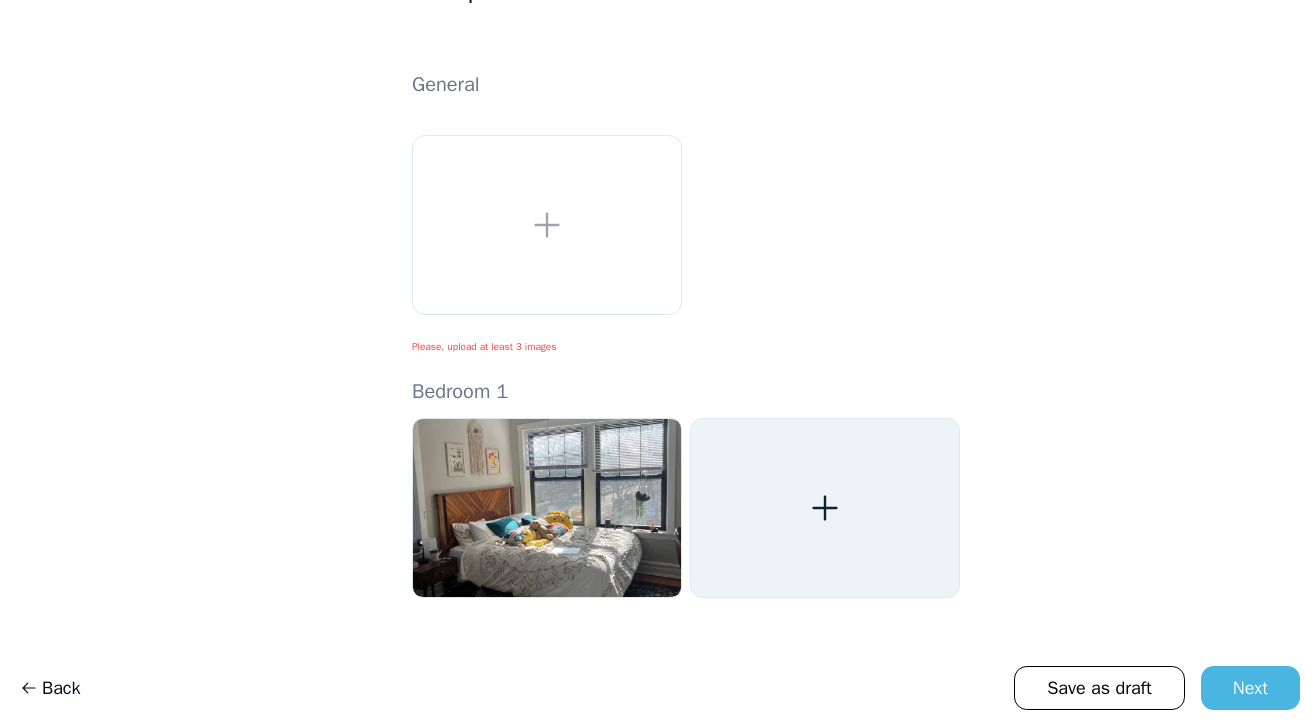 click at bounding box center (825, 508) 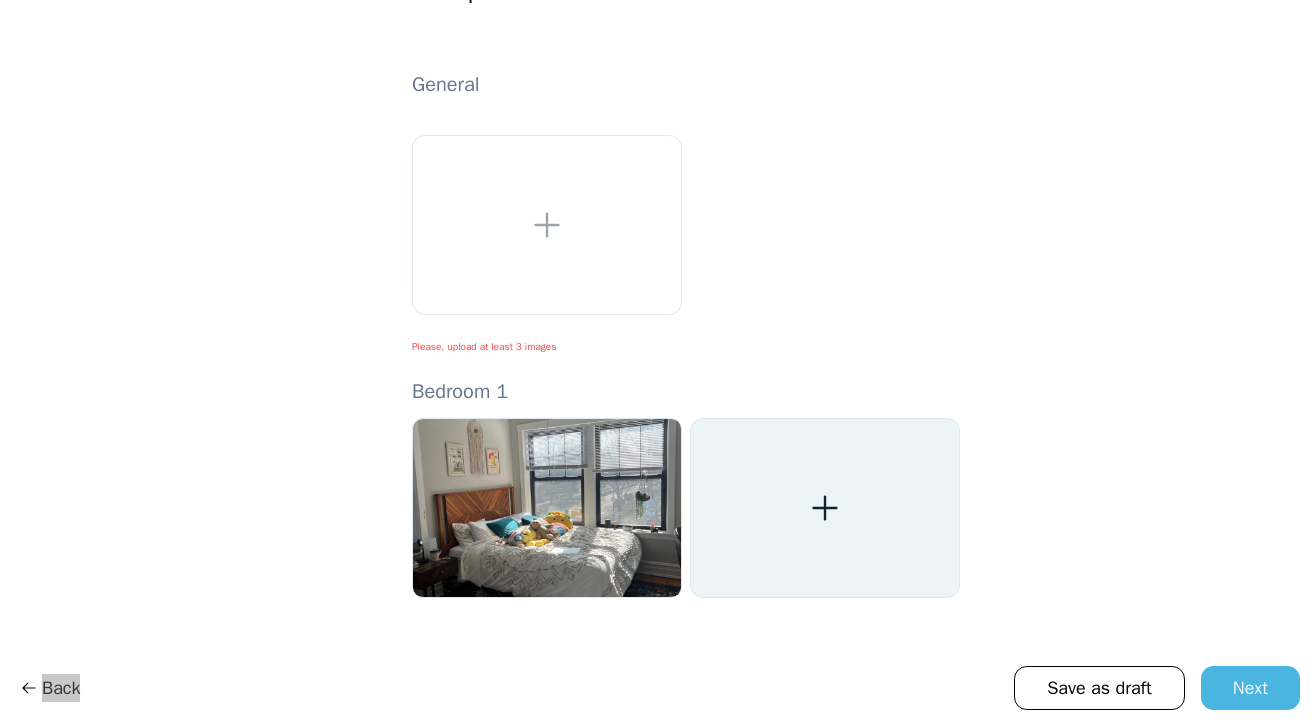 click at bounding box center (825, 508) 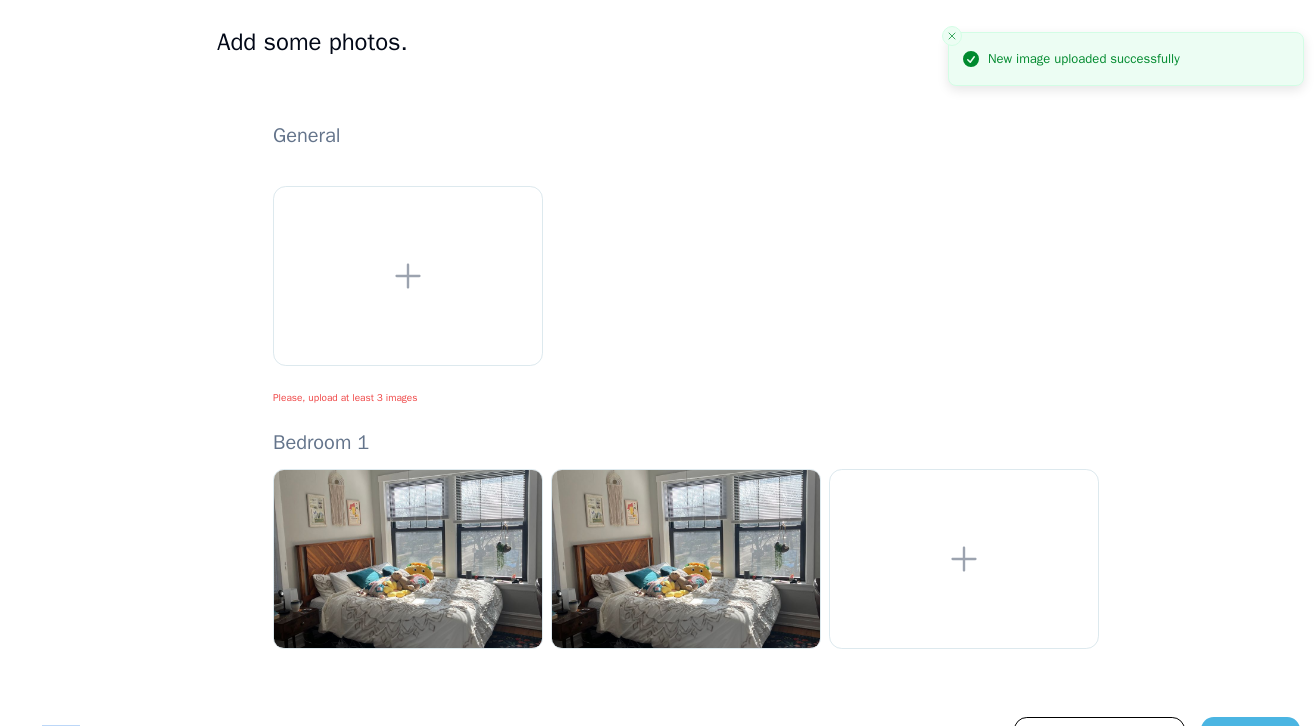 scroll, scrollTop: 154, scrollLeft: 0, axis: vertical 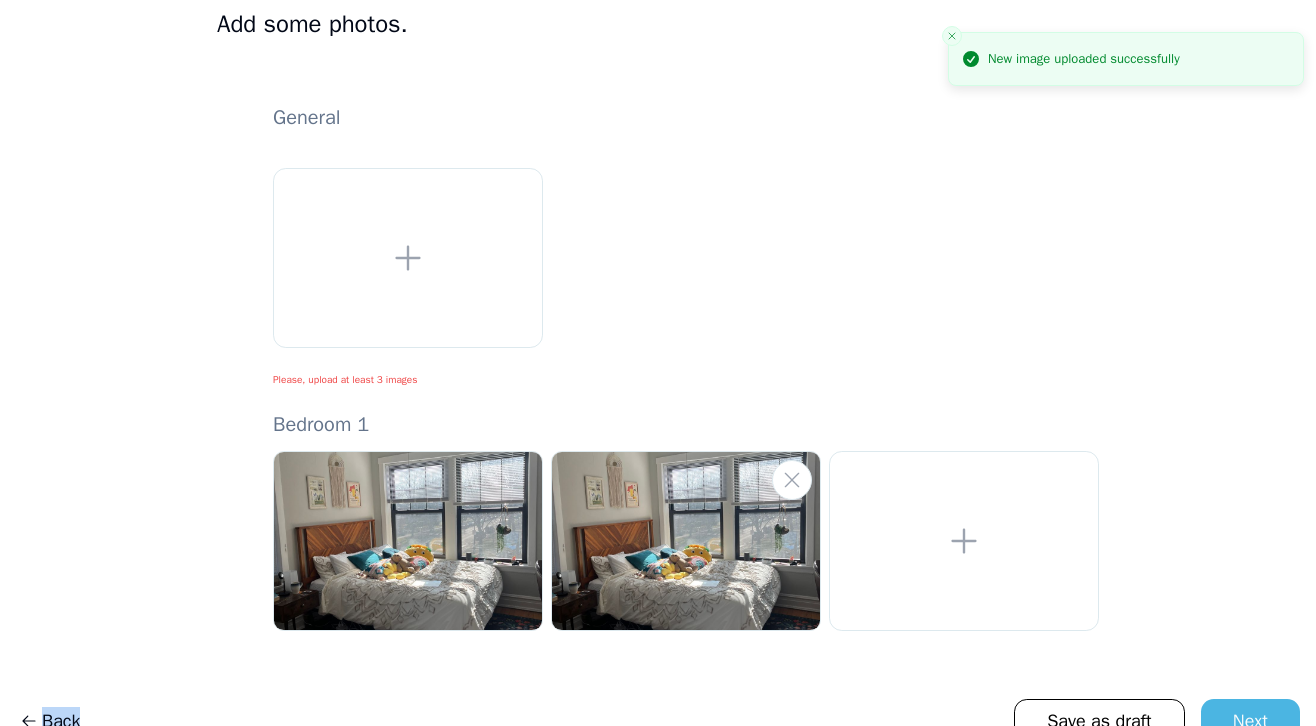 click at bounding box center (686, 541) 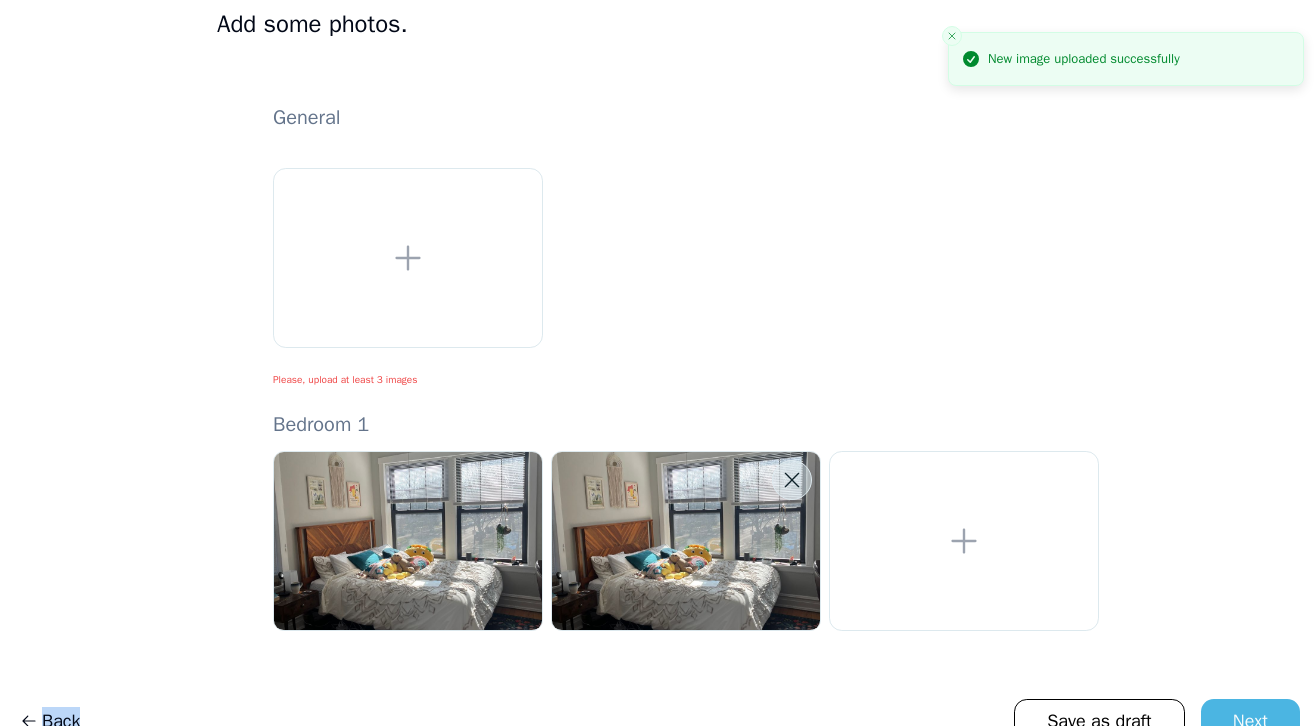 click 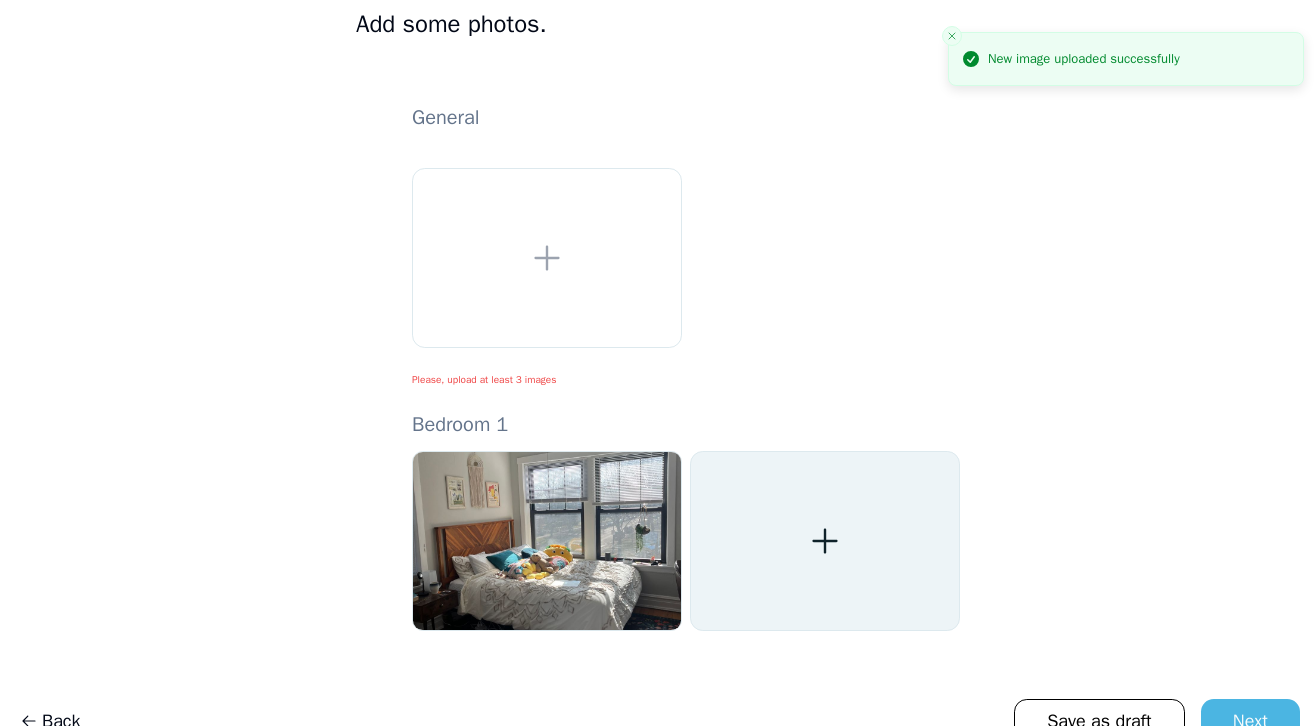click at bounding box center [825, 541] 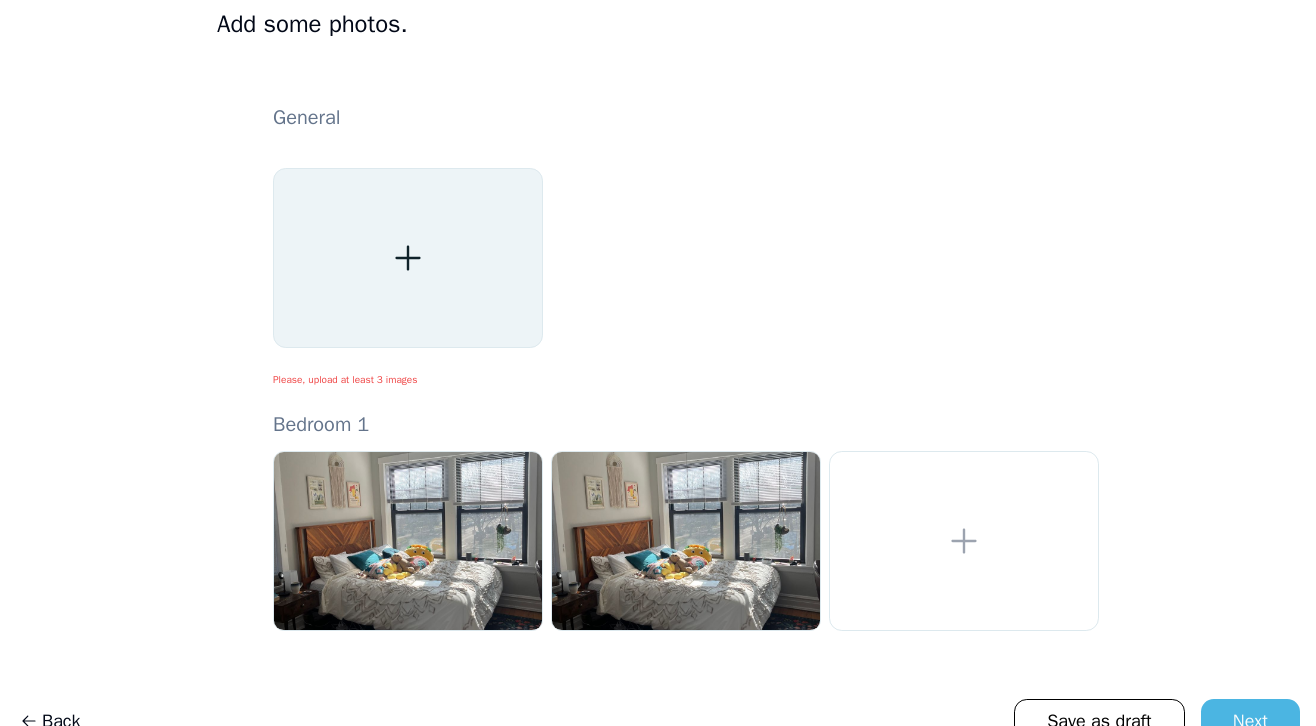 click at bounding box center (408, 258) 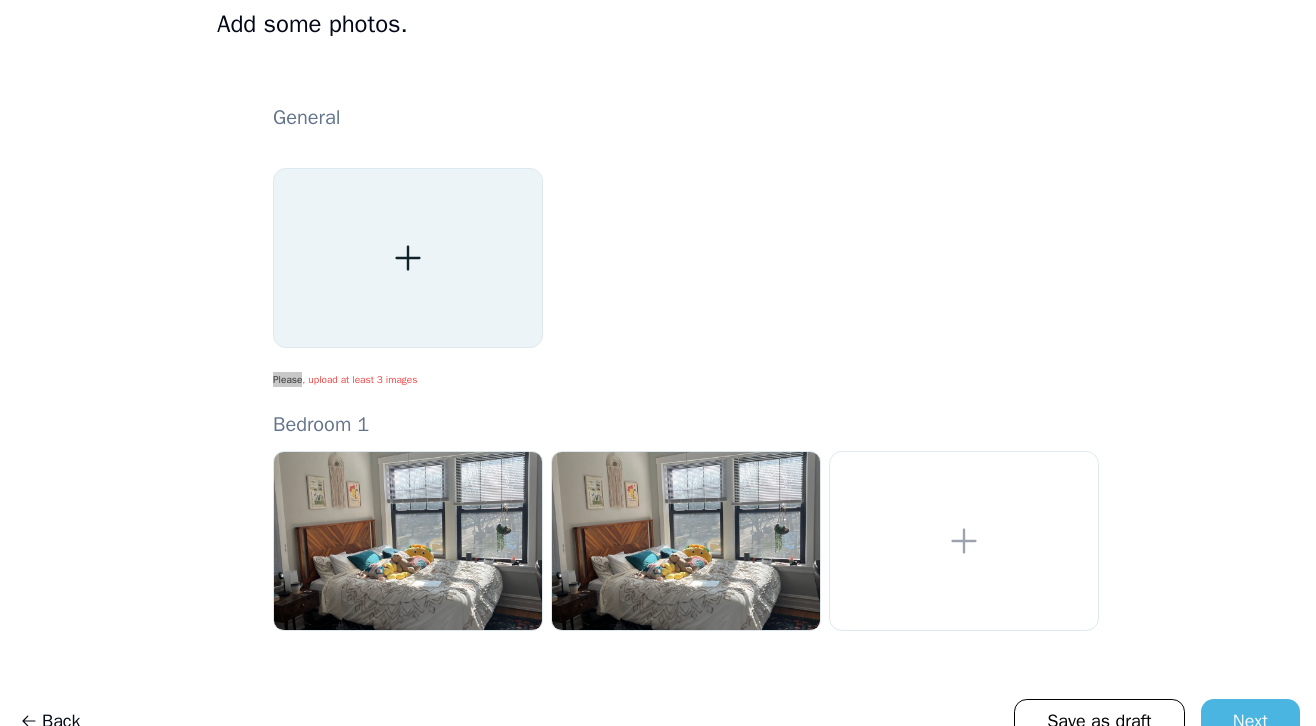 click at bounding box center (408, 258) 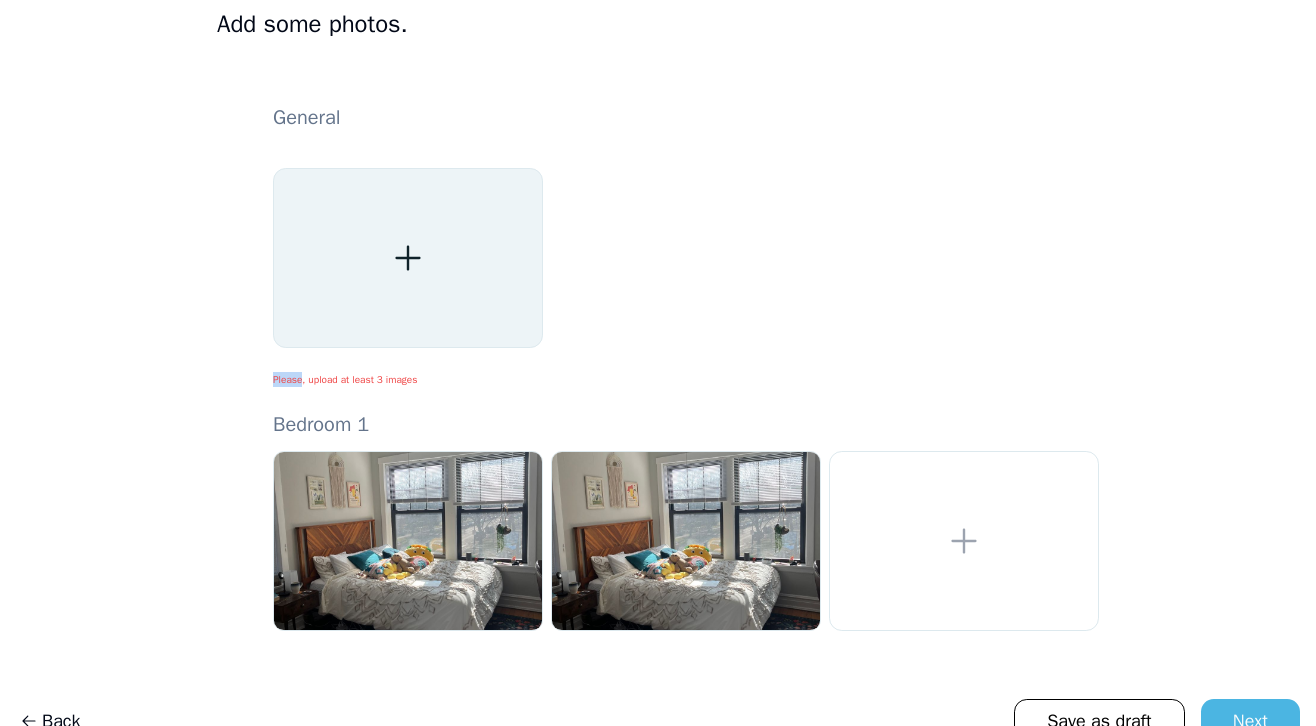 click 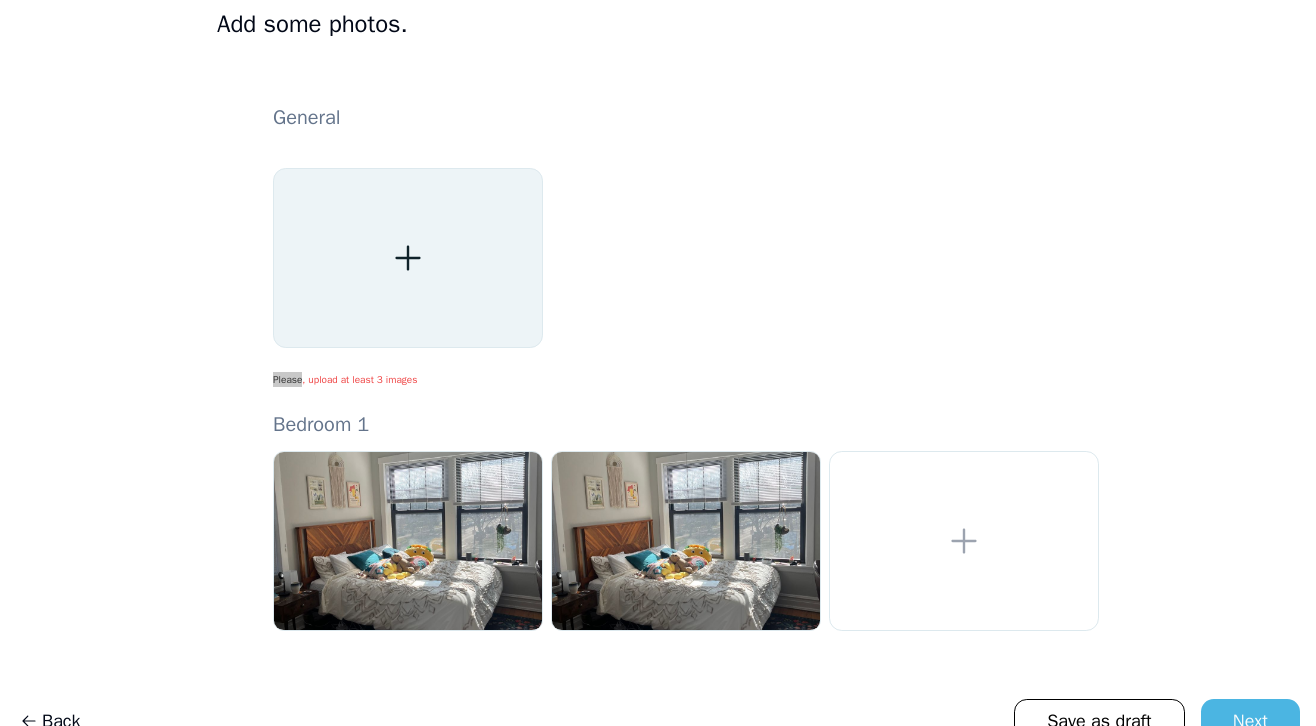 click 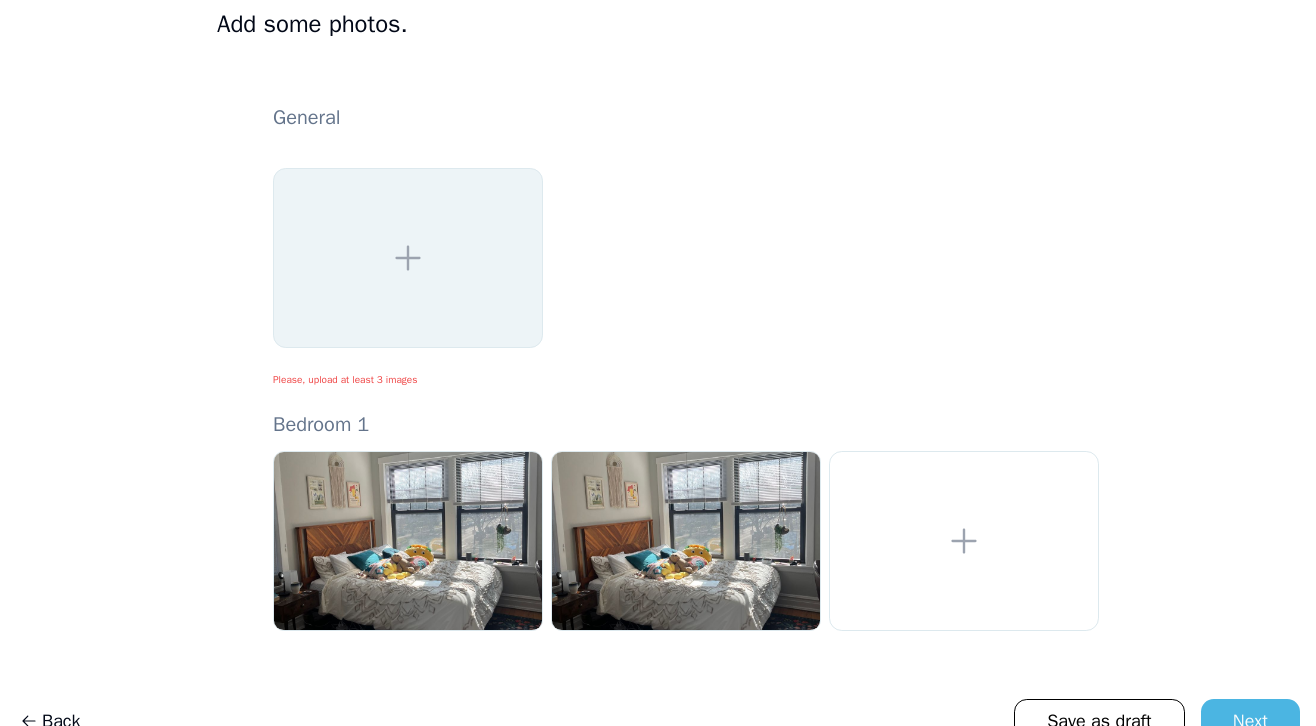 click at bounding box center [686, 258] 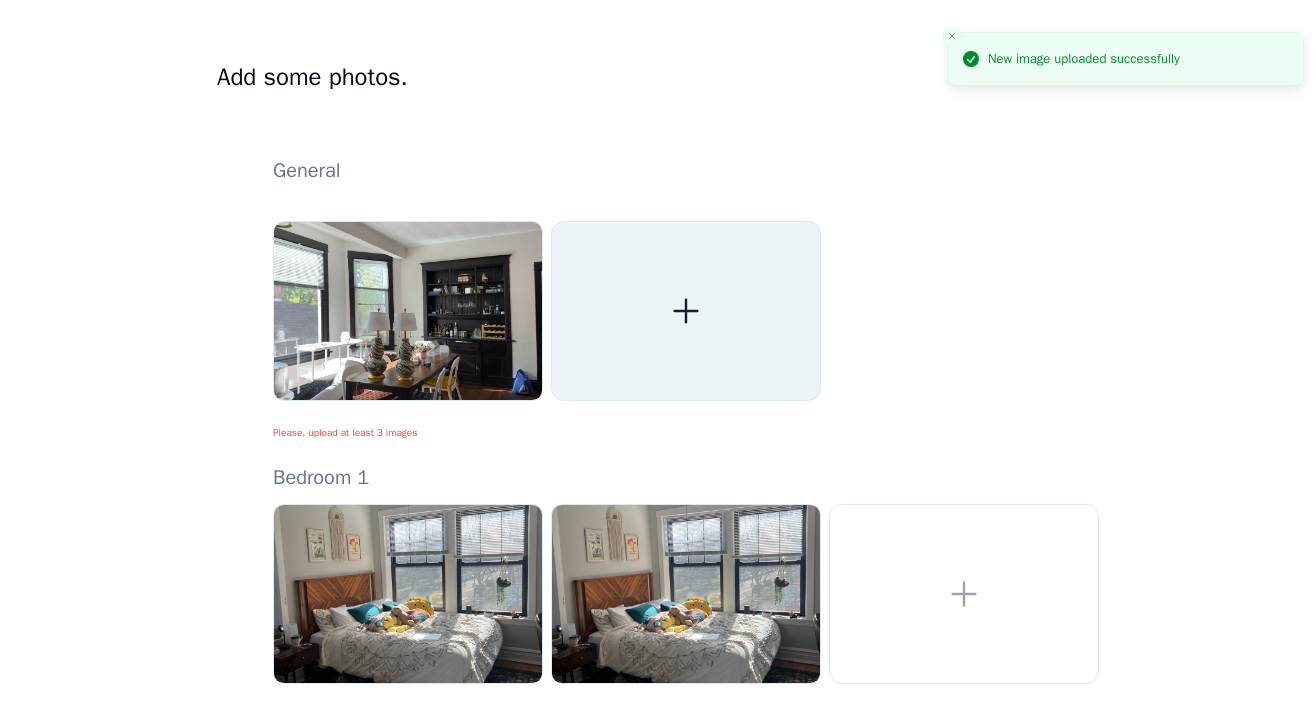 scroll, scrollTop: 110, scrollLeft: 0, axis: vertical 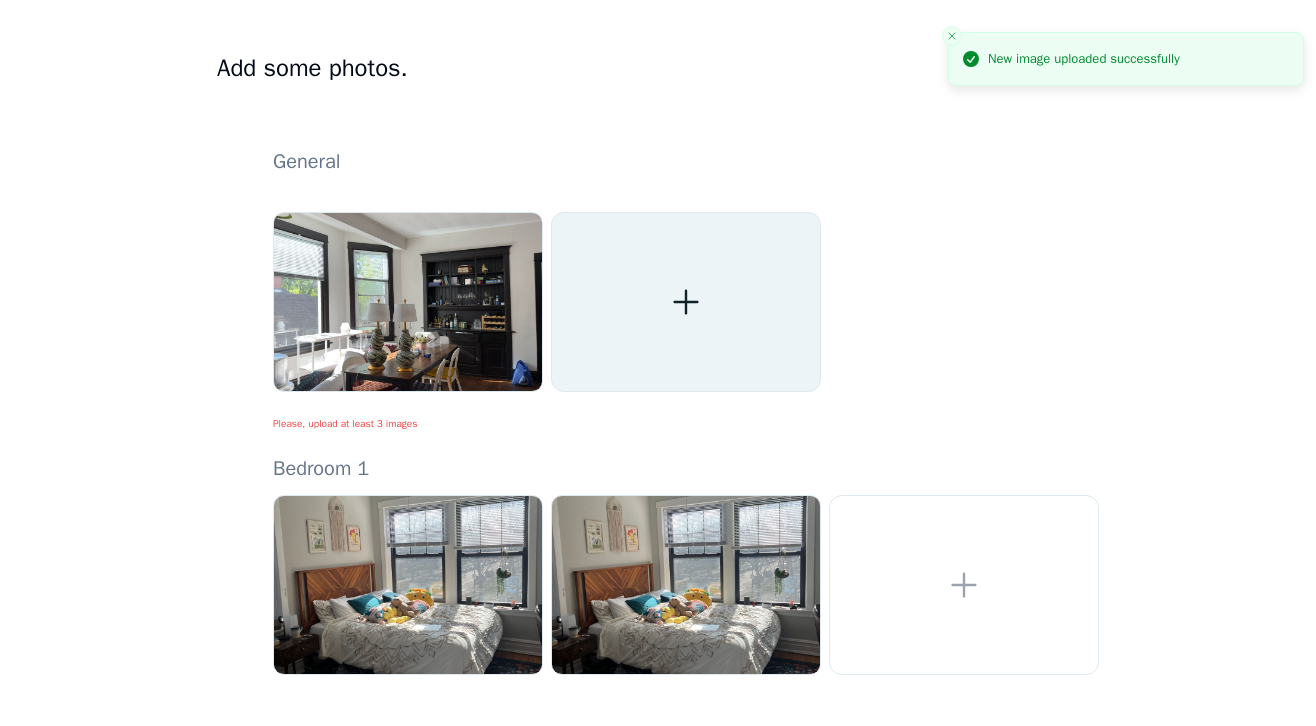 click at bounding box center [686, 302] 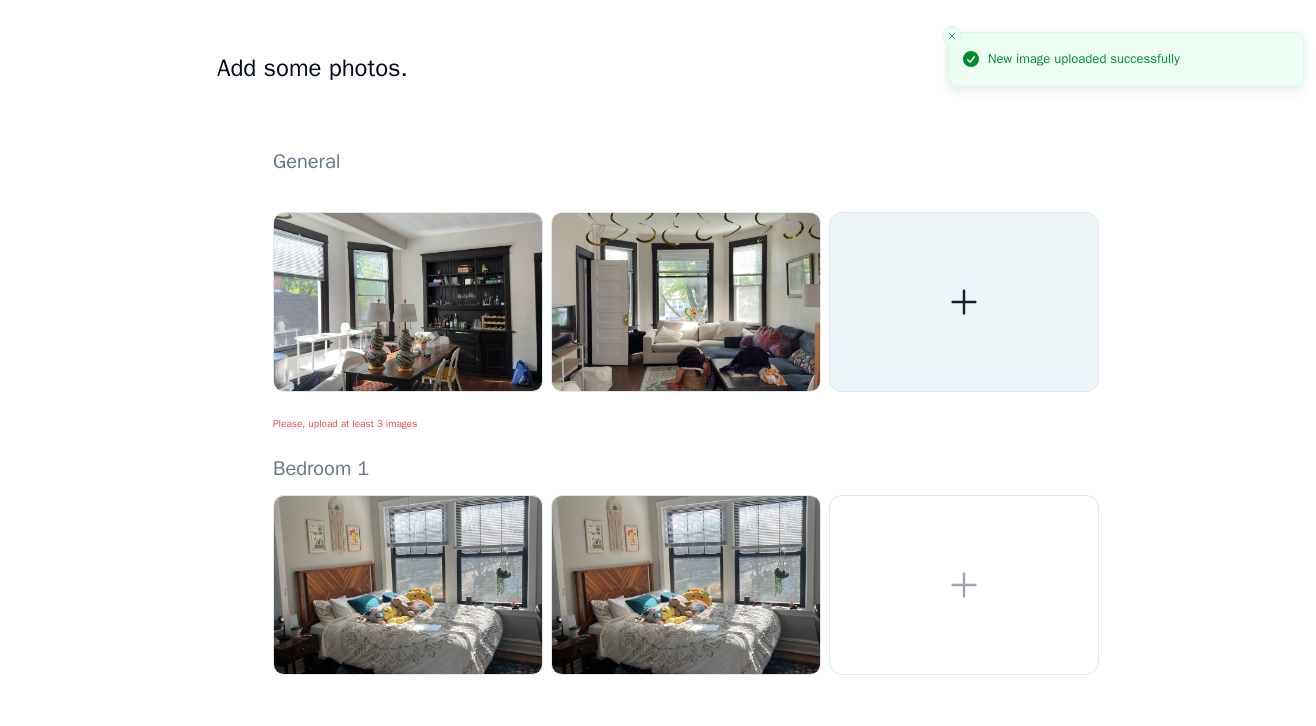 click 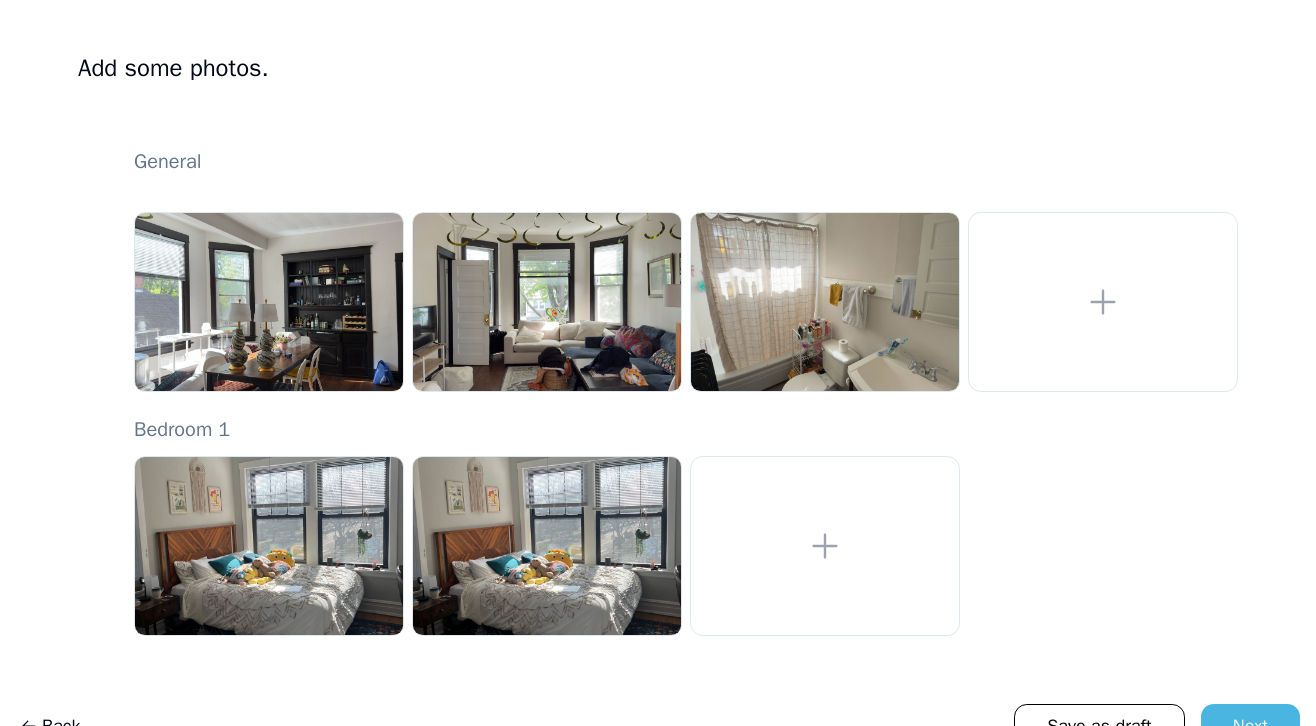 scroll, scrollTop: 148, scrollLeft: 0, axis: vertical 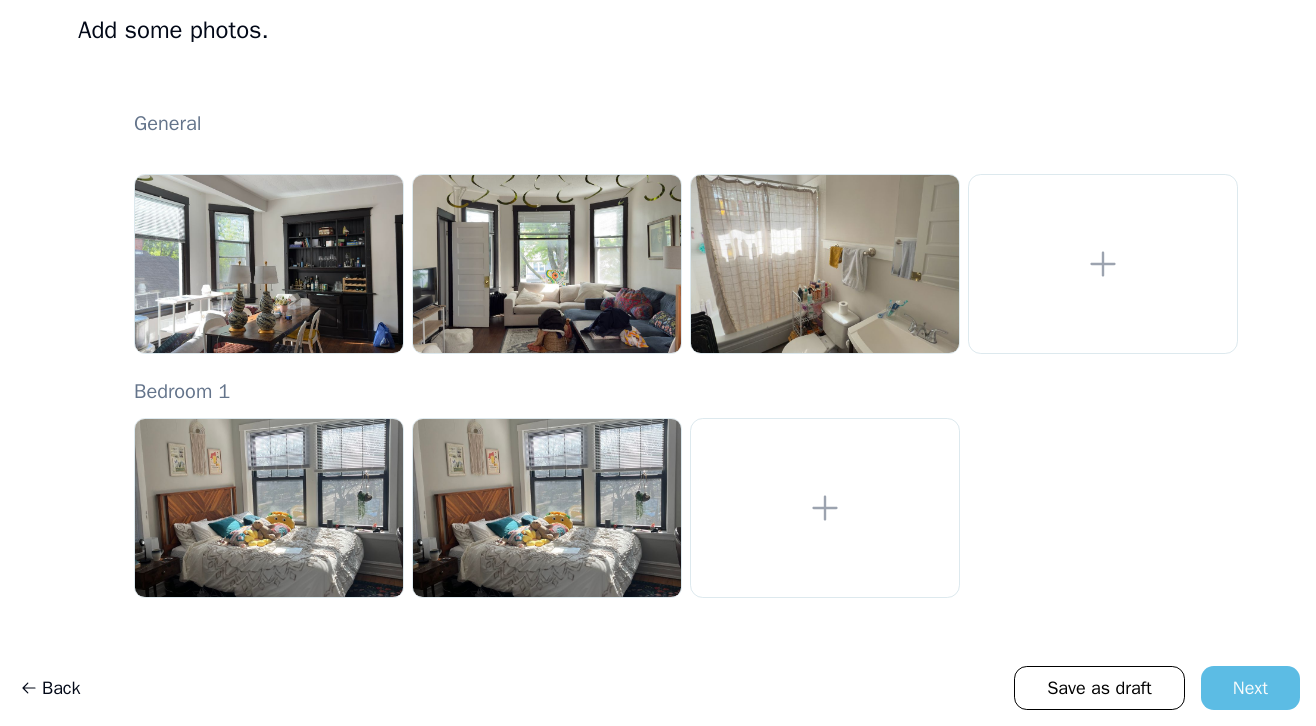 click on "Next" at bounding box center (1250, 688) 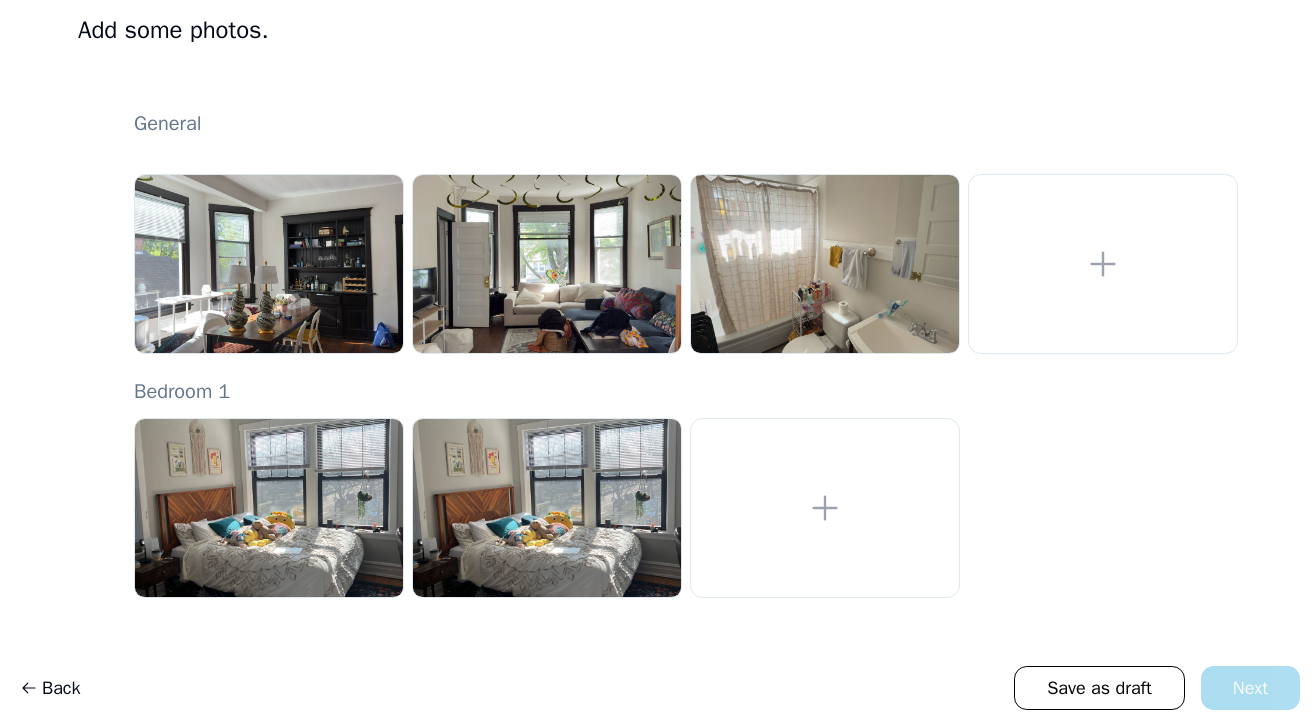 scroll, scrollTop: 0, scrollLeft: 0, axis: both 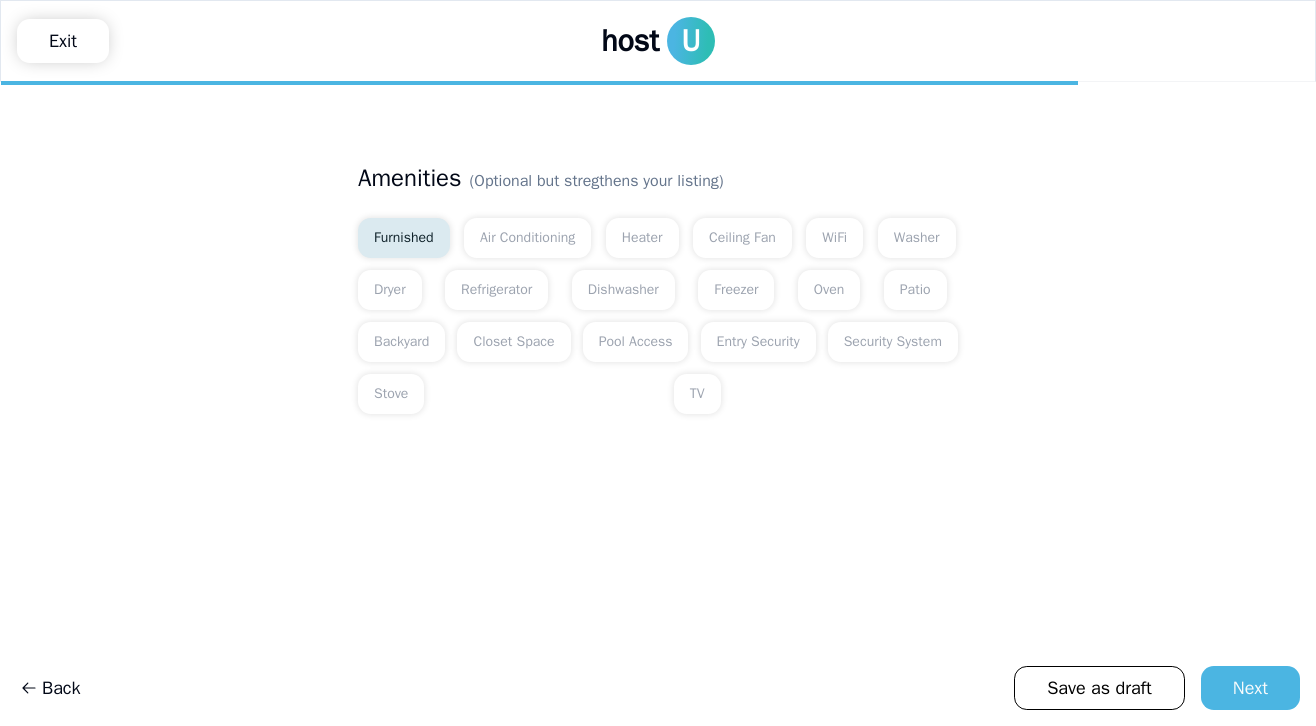 click on "Furnished" at bounding box center [404, 238] 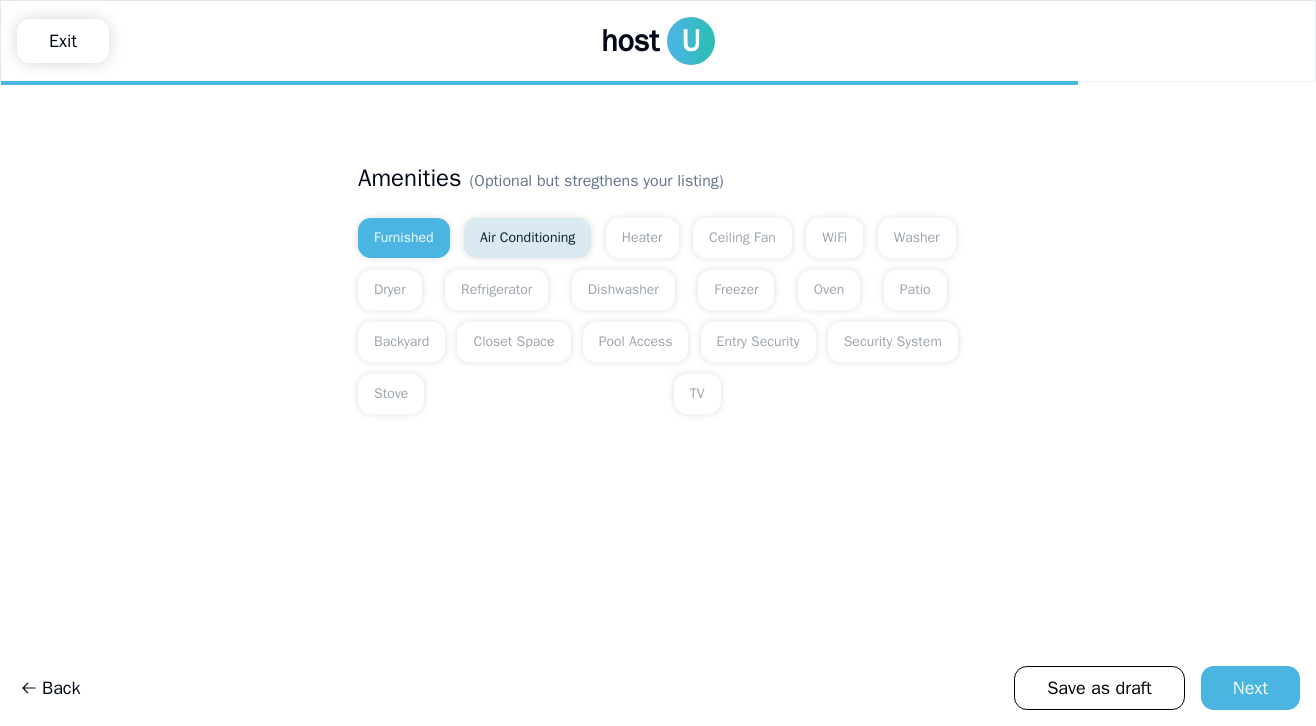 click on "Air Conditioning" at bounding box center [527, 238] 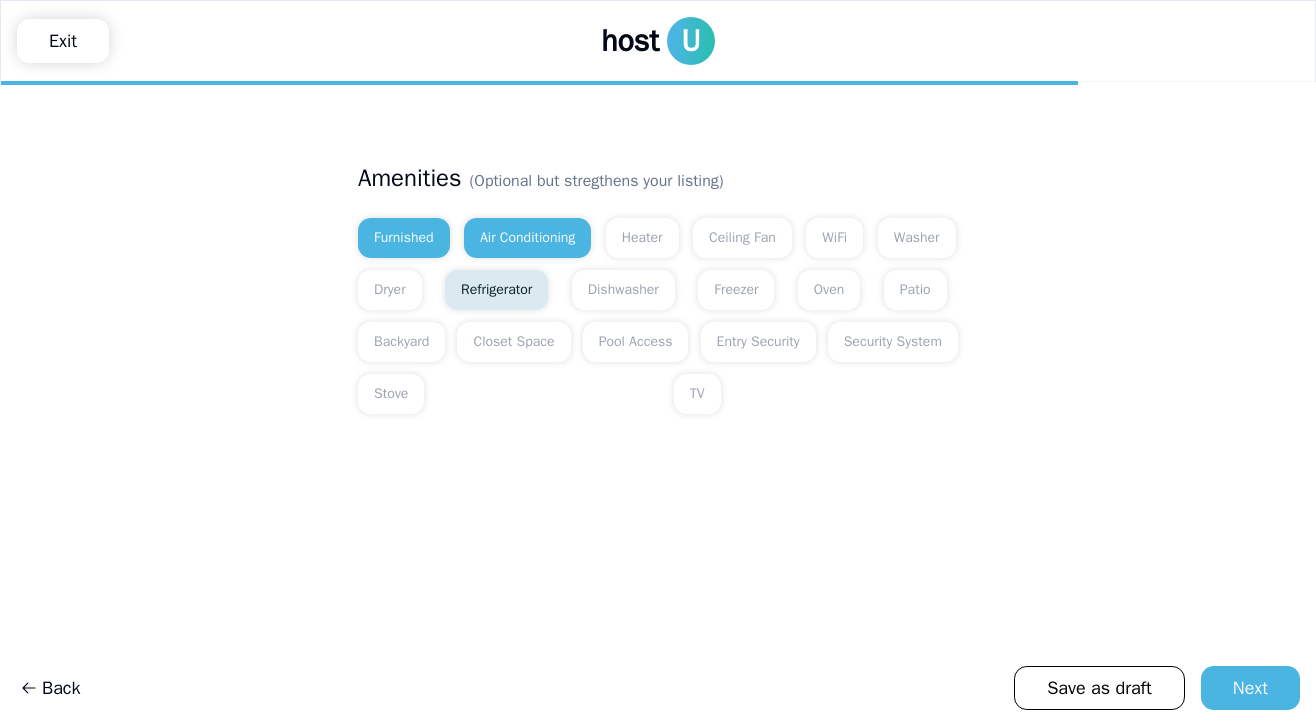 click on "Refrigerator" at bounding box center [496, 290] 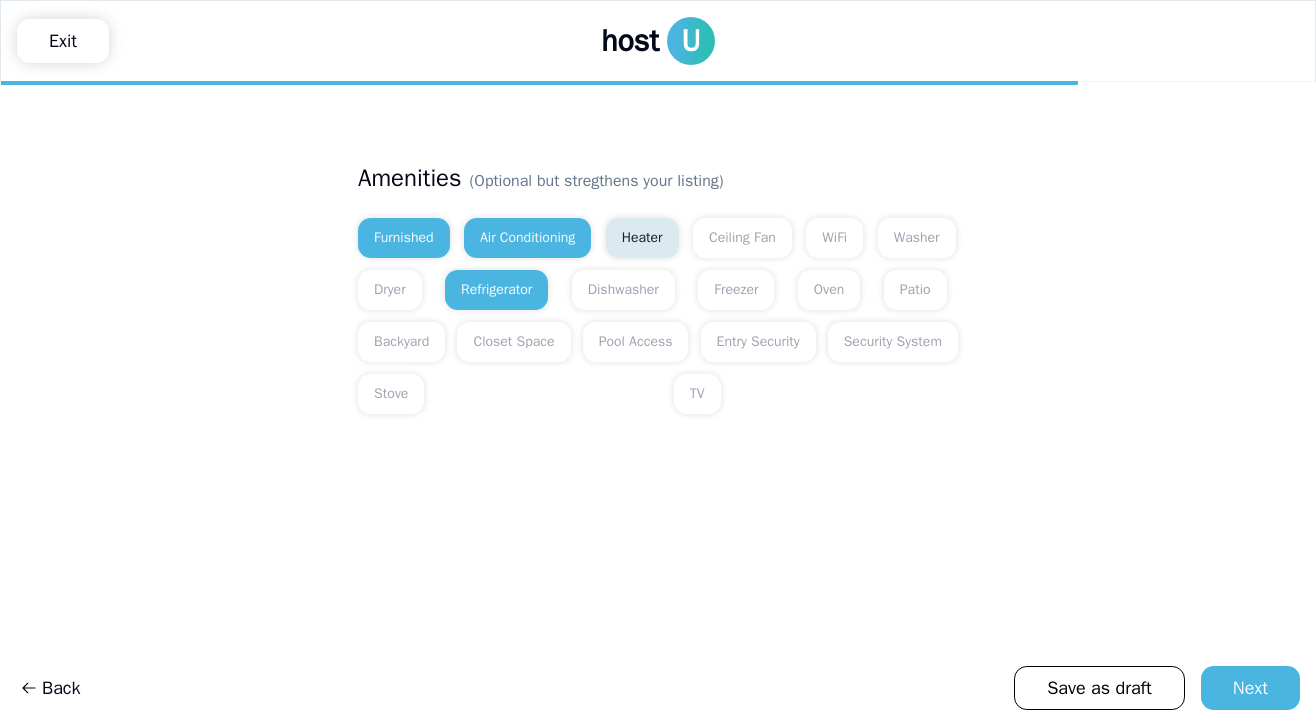 click on "Heater" at bounding box center (642, 238) 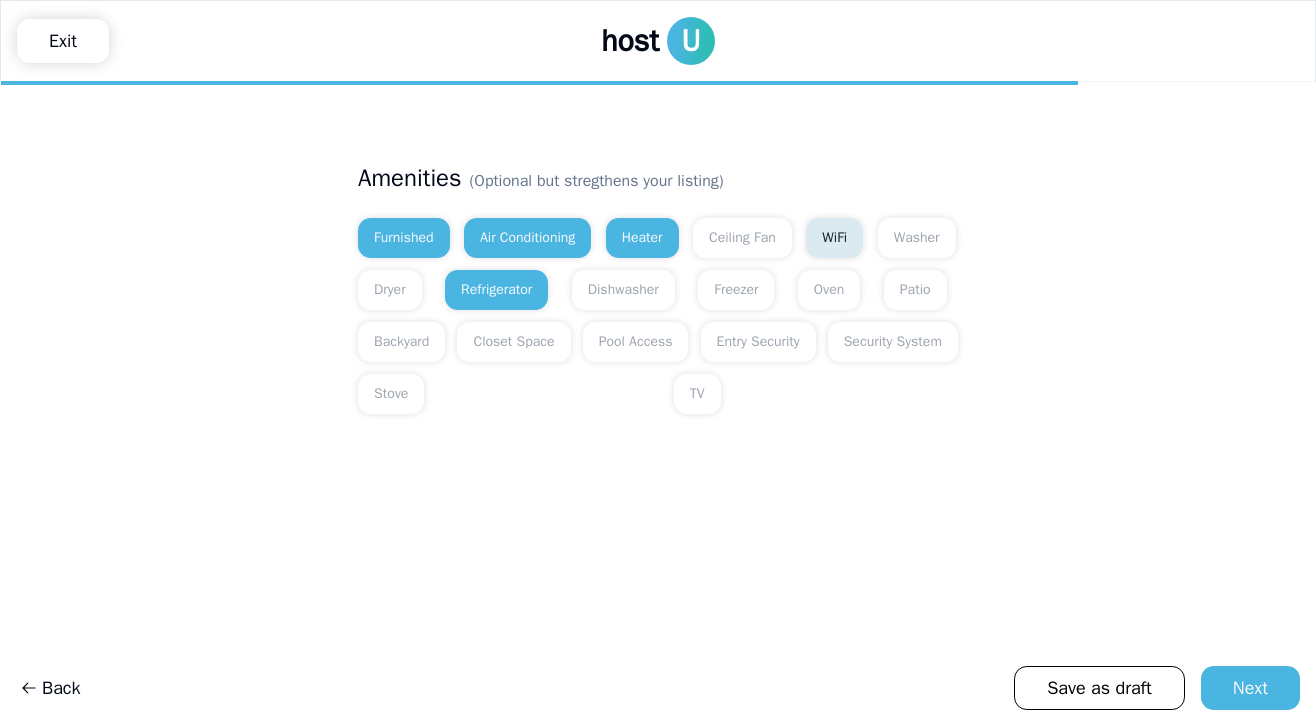 click on "WiFi" at bounding box center [834, 238] 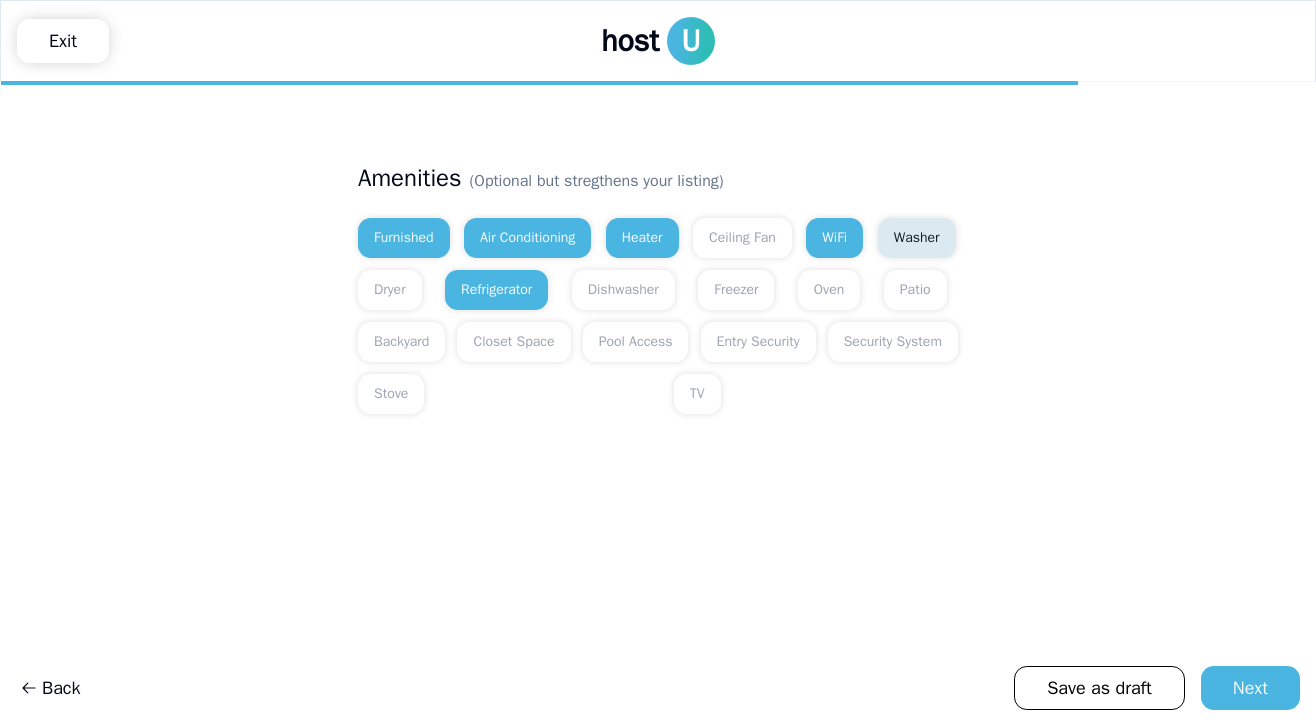 click on "Washer" at bounding box center (917, 238) 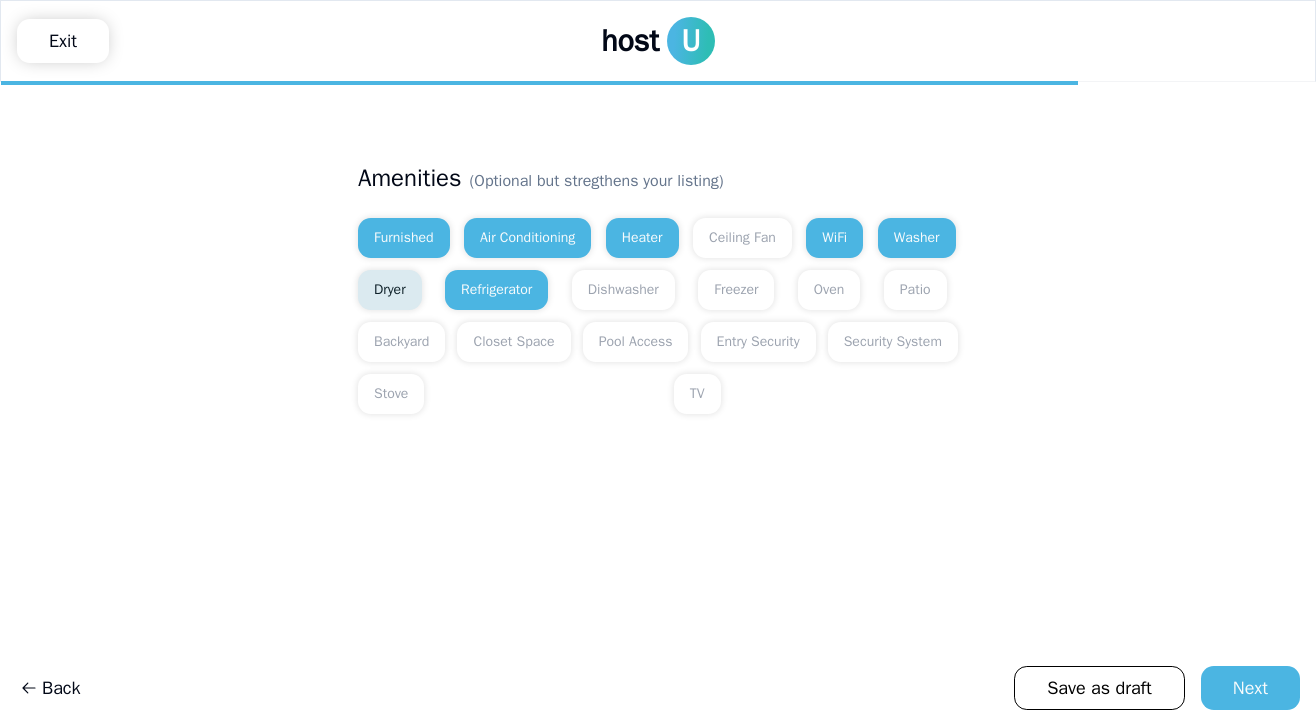 click on "Dryer" at bounding box center [390, 290] 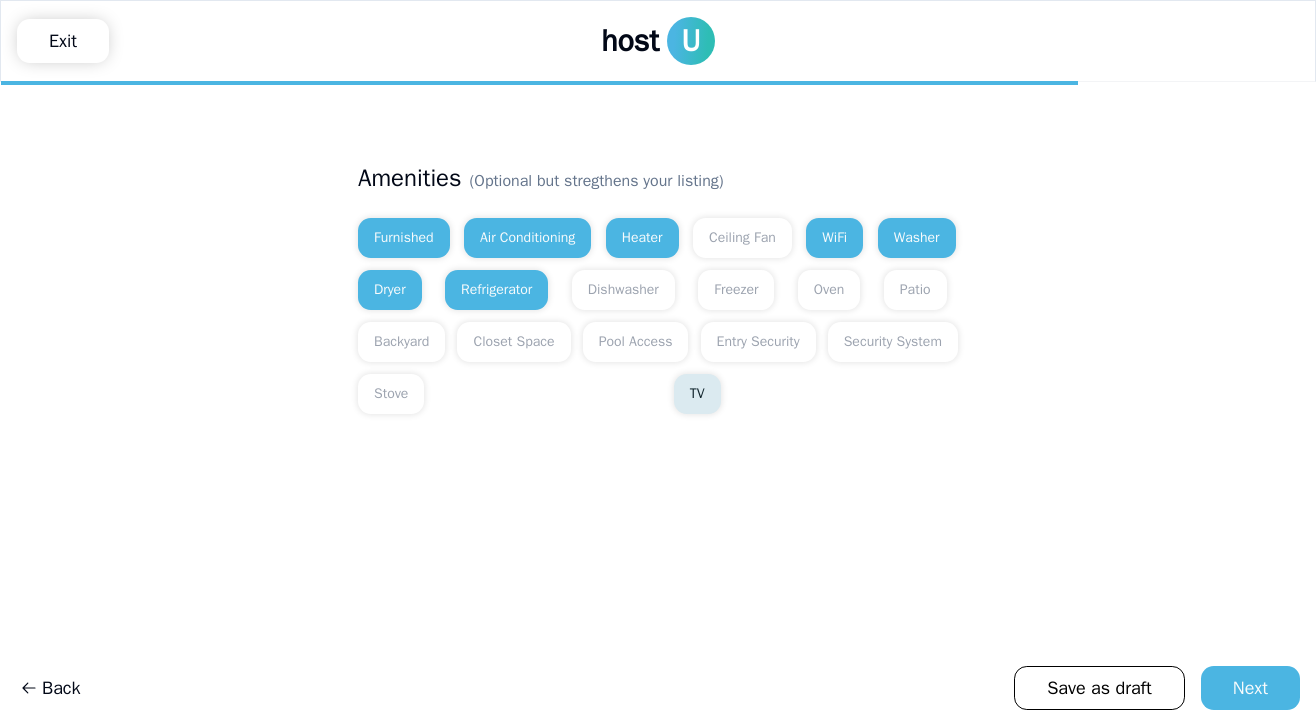 click on "TV" at bounding box center (697, 394) 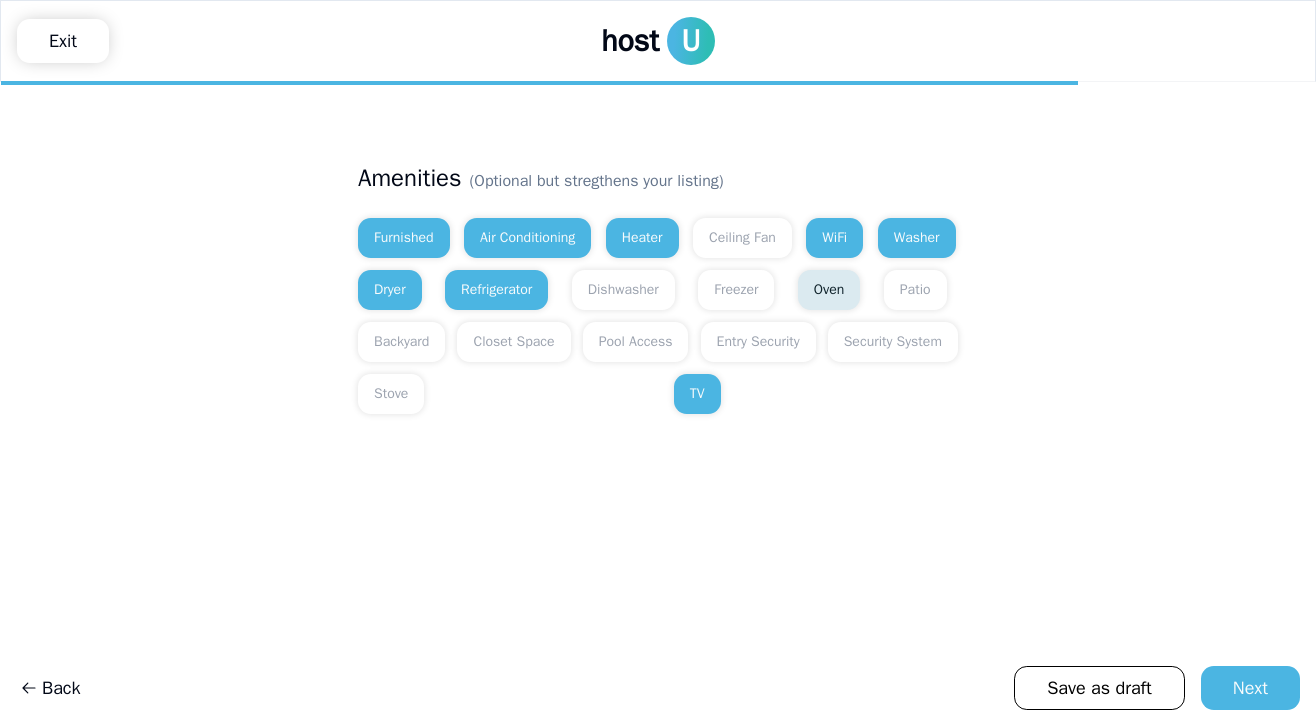 click on "Oven" at bounding box center (829, 290) 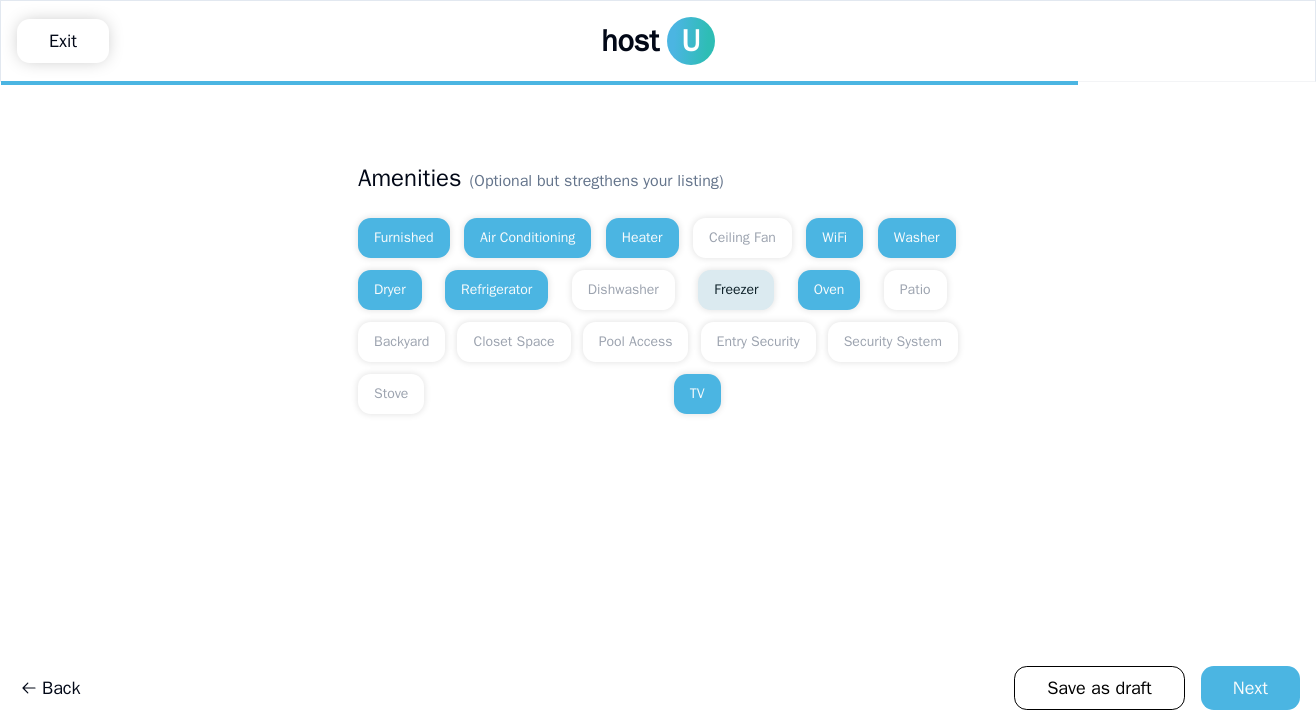 click on "Furnished Air Conditioning Heater Ceiling Fan WiFi Washer Dryer Refrigerator Dishwasher Freezer Oven Patio Backyard Closet Space Pool Access Entry Security Security System Stove TV" at bounding box center [658, 316] 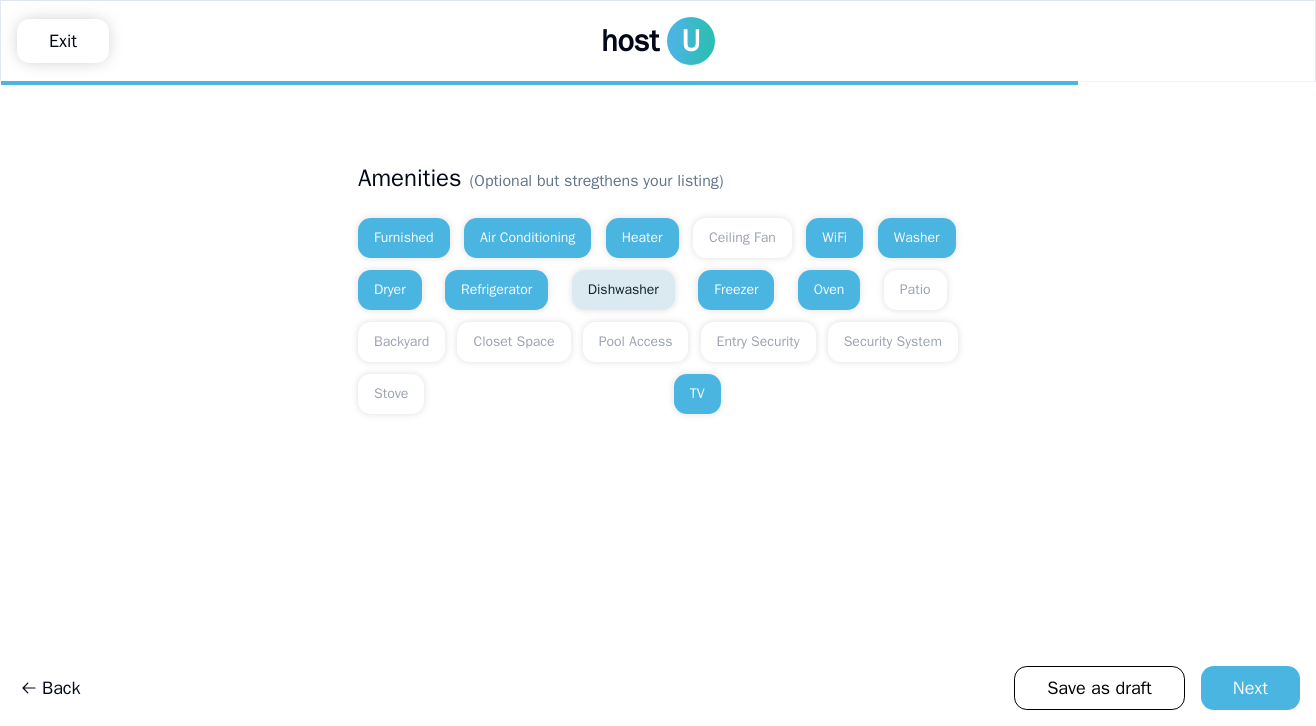 click on "Dishwasher" at bounding box center (623, 290) 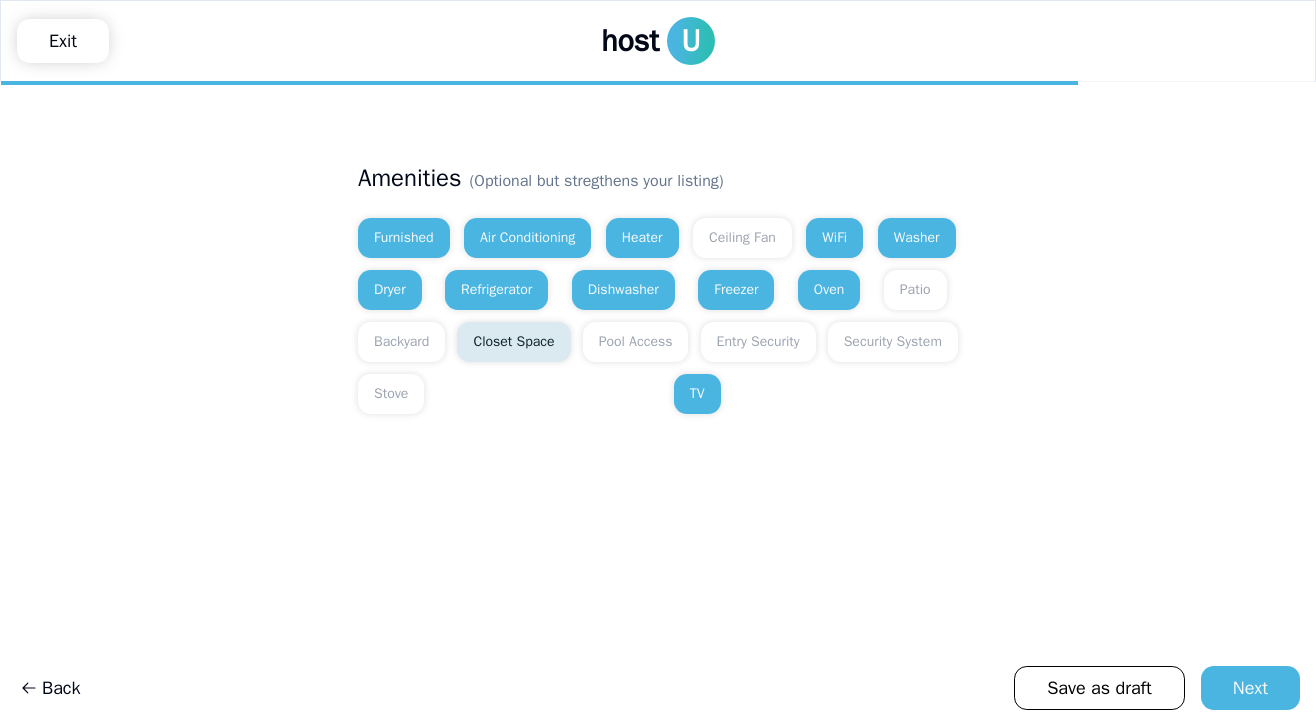 click on "Closet Space" at bounding box center [513, 342] 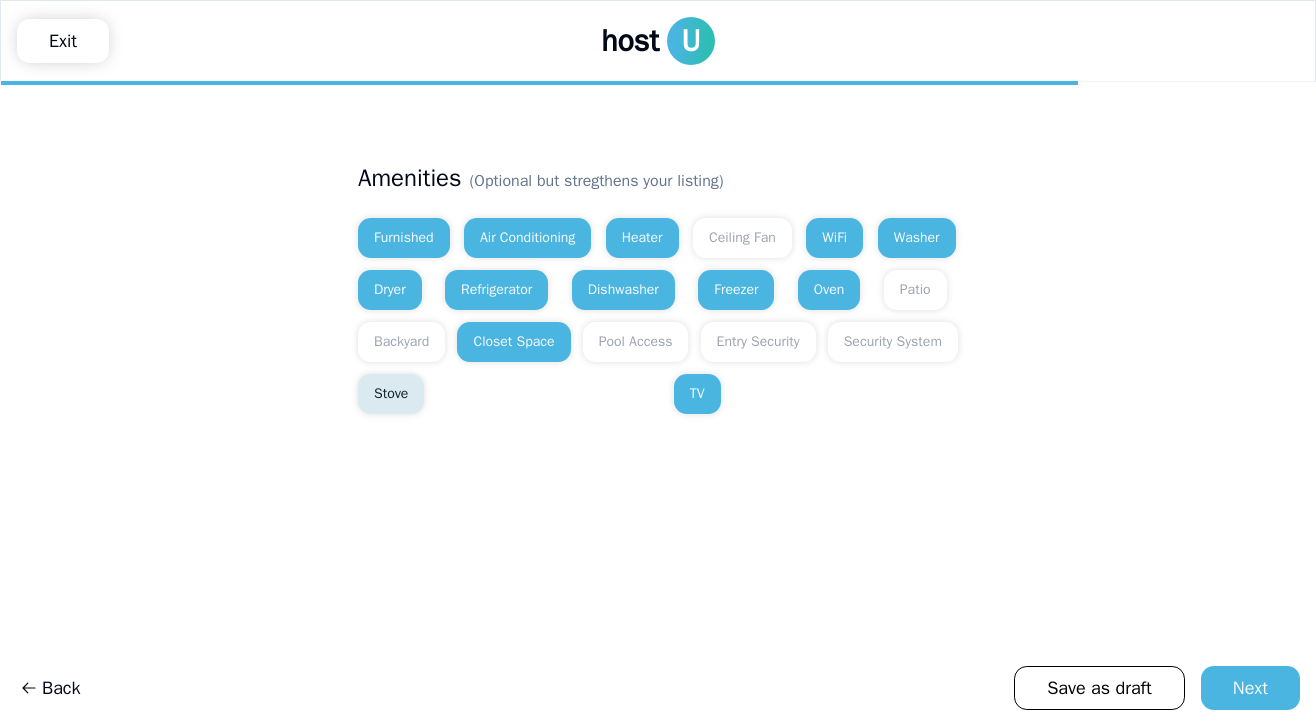 click on "Stove" at bounding box center [391, 394] 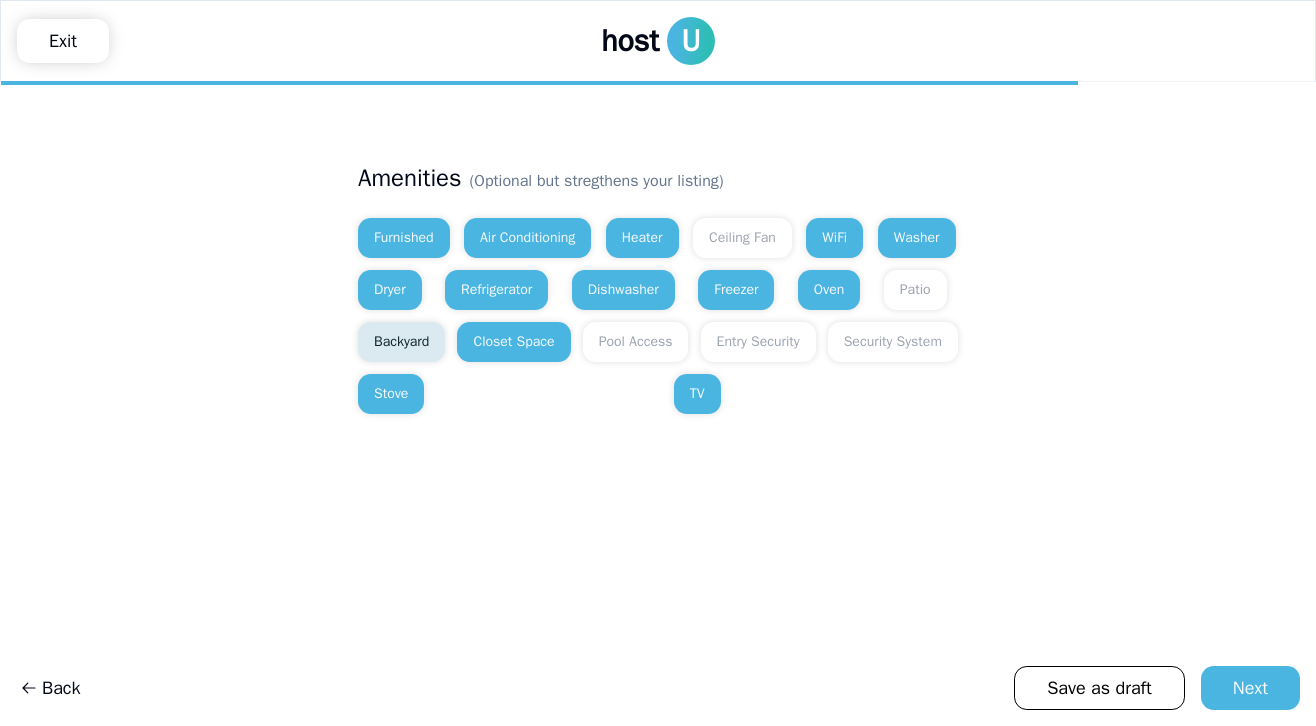 click on "Backyard" at bounding box center [401, 342] 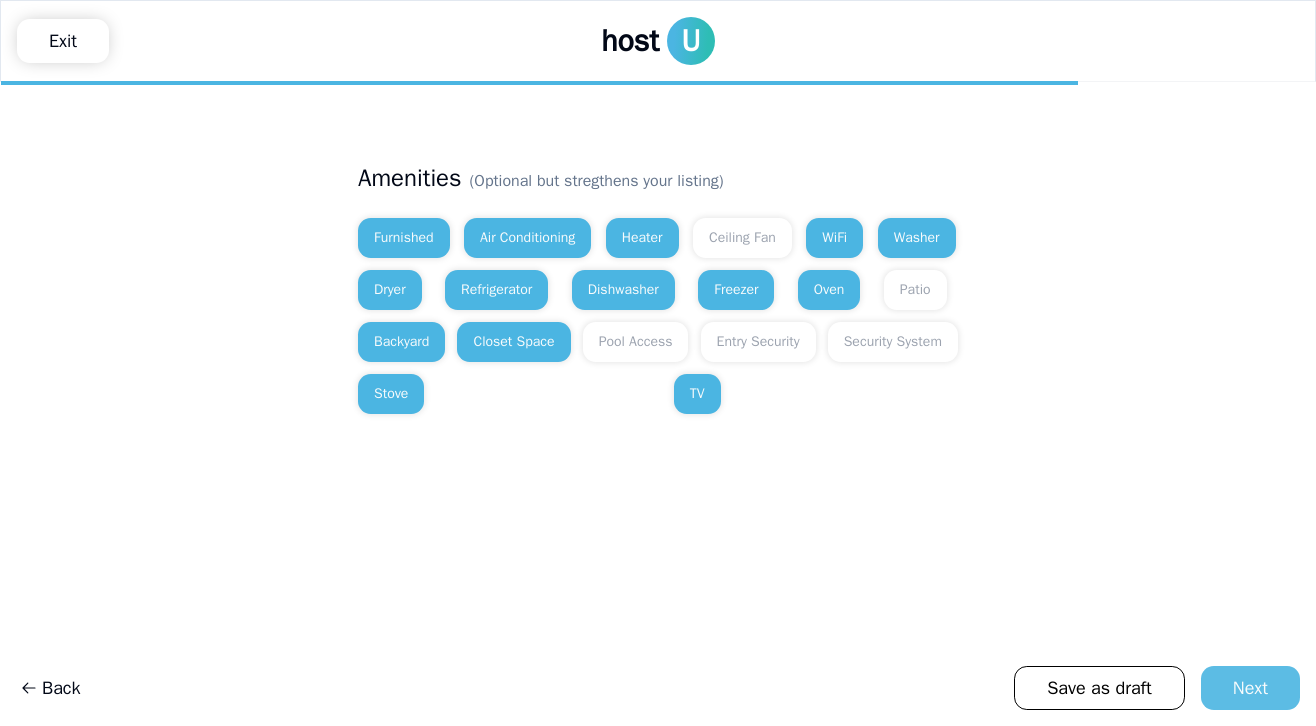 click on "Next" at bounding box center (1250, 688) 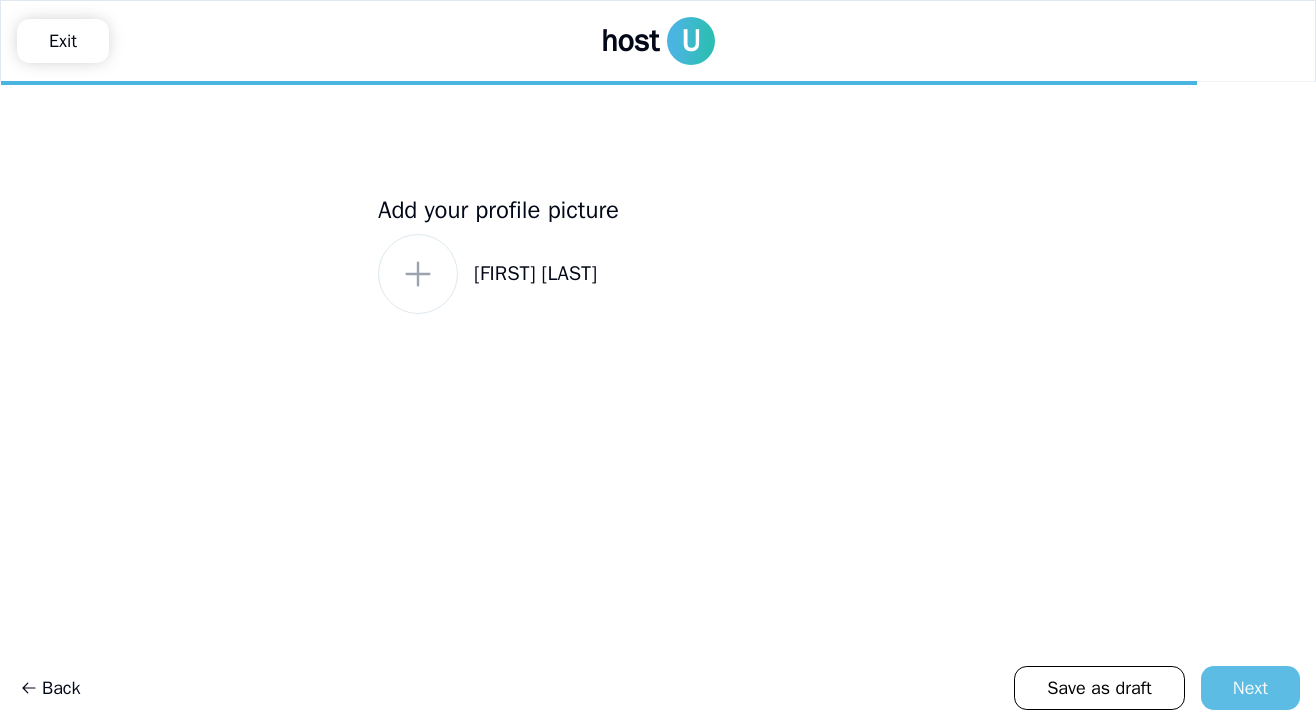 click on "Next" at bounding box center [1250, 688] 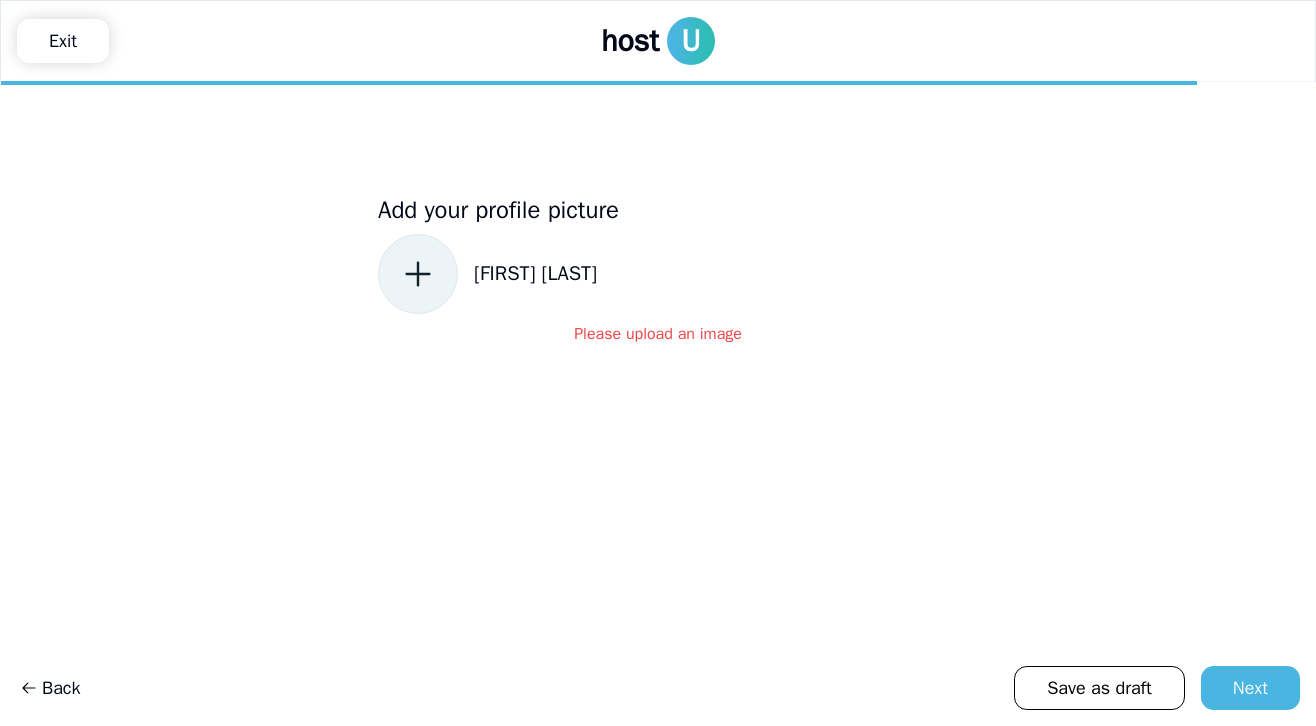 click at bounding box center (418, 274) 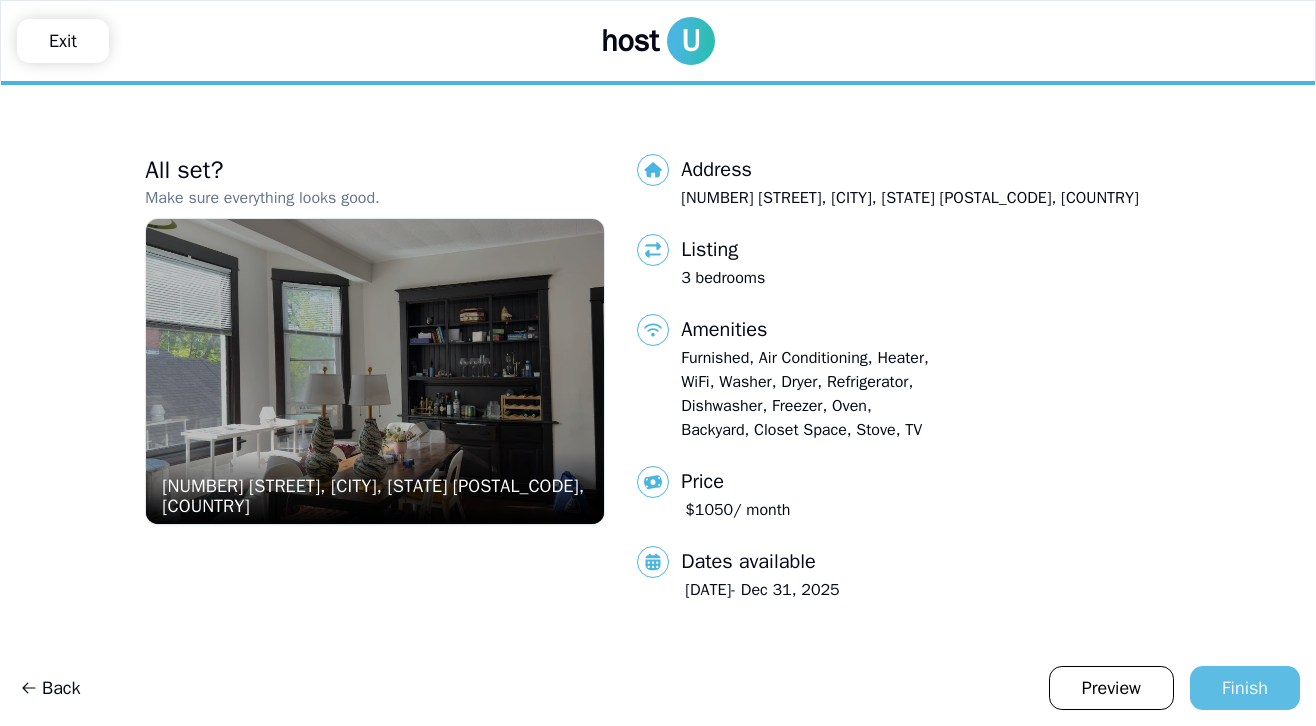 click on "Finish" at bounding box center (1245, 688) 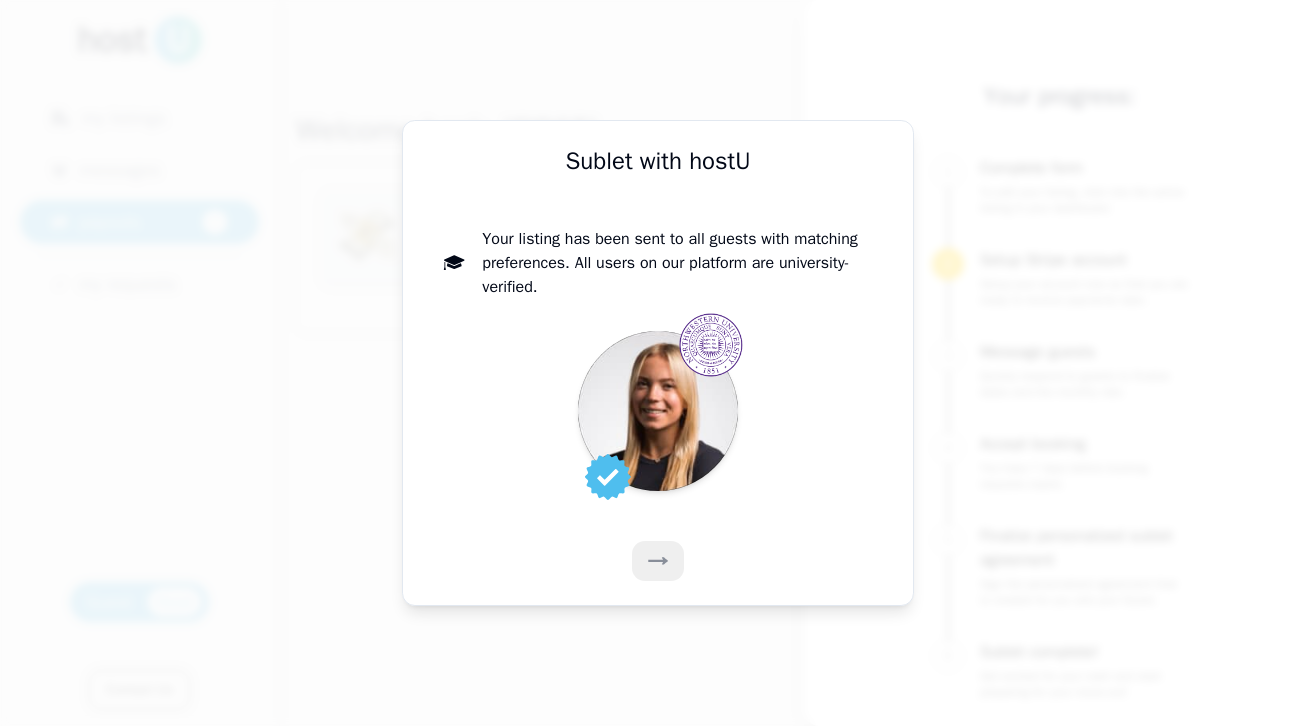 click 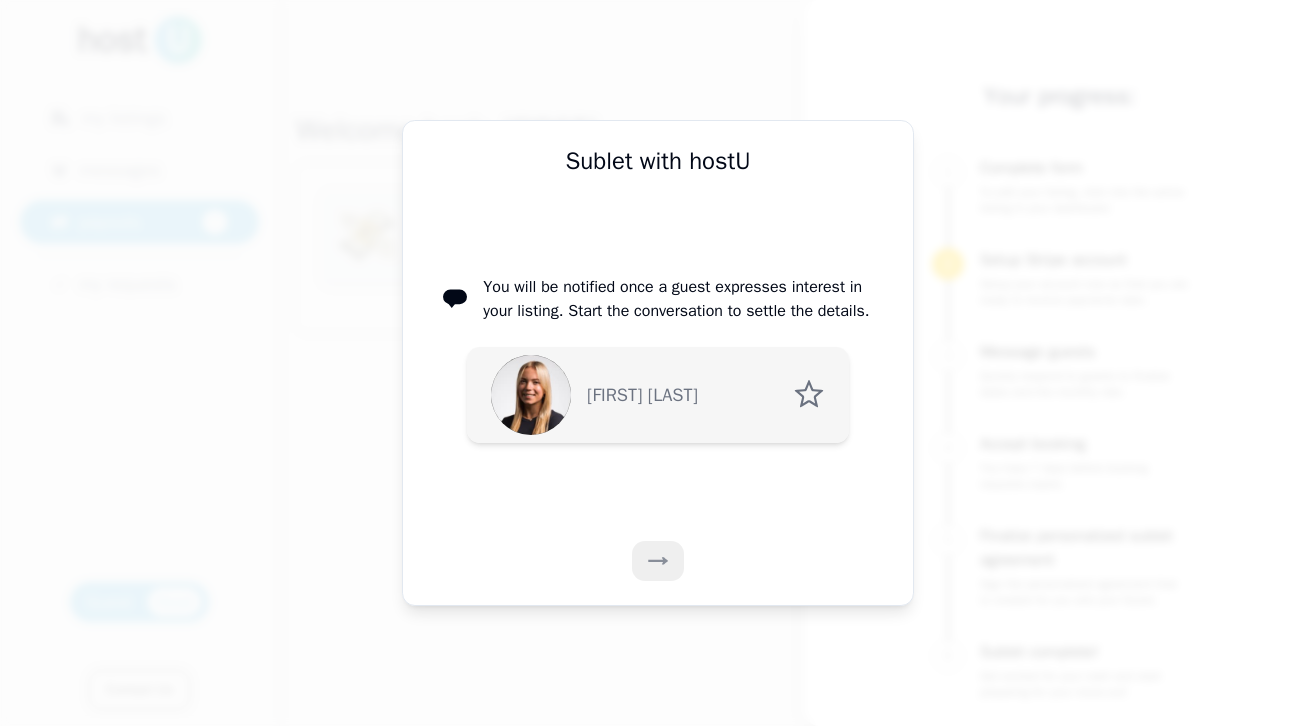 click 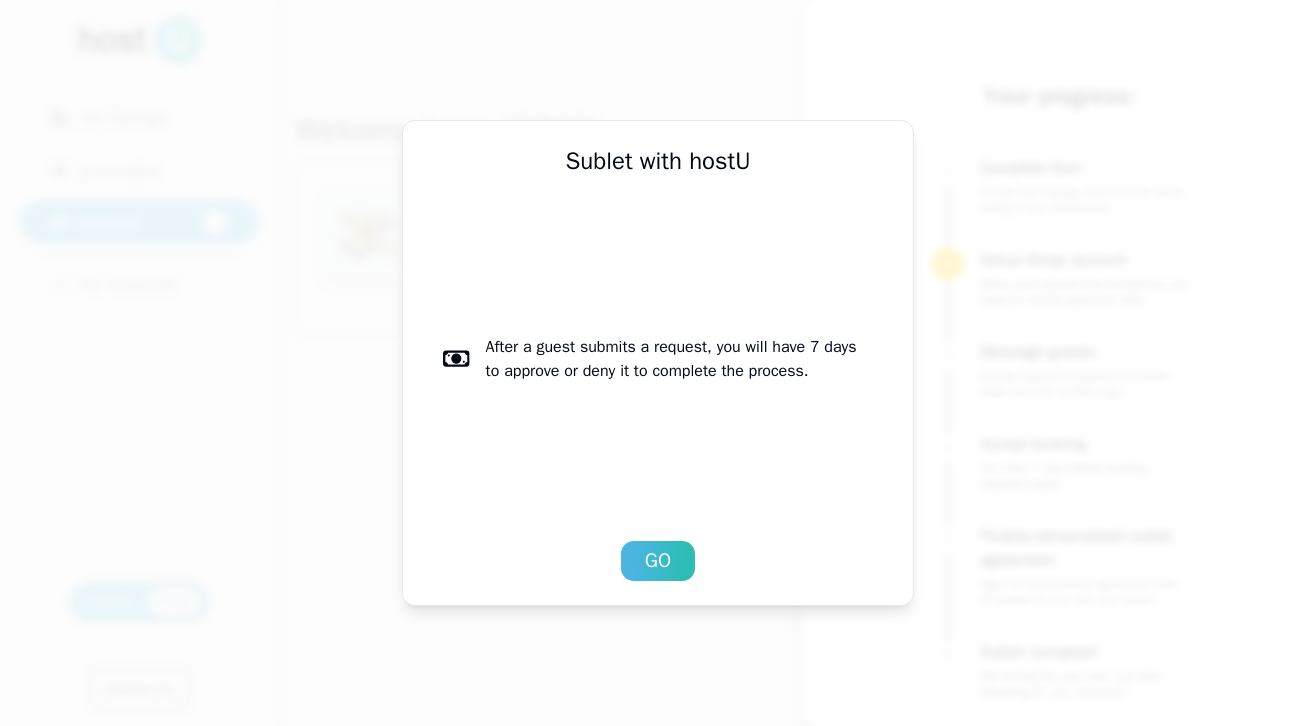 click on "Go" at bounding box center (658, 561) 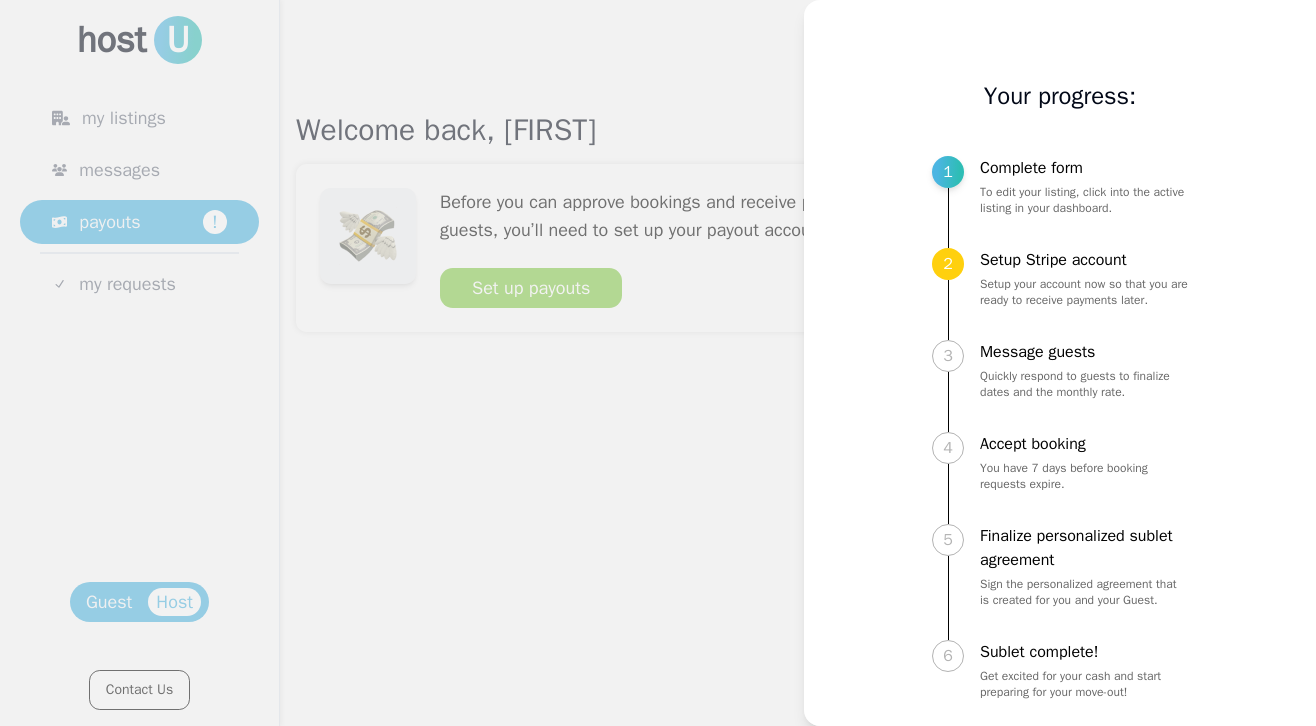 scroll, scrollTop: 22, scrollLeft: 0, axis: vertical 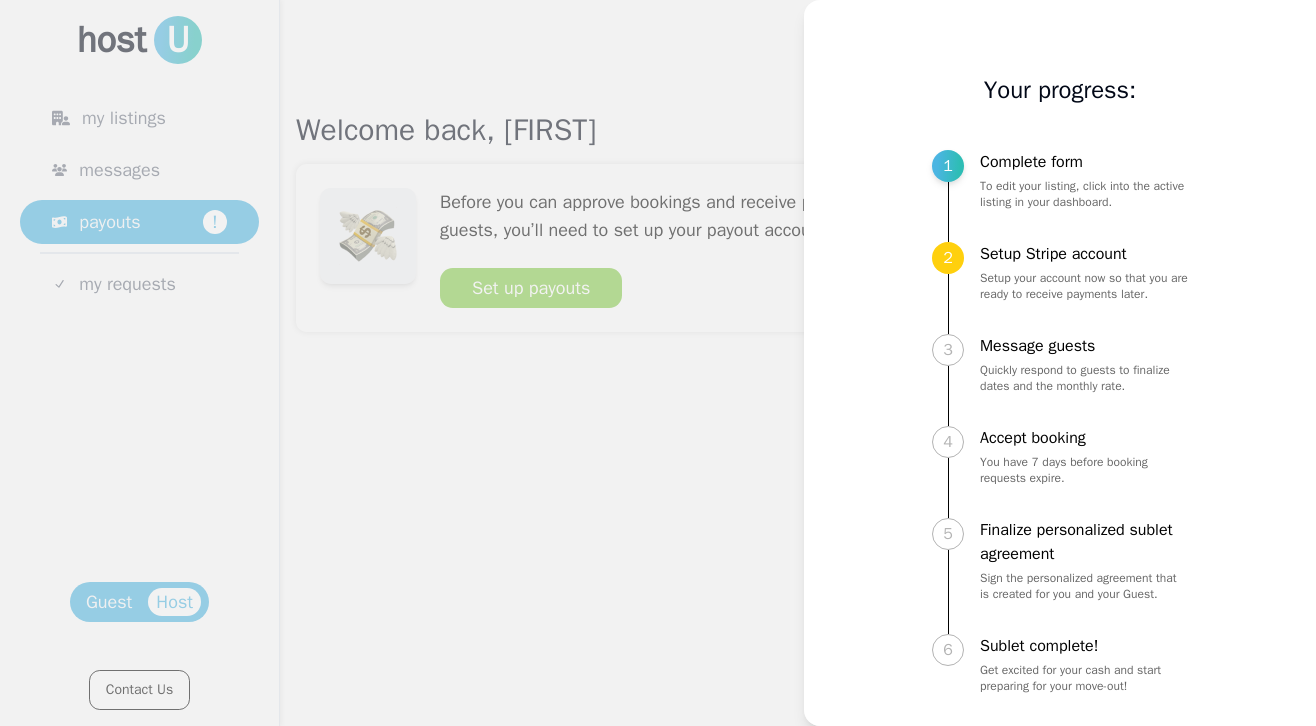 click at bounding box center [658, 363] 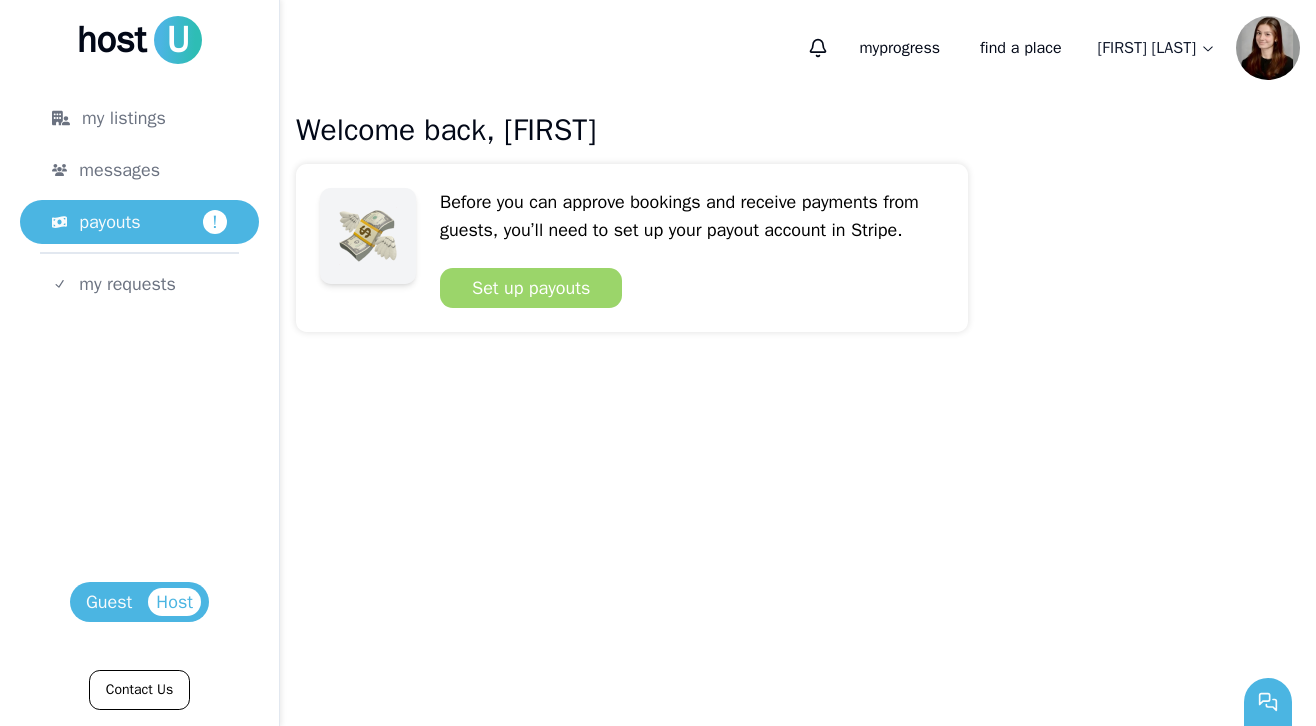 click on "Set up payouts" at bounding box center (531, 288) 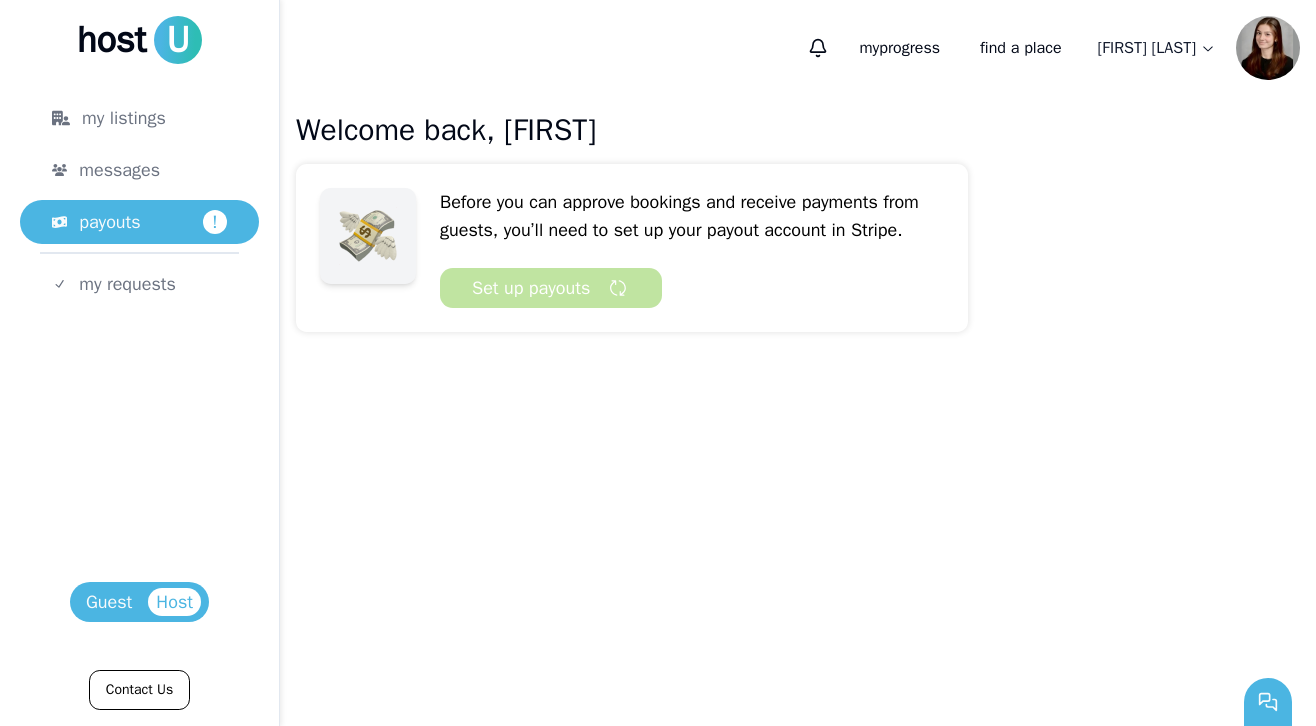 click on "Welcome back, Leah Set up payouts! Before you can approve bookings and receive payments from guests, you’ll need to set up your payout account in Stripe. Set up payouts" at bounding box center (798, 411) 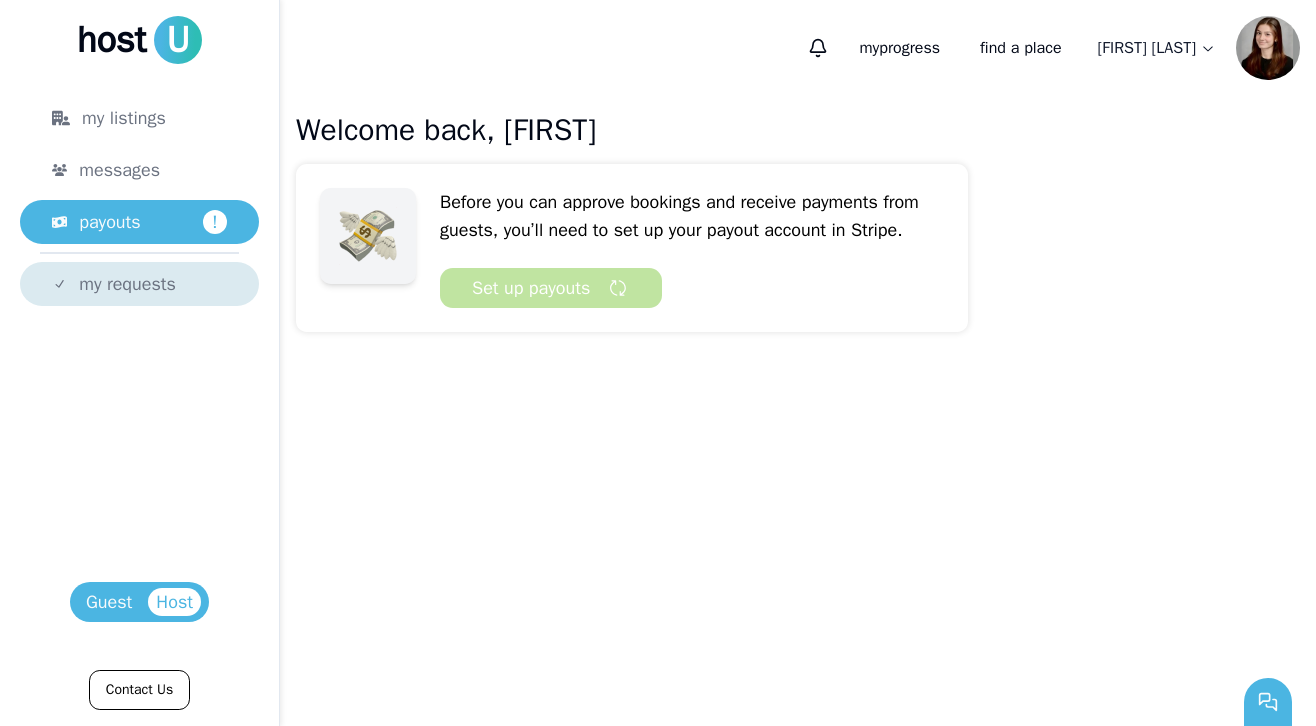 click on "my requests" at bounding box center [139, 284] 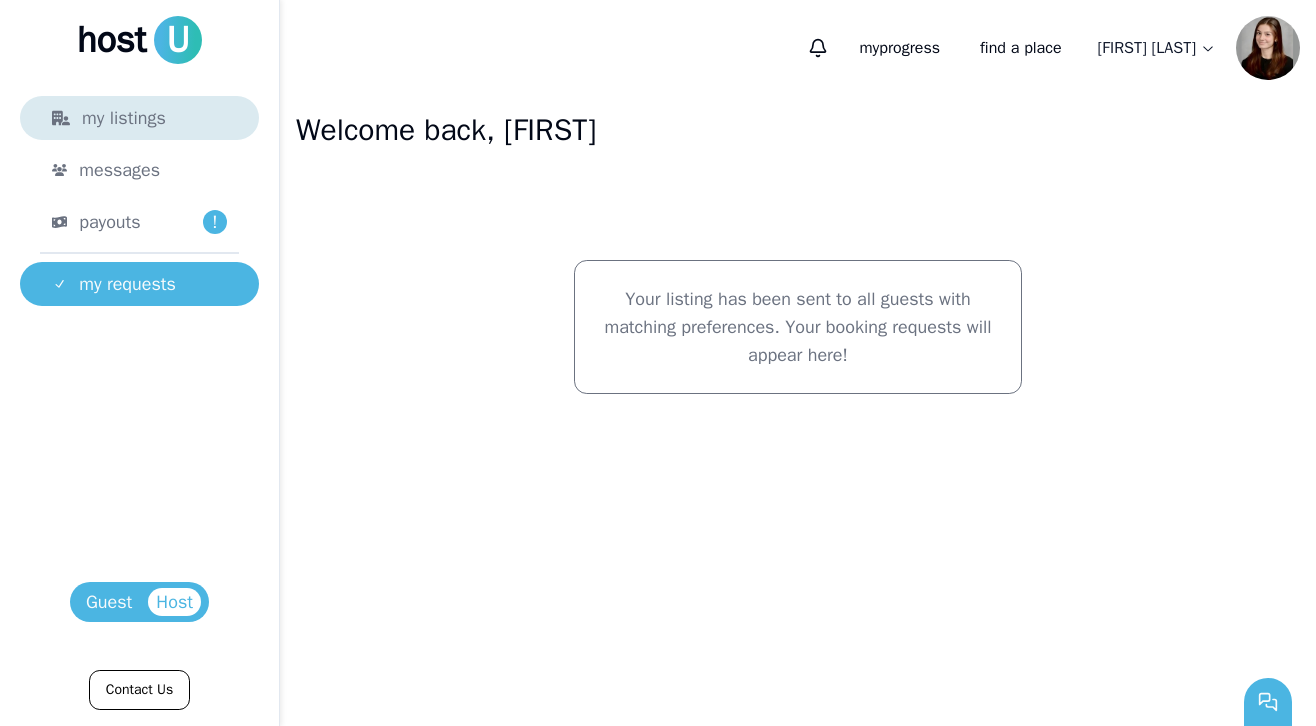 click on "my listings" at bounding box center [139, 118] 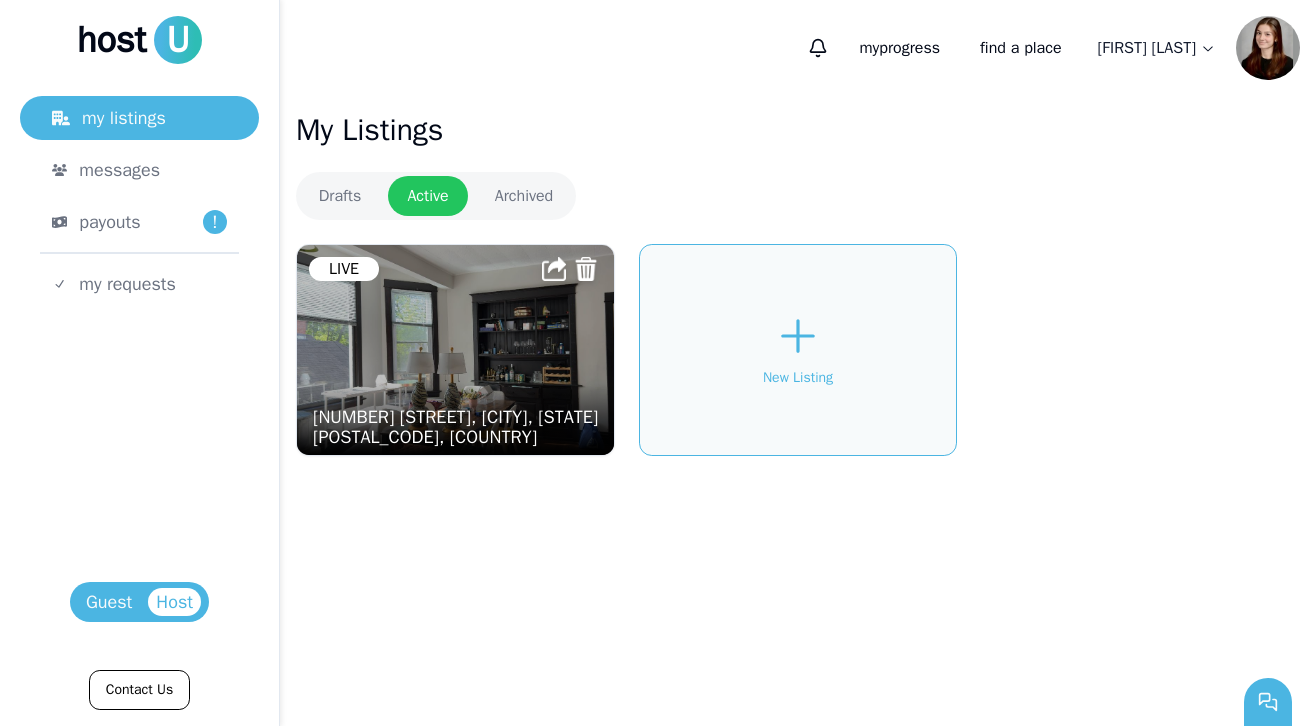 click on "my listings messages payouts ! my requests" at bounding box center [139, 201] 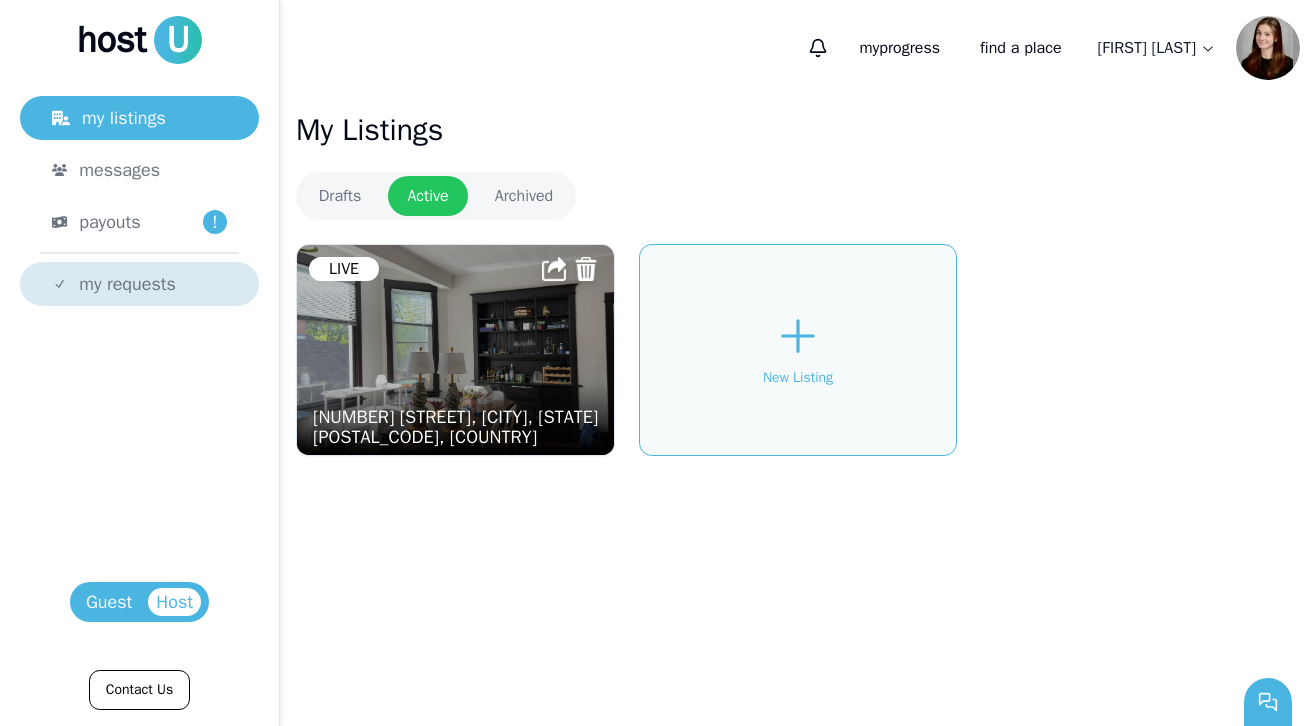 click on "my requests" at bounding box center [127, 284] 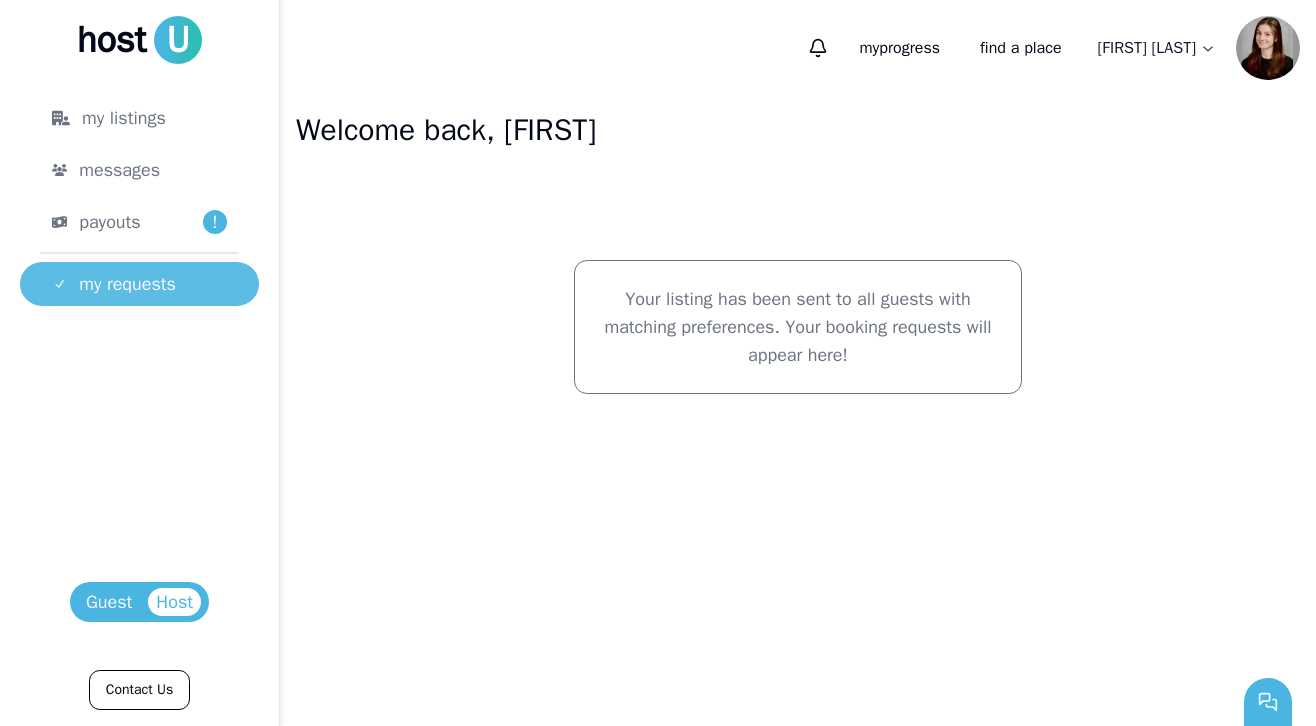 click on "my requests" at bounding box center [127, 284] 